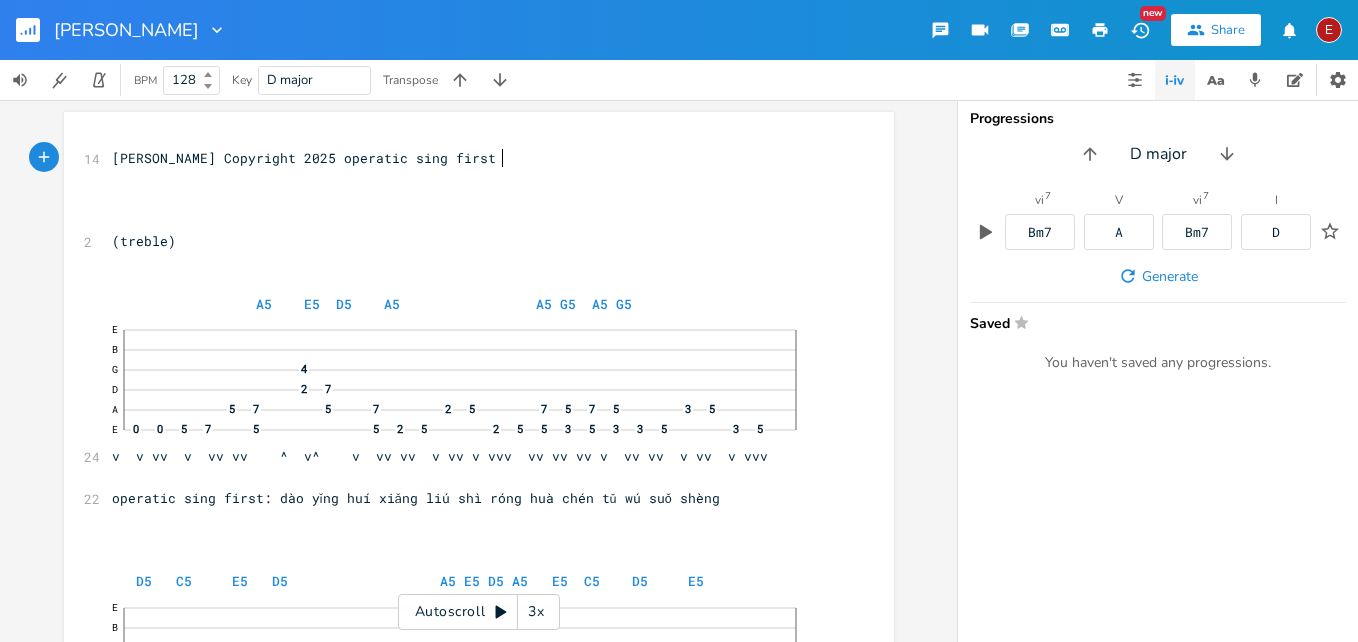 scroll, scrollTop: 0, scrollLeft: 0, axis: both 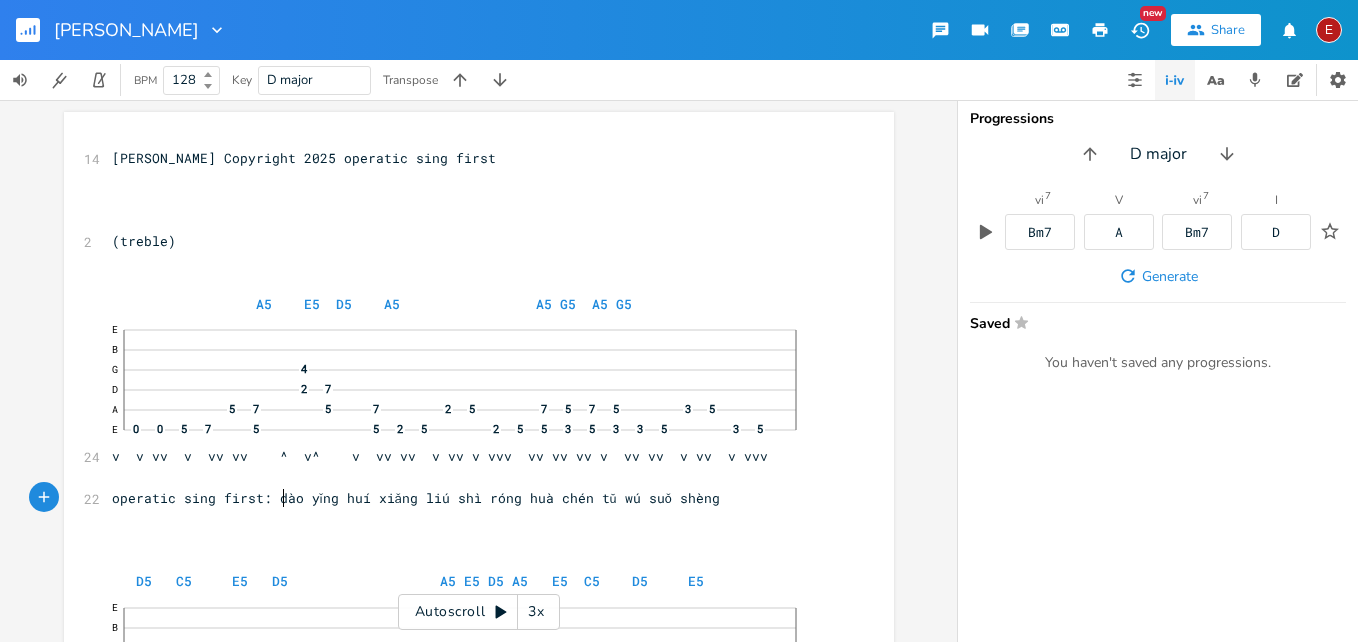 click on "operatic sing first: dào yǐng huí xiǎng liú shì róng huà chén tǔ wú suǒ shèng" at bounding box center (416, 498) 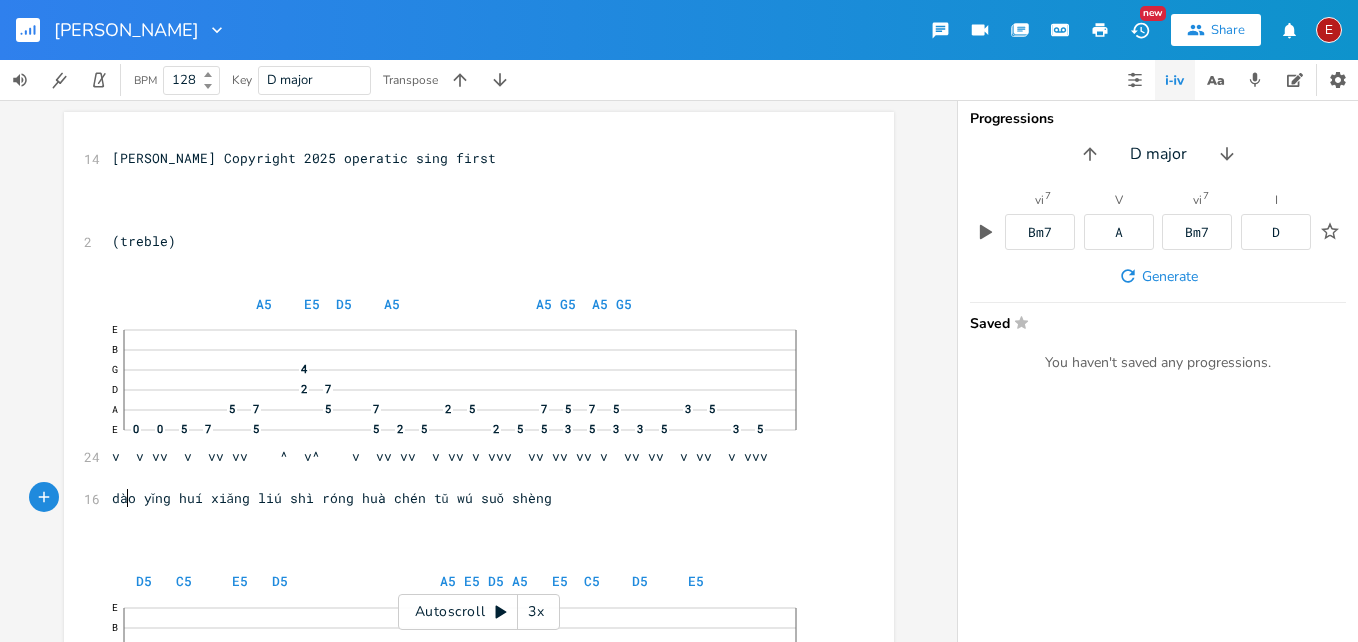 type on "y" 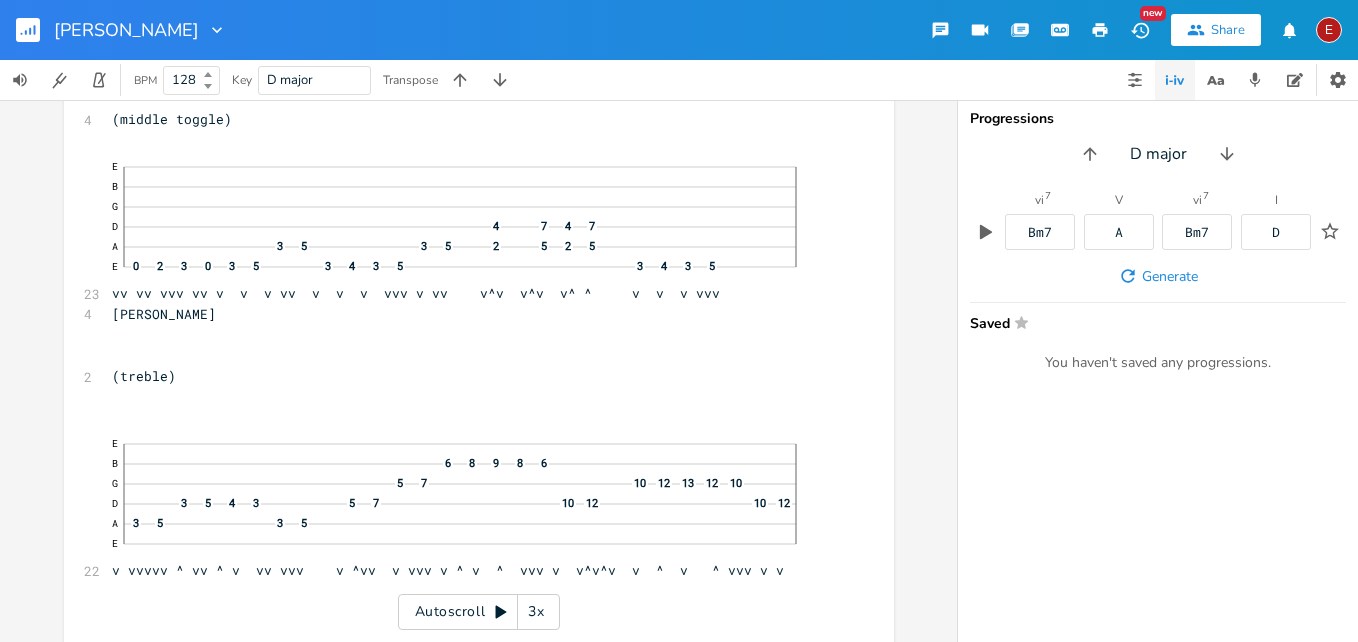 scroll, scrollTop: 2609, scrollLeft: 0, axis: vertical 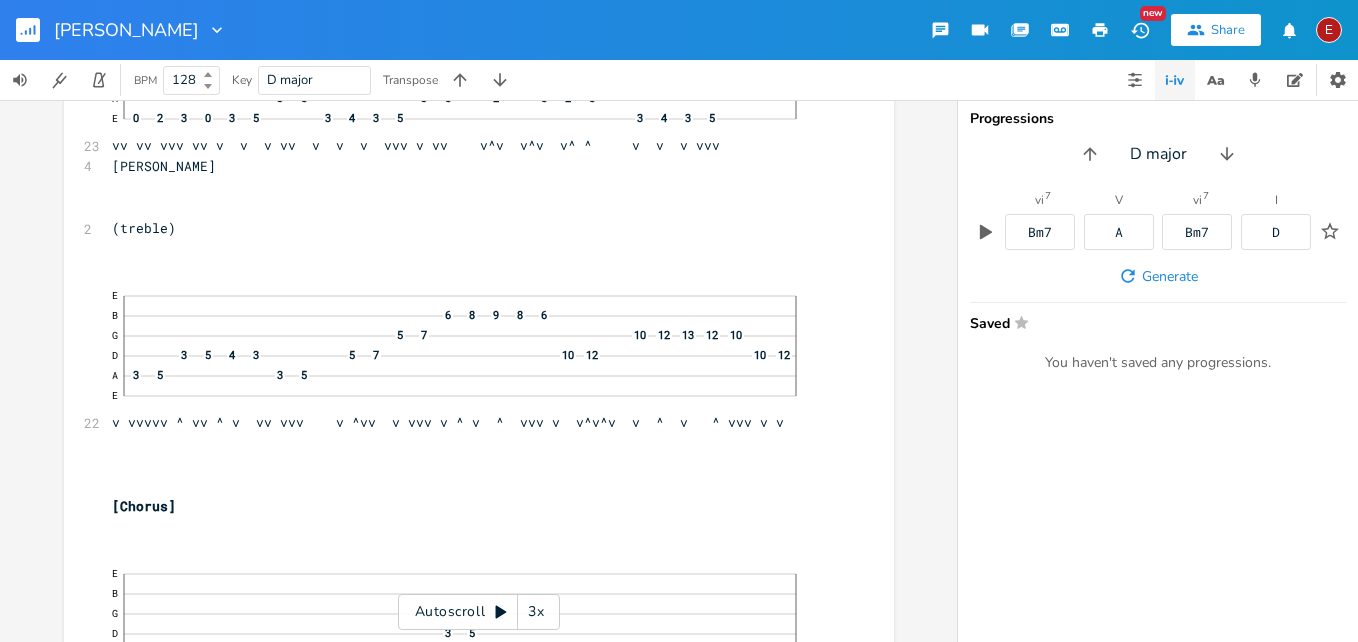 click on "xxxxxxxxxx   14 [PERSON_NAME] Copyright 2025 operatic sing first    ​ ​ 2 (treble)                          A5      E5    D5      A5                   A5   G5    A5   G5 24 E B G 4 D 2 7 A 5 7 5 7 2 5 7 5 7 5 3 5 E 0 0 5 7 5 5 2 5 2 5 5 3 5 3 3 5 3 5    v  v vv  v  vv vv    ^  v^    v  vv vv  v vv v vvv  vv vv vv v  vv vv  v vv  v vvv ​ 17   y dào yǐng huí xiǎng liú shì róng huà chén tǔ wú suǒ shèng               D5     C5       E5      D5                      A5   E5   D5   A5     E5    C5      D5       E5 16 E B G 4 D 2 7 A 5 3 7 5 5 7 5 7 7 3 5 7 E 5 3 7 5 0 0 5 7 5 5 7 3 5 7   vvvvv vvv   vvv   vv     v  v  vv v   vv vv ^ v^  v vvvvv  vvv   vvv   vv ​ ​ 14 E B G D A 3 9 3 9 3 9 3 9 3 9 3 9 4 5 E 3 9 3 9 3 9 3 9 3 9 3 9 2 3   vvvvv vvv   vvv   vv   vvvvv  vvv    vvv    vv  vvvvv   vvv  vvv    vv    vvv   vvv         24 E B G D A 5 10 7 5 5 10 7 5 5 10 7 5 E 3 4 5 3 8 5 3 3 4 5 3 8 5 3 3 4 5 3 8 5 3 3 4 5    4 D5 E" at bounding box center [478, 371] 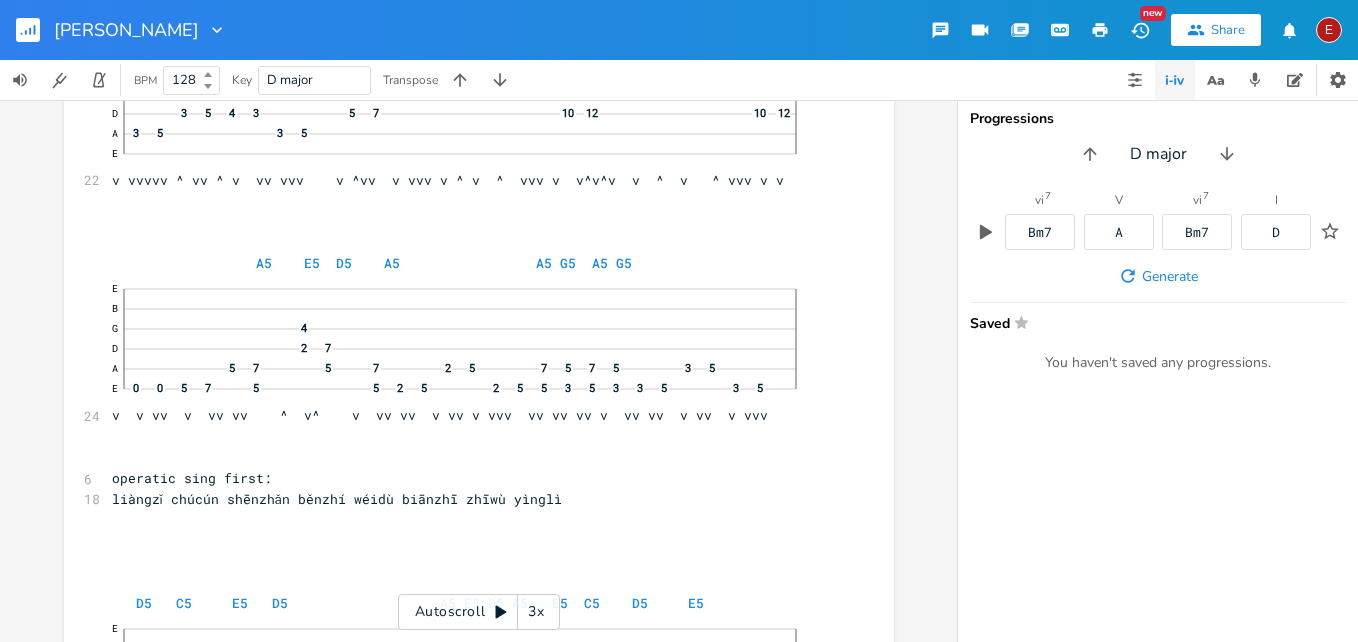 scroll, scrollTop: 7579, scrollLeft: 0, axis: vertical 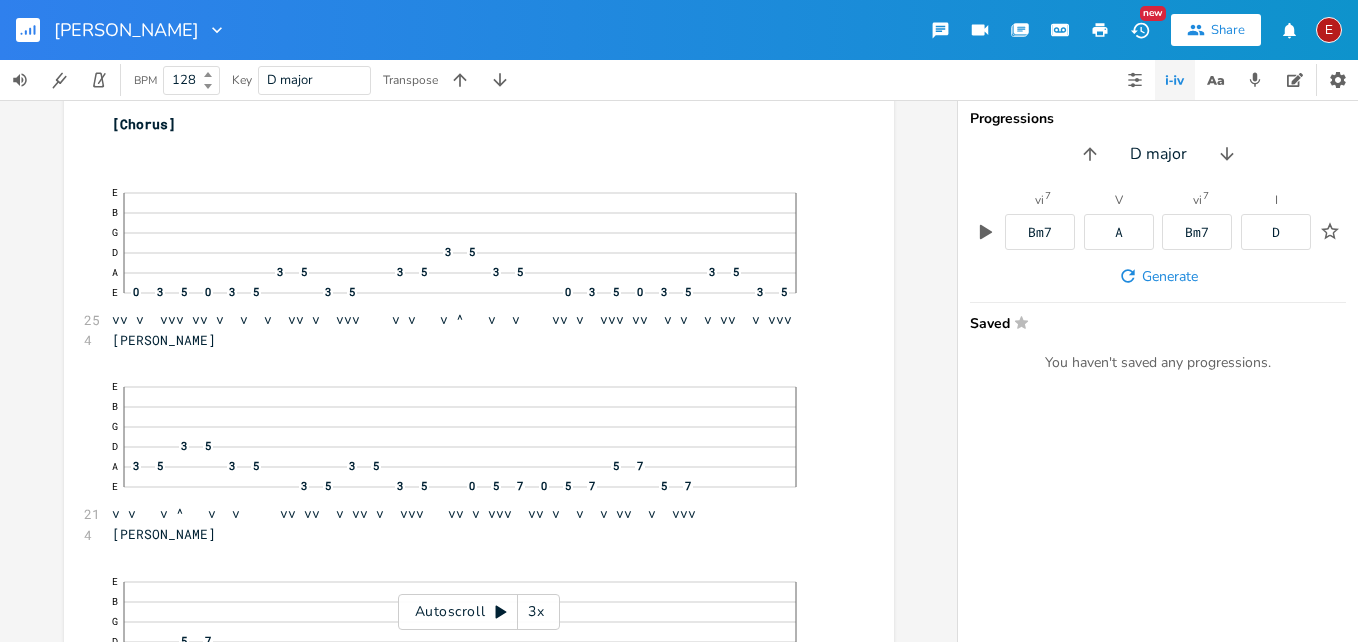 click on "xxxxxxxxxx   14 [PERSON_NAME] Copyright 2025 operatic sing first    ​ ​ 2 (treble)                          A5      E5    D5      A5                   A5   G5    A5   G5 24 E B G 4 D 2 7 A 5 7 5 7 2 5 7 5 7 5 3 5 E 0 0 5 7 5 5 2 5 2 5 5 3 5 3 3 5 3 5    v  v vv  v  vv vv    ^  v^    v  vv vv  v vv v vvv  vv vv vv v  vv vv  v vv  v vvv ​ 17   y dào yǐng huí xiǎng liú shì róng huà chén tǔ wú suǒ shèng               D5     C5       E5      D5                      A5   E5   D5   A5     E5    C5      D5       E5 16 E B G 4 D 2 7 A 5 3 7 5 5 7 5 7 7 3 5 7 E 5 3 7 5 0 0 5 7 5 5 7 3 5 7   vvvvv vvv   vvv   vv     v  v  vv v   vv vv ^ v^  v vvvvv  vvv   vvv   vv ​ ​ 14 E B G D A 3 9 3 9 3 9 3 9 3 9 3 9 4 5 E 3 9 3 9 3 9 3 9 3 9 3 9 2 3   vvvvv vvv   vvv   vv   vvvvv  vvv    vvv    vv  vvvvv   vvv  vvv    vv    vvv   vvv         24 E B G D A 5 10 7 5 5 10 7 5 5 10 7 5 E 3 4 5 3 8 5 3 3 4 5 3 8 5 3 3 4 5 3 8 5 3 3 4 5    4 D5 E" at bounding box center [478, 371] 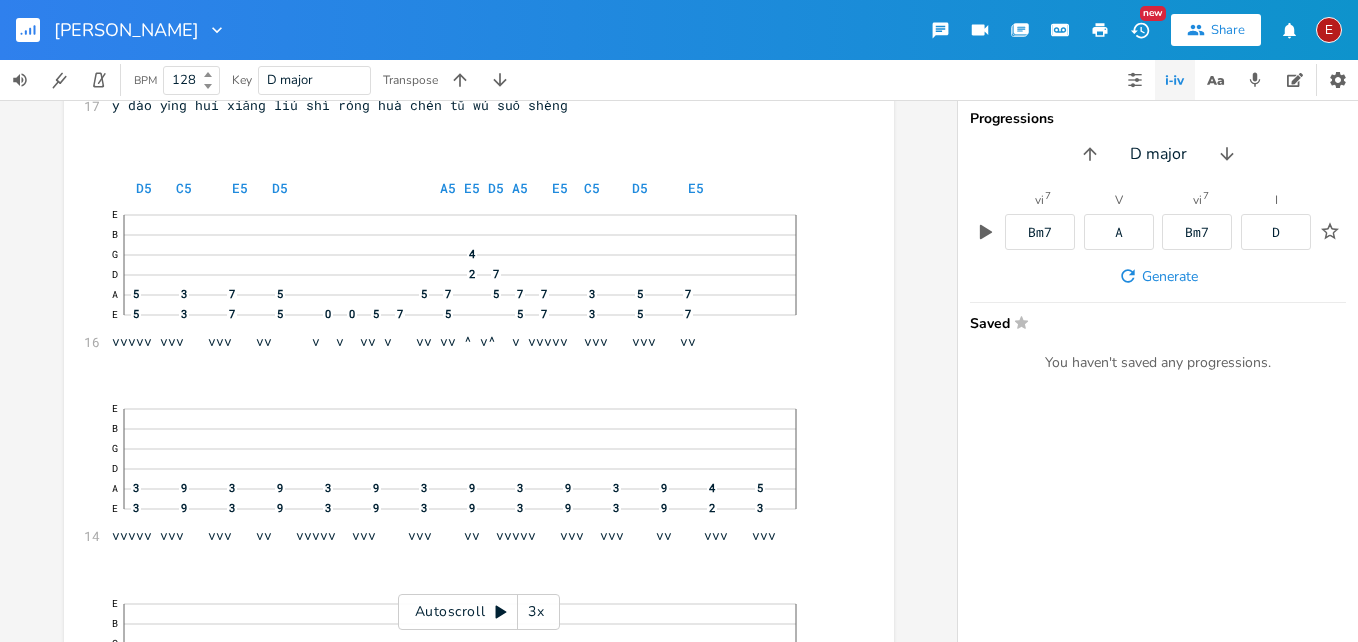 scroll, scrollTop: 0, scrollLeft: 0, axis: both 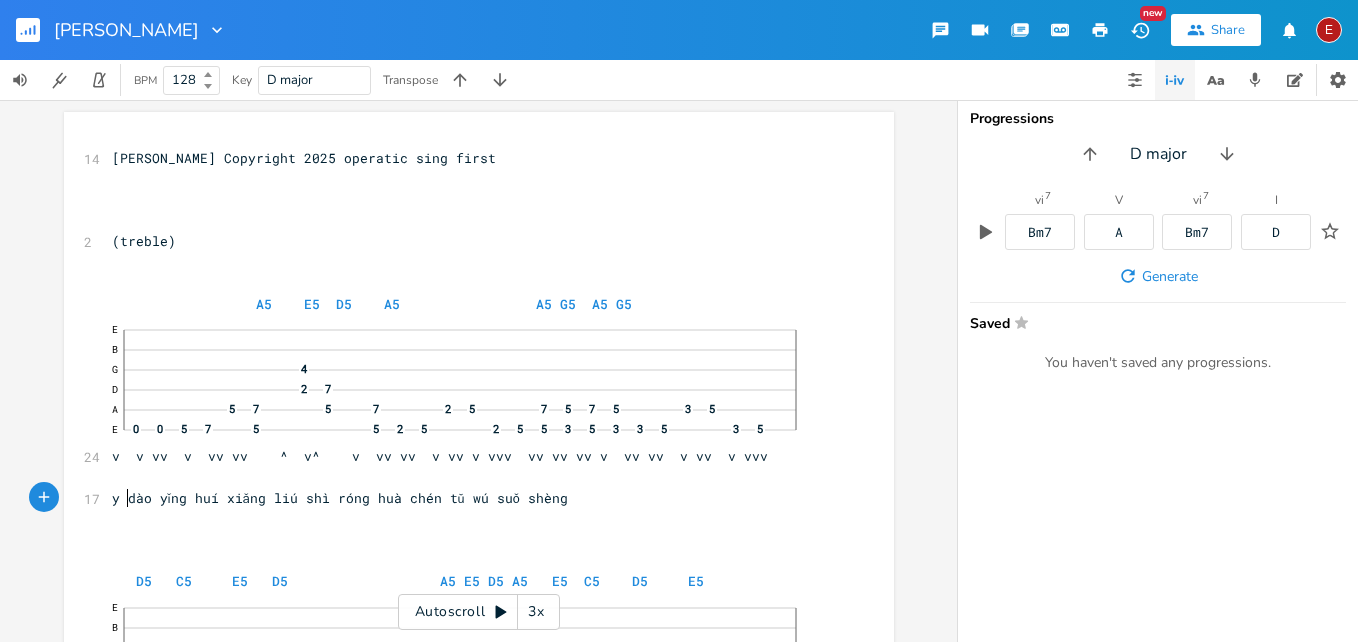 click on "y dào yǐng huí xiǎng liú shì róng huà chén tǔ wú suǒ shèng" at bounding box center [340, 498] 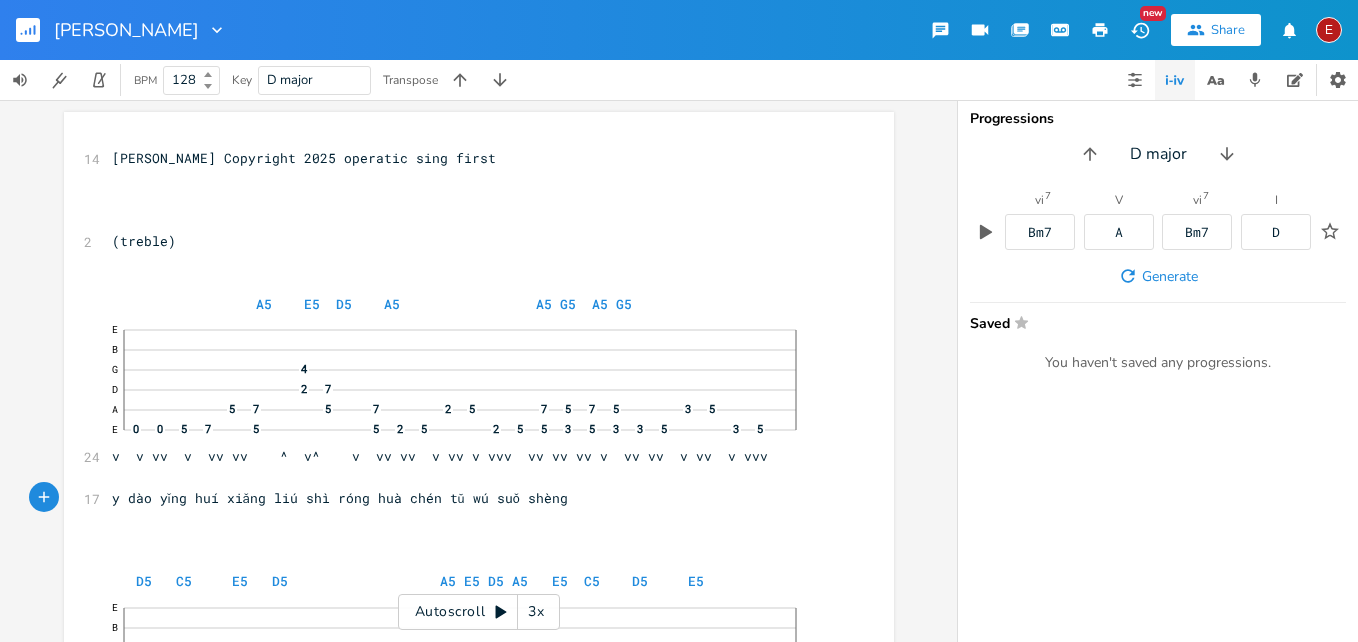 click on "y dào yǐng huí xiǎng liú shì róng huà chén tǔ wú suǒ shèng" at bounding box center [340, 498] 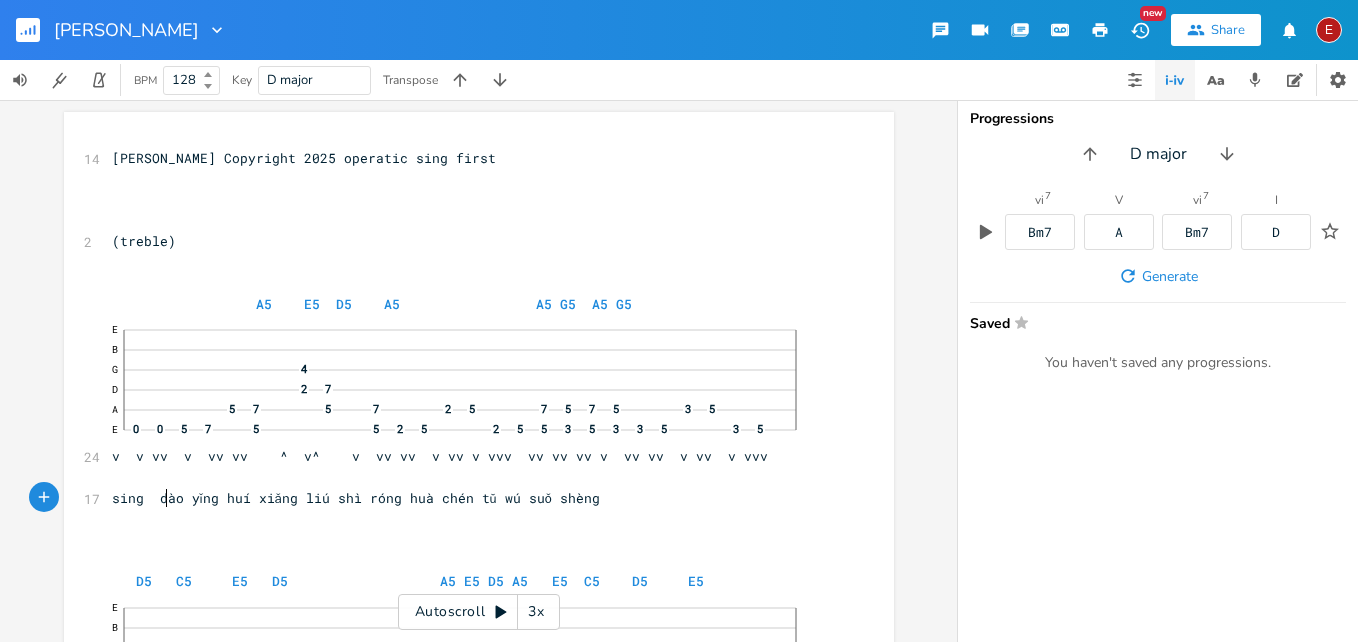 scroll, scrollTop: 0, scrollLeft: 28, axis: horizontal 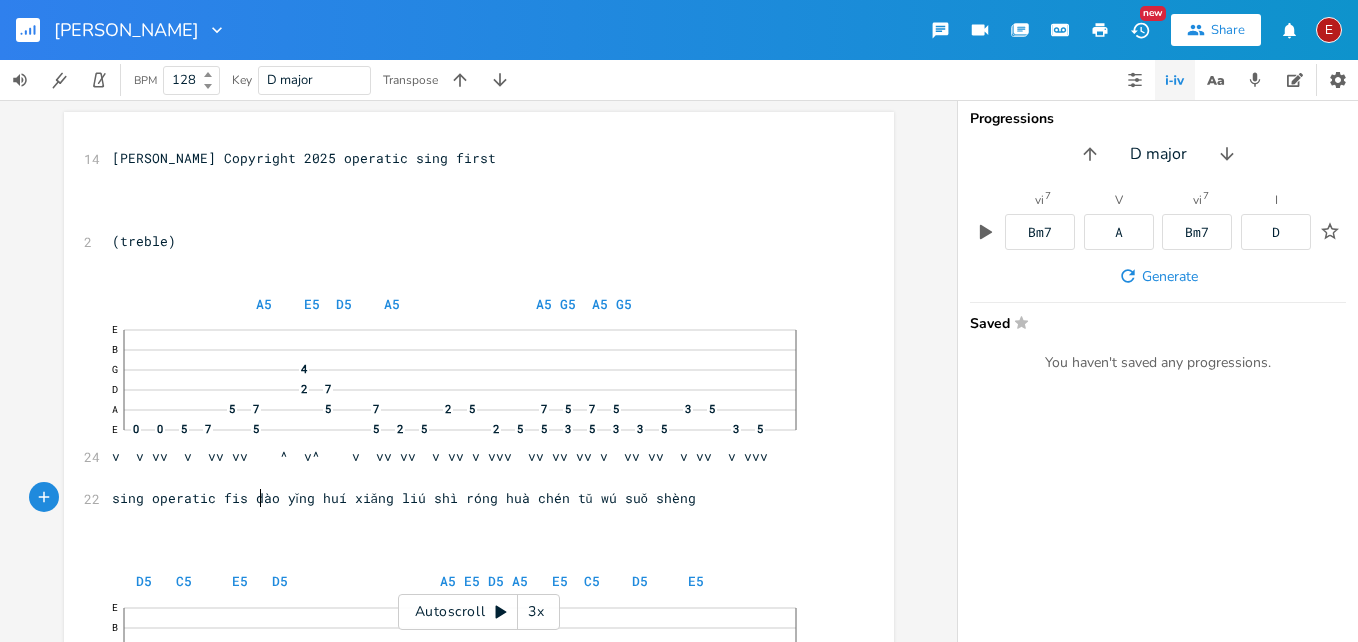 type on "sing operatic fist" 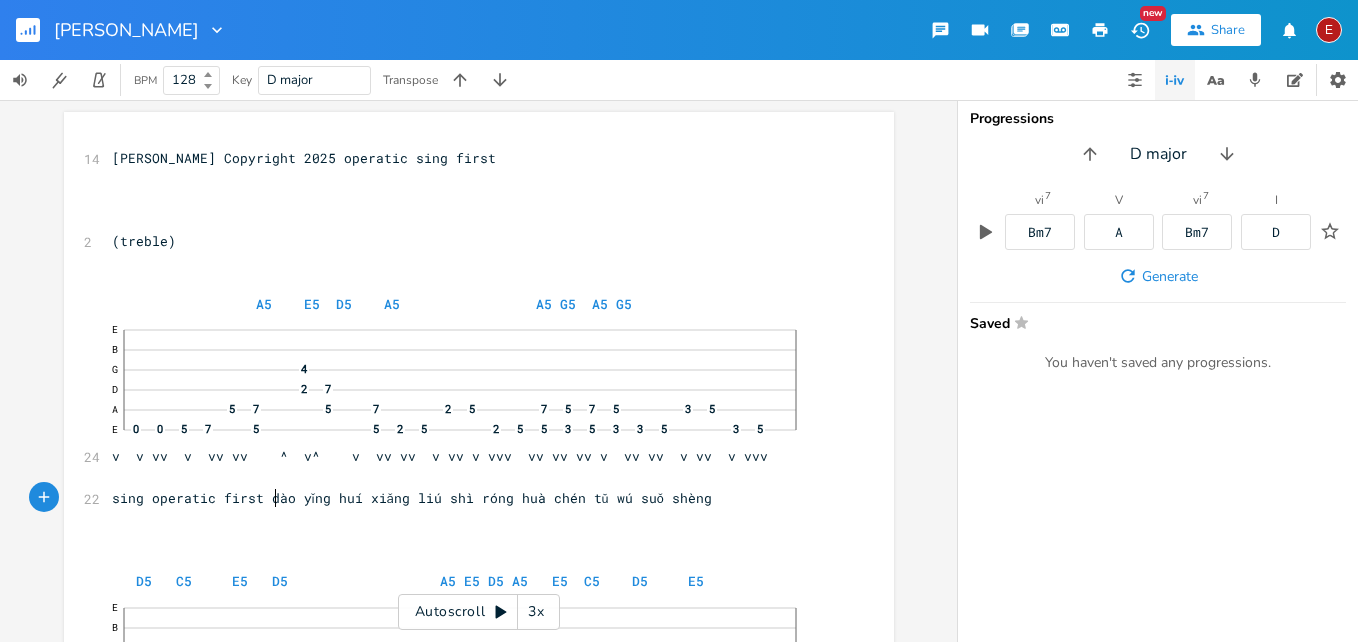 scroll, scrollTop: 0, scrollLeft: 15, axis: horizontal 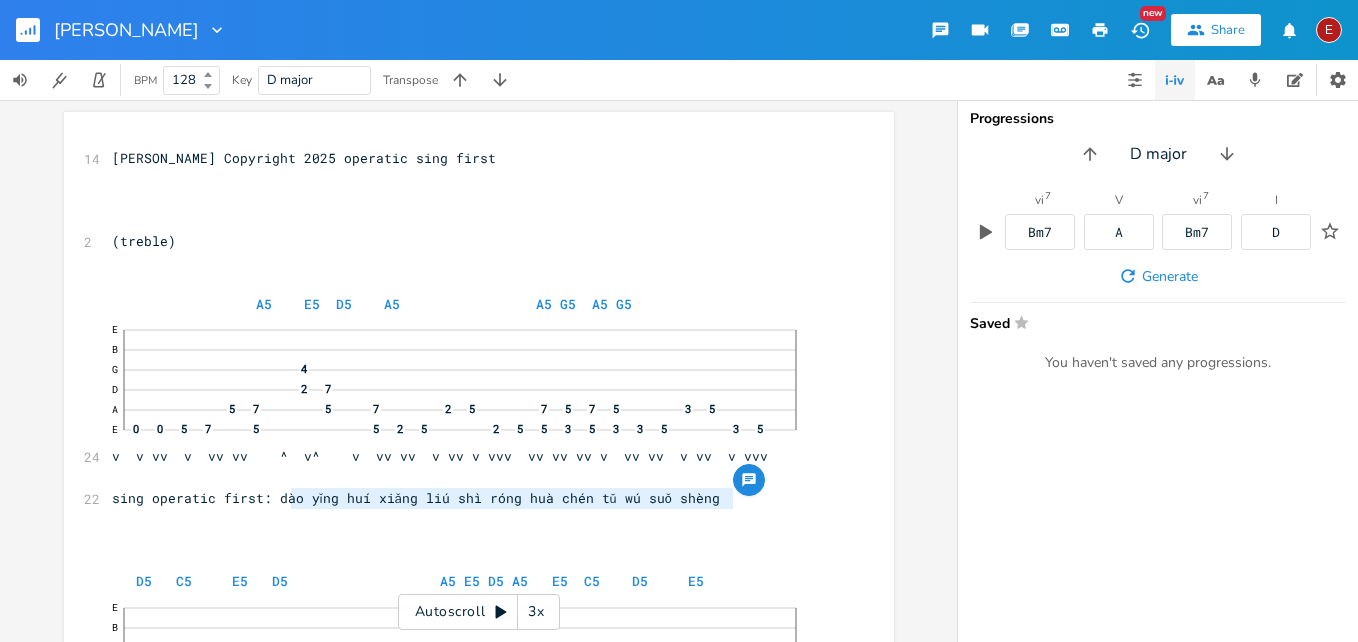 drag, startPoint x: 282, startPoint y: 495, endPoint x: 729, endPoint y: 502, distance: 447.0548 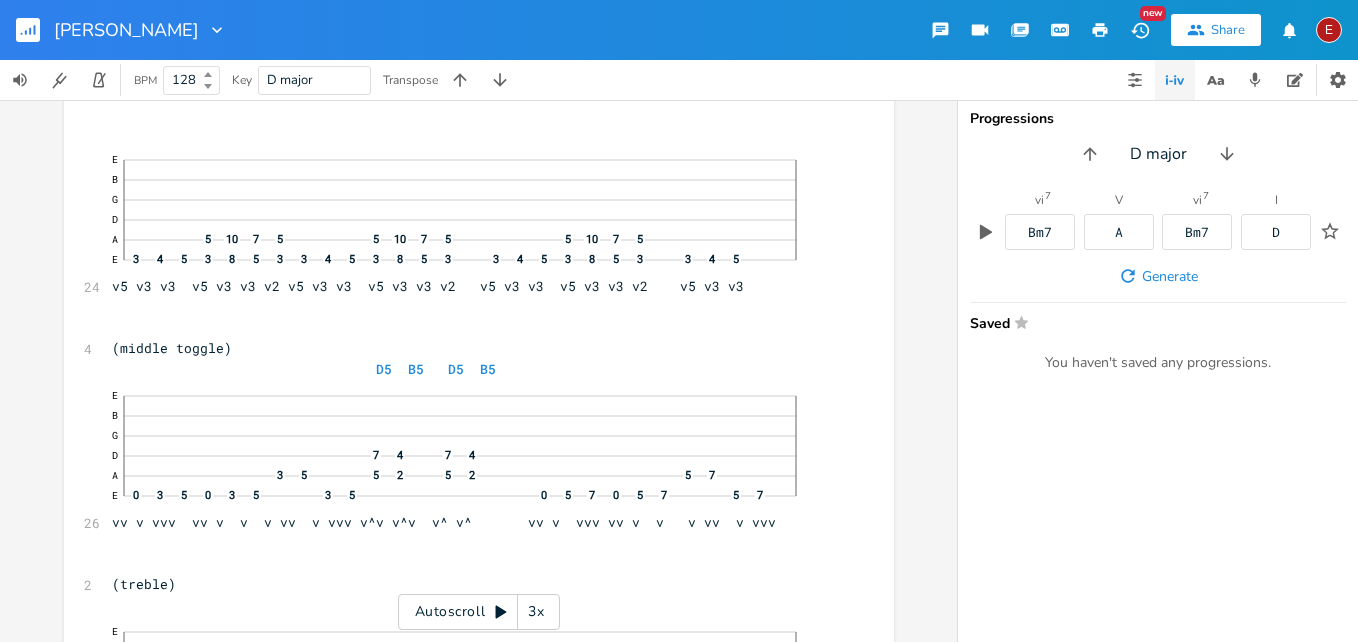 scroll, scrollTop: 787, scrollLeft: 0, axis: vertical 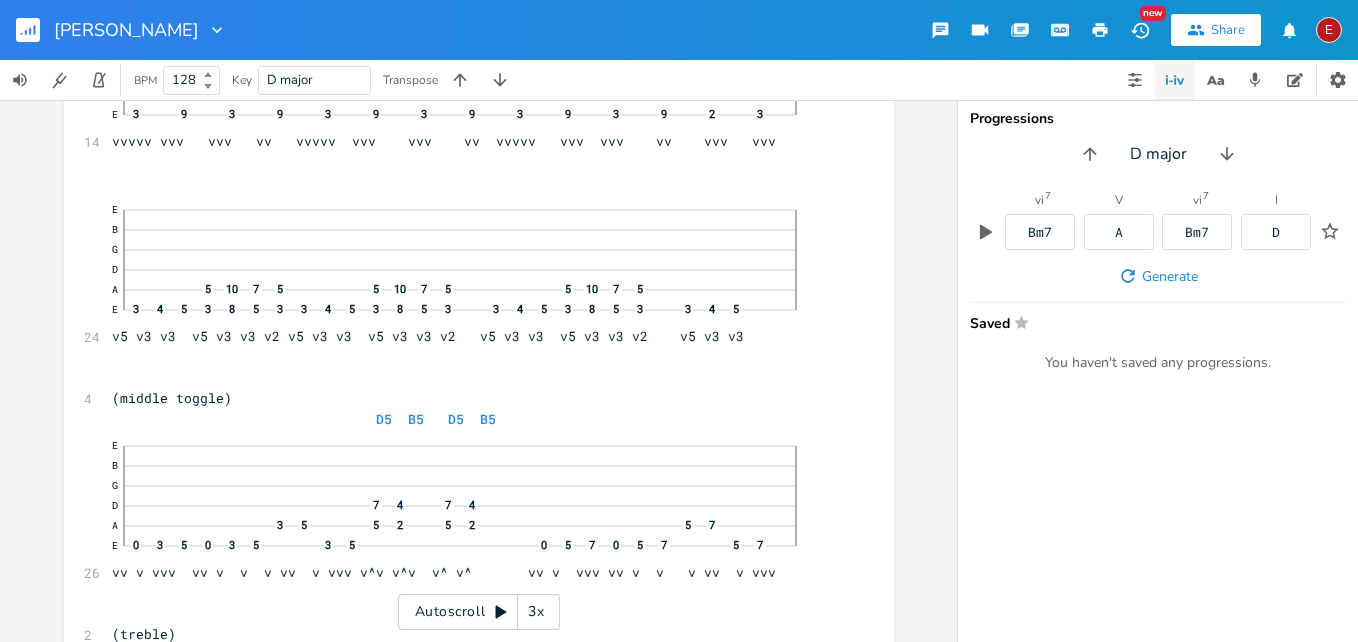 click 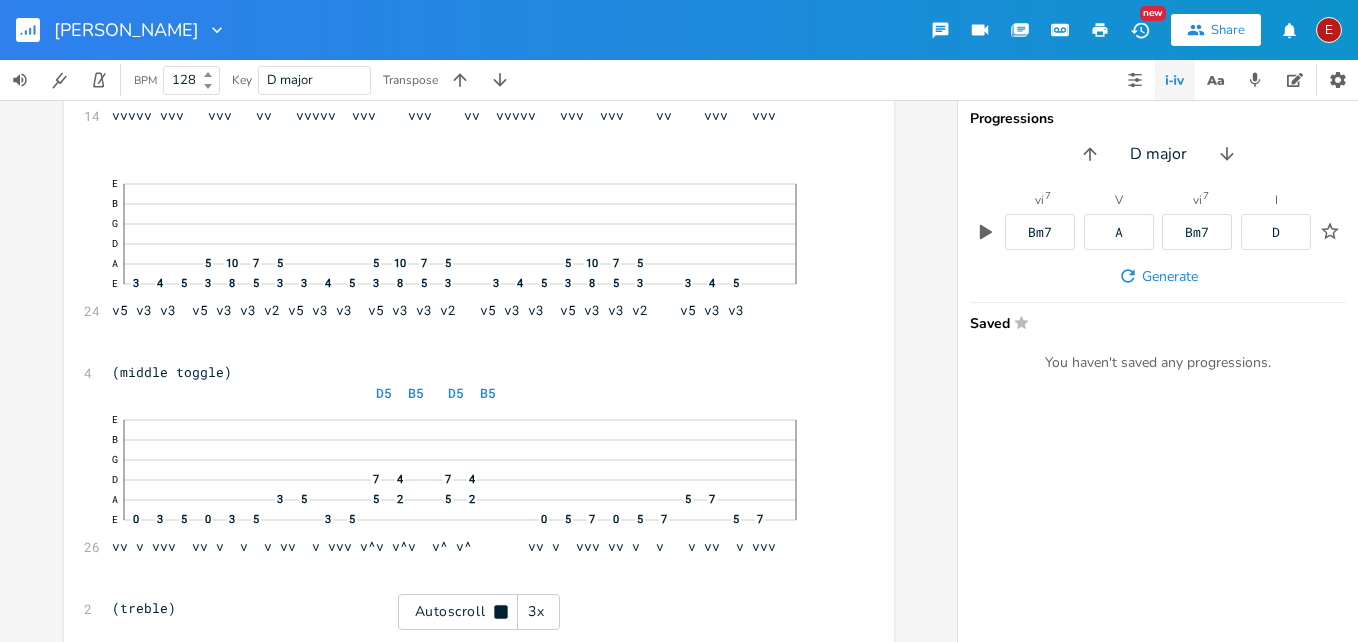 click on "3x" at bounding box center (536, 612) 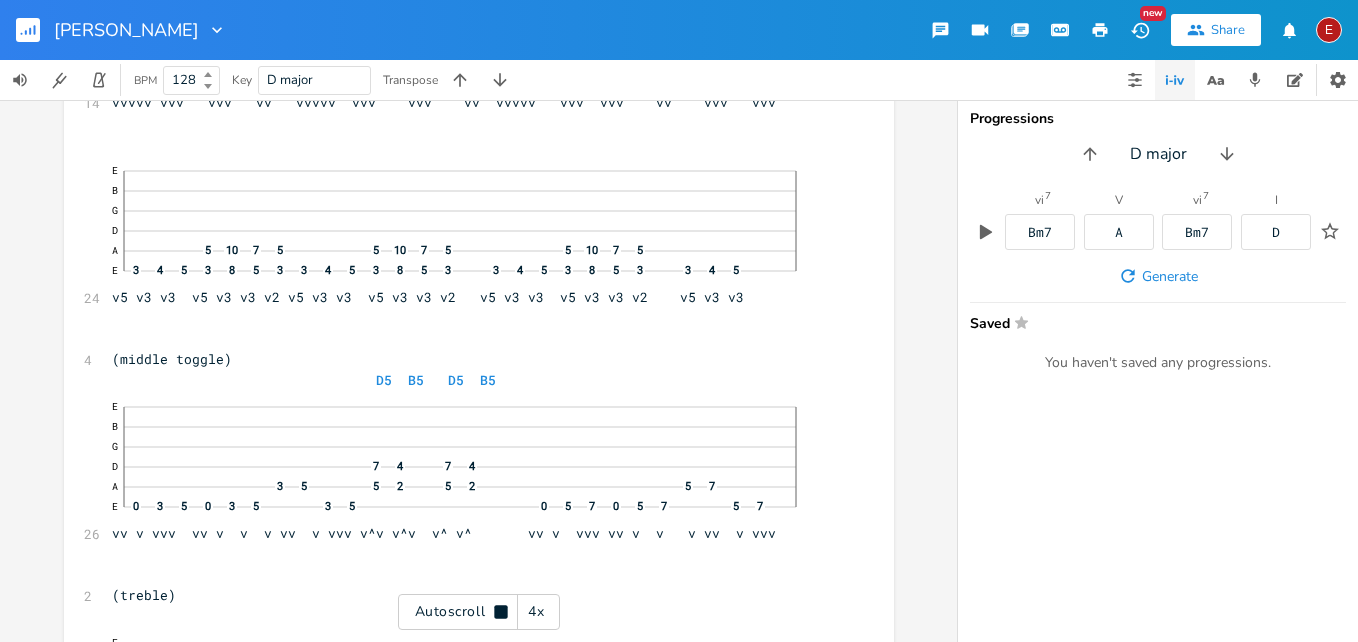 click on "4x" at bounding box center (536, 612) 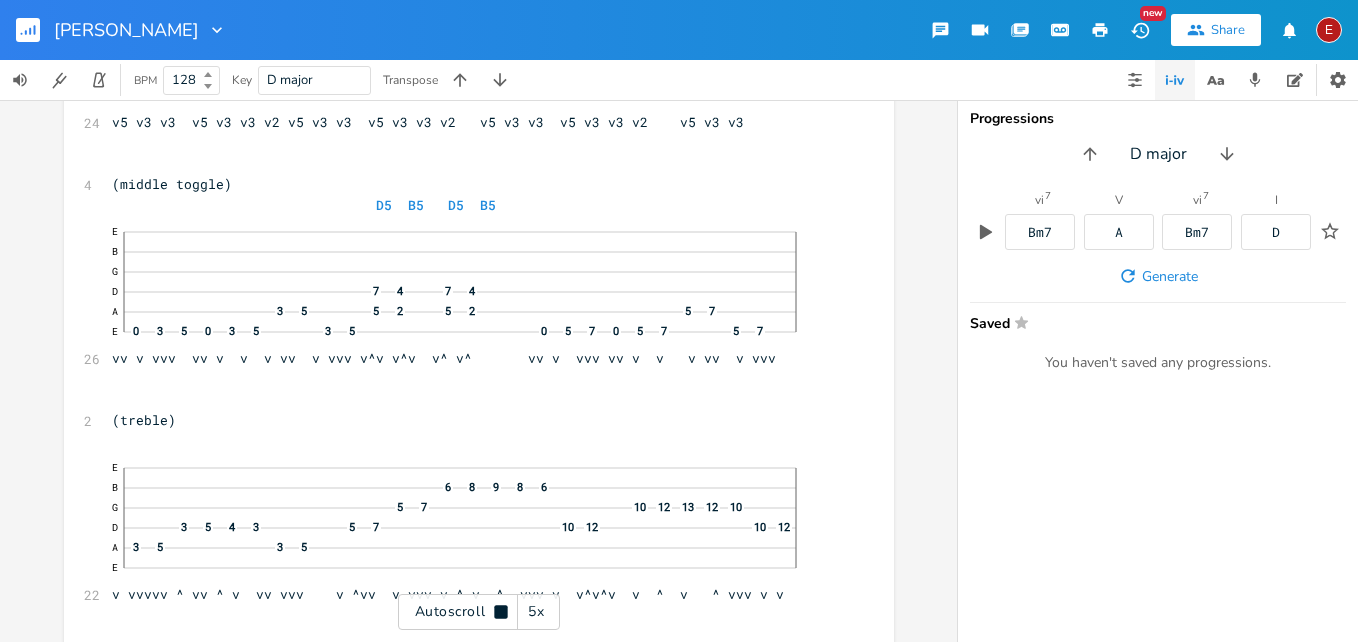 click 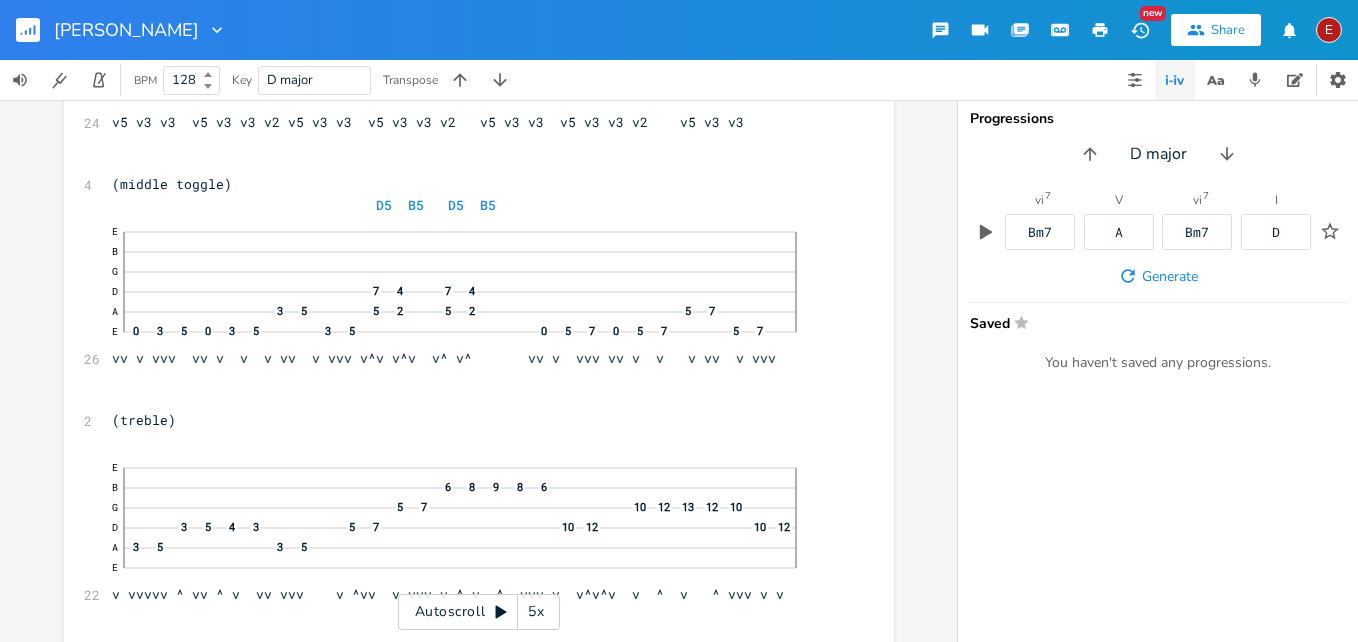 scroll, scrollTop: 1002, scrollLeft: 0, axis: vertical 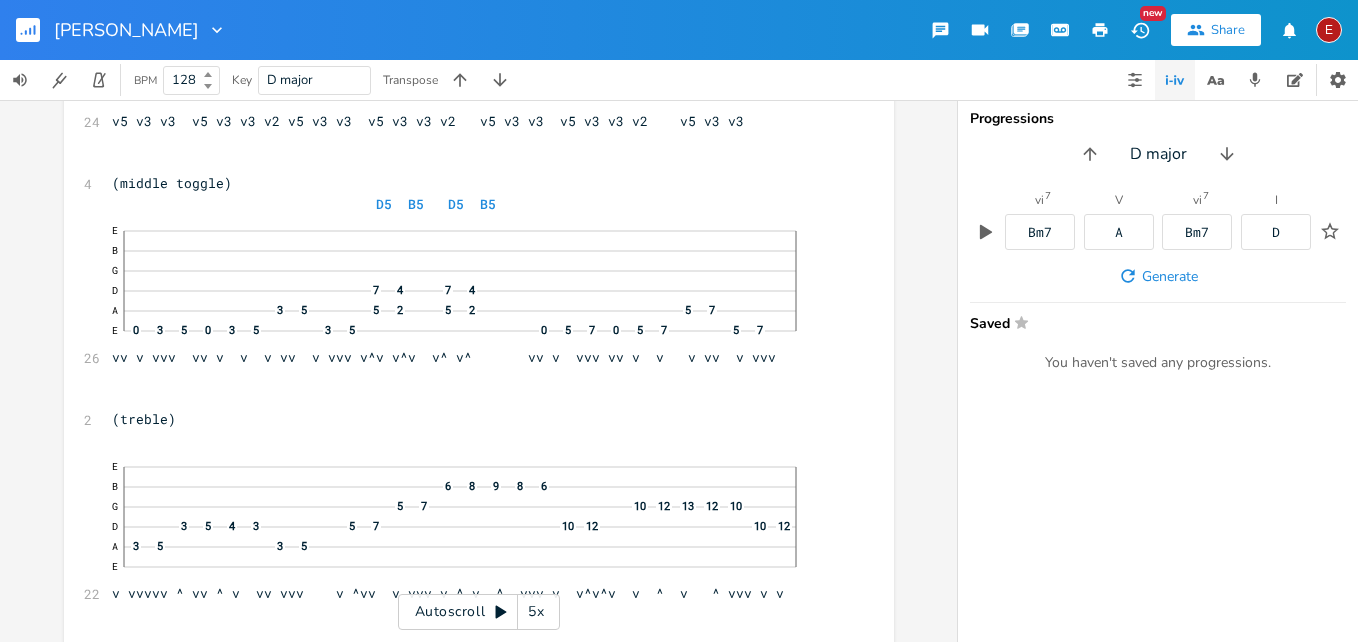 click 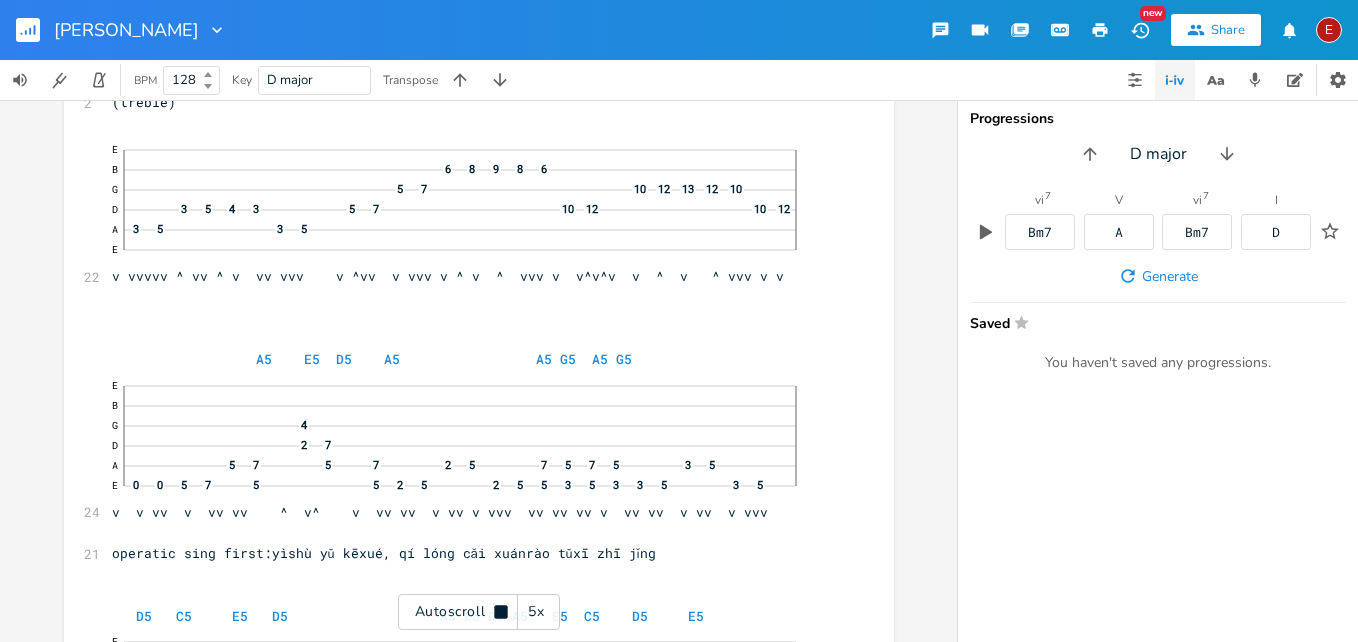 click 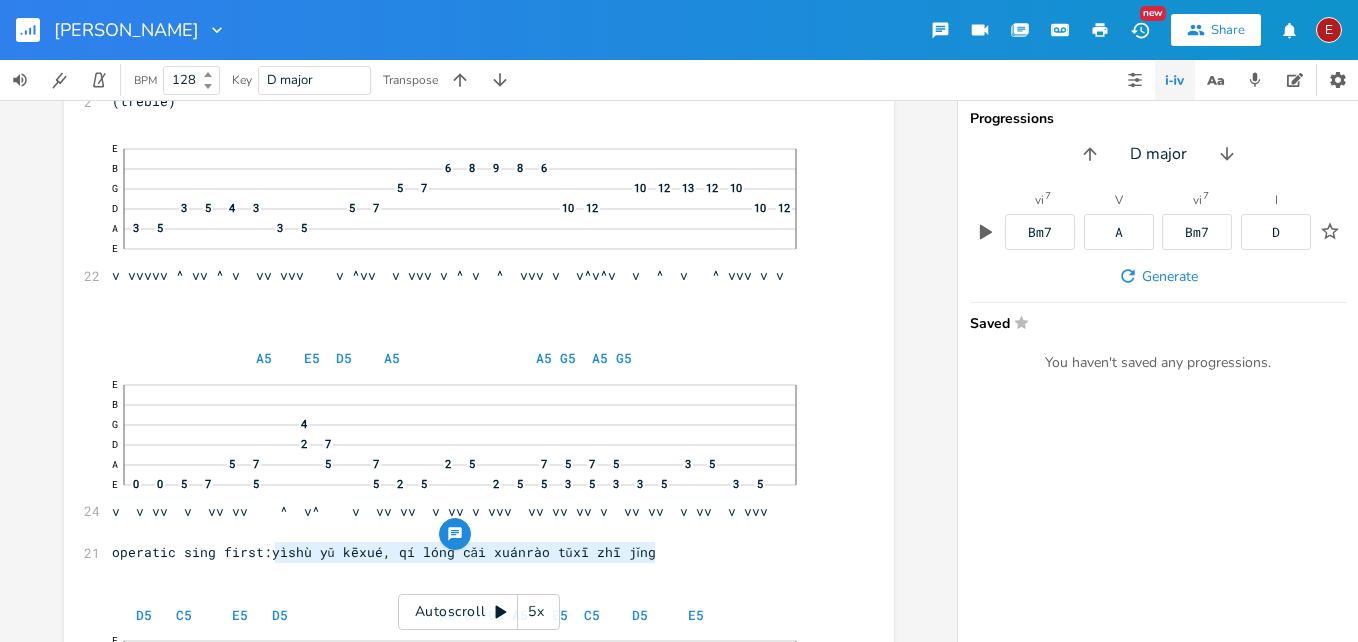 type on "yìshù yǔ kēxué, qí lóng cǎi xuánrào tǔxī zhī jǐng" 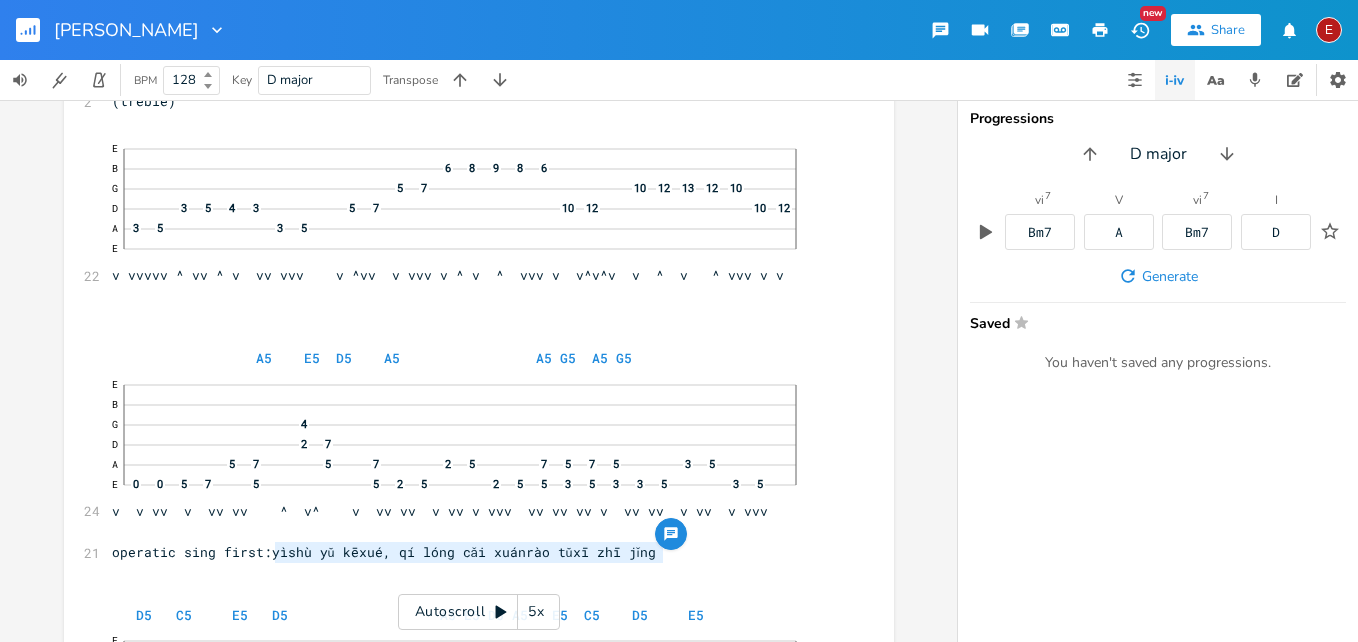 drag, startPoint x: 267, startPoint y: 551, endPoint x: 654, endPoint y: 548, distance: 387.01163 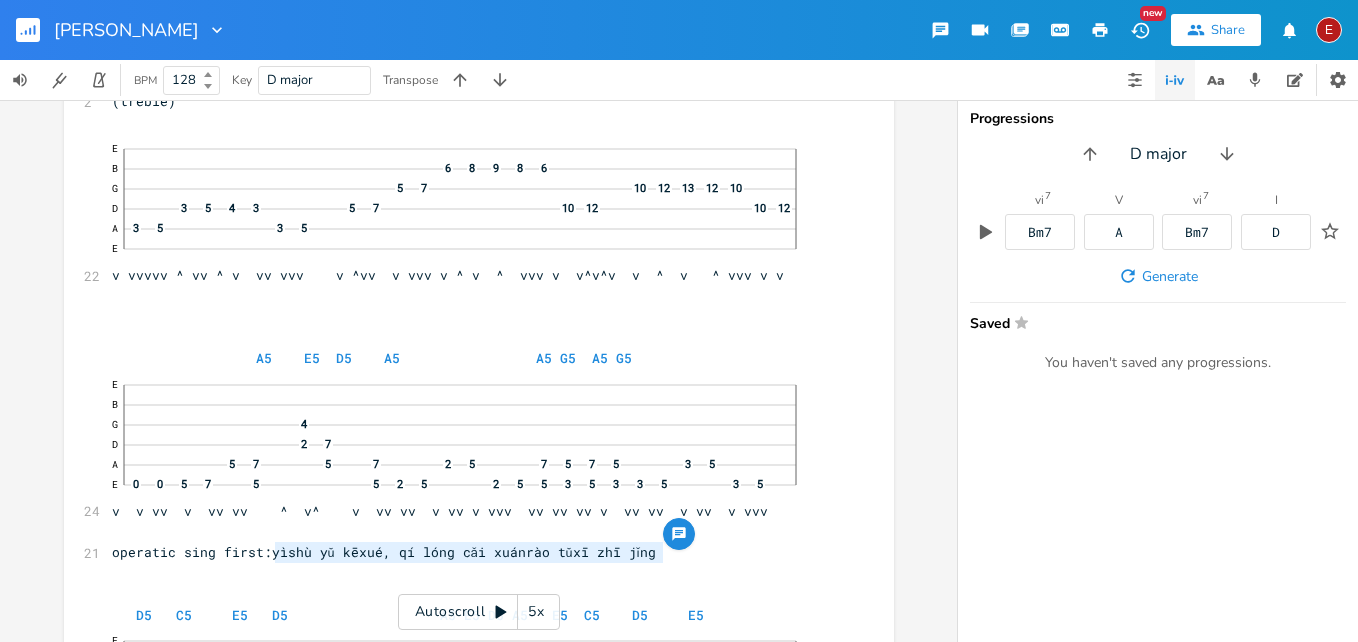 click on "operatic sing first:yìshù yǔ kēxué, qí lóng cǎi xuánrào tǔxī zhī jǐng" at bounding box center [384, 552] 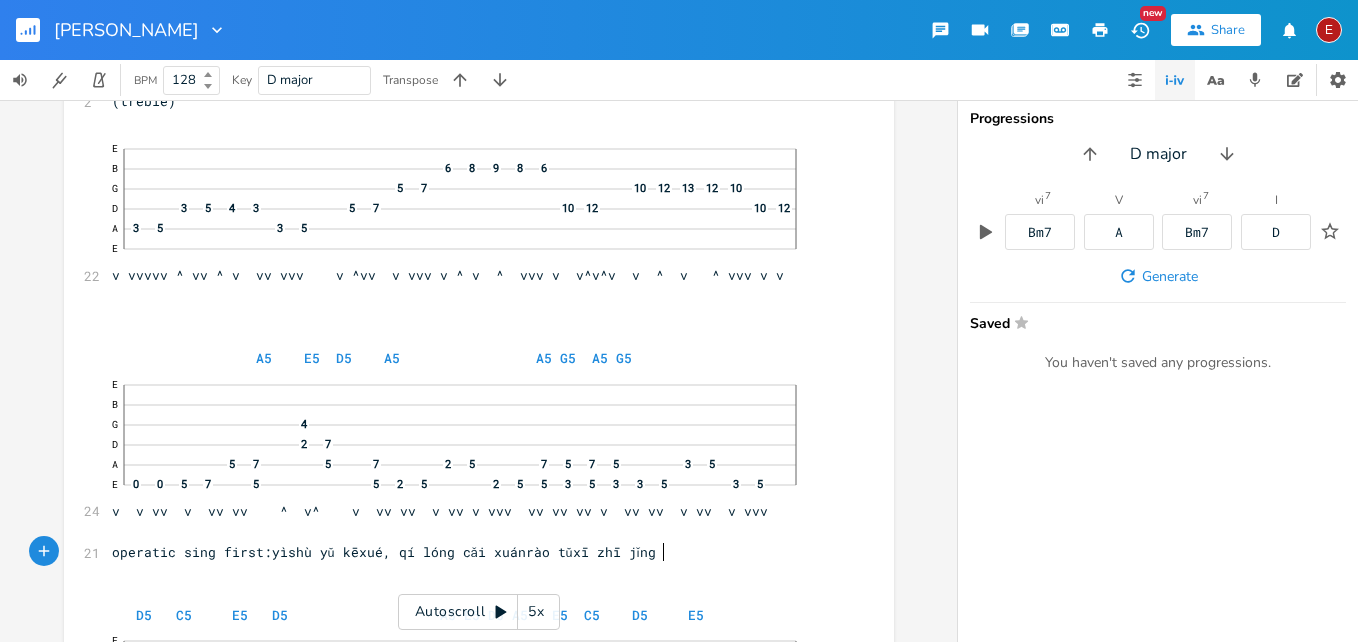 scroll, scrollTop: 0, scrollLeft: 0, axis: both 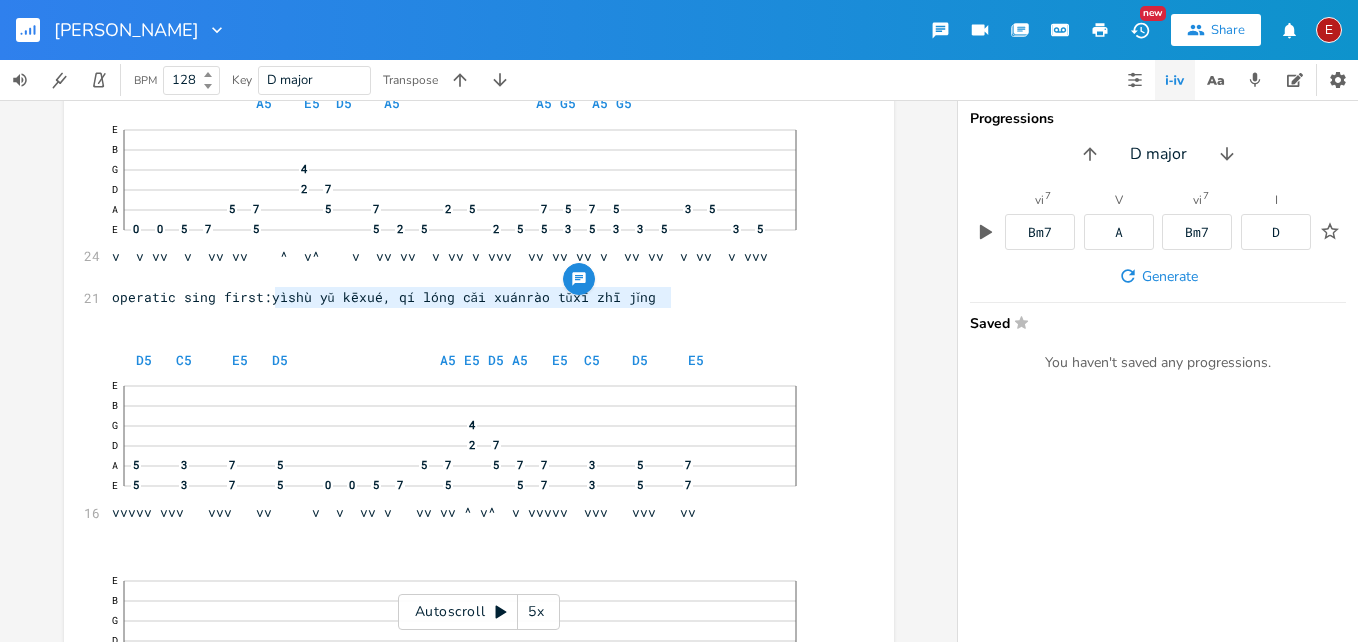 type on "yìshù yǔ kēxué, qí lóng cǎi xuánrào tǔxī zhī jǐng" 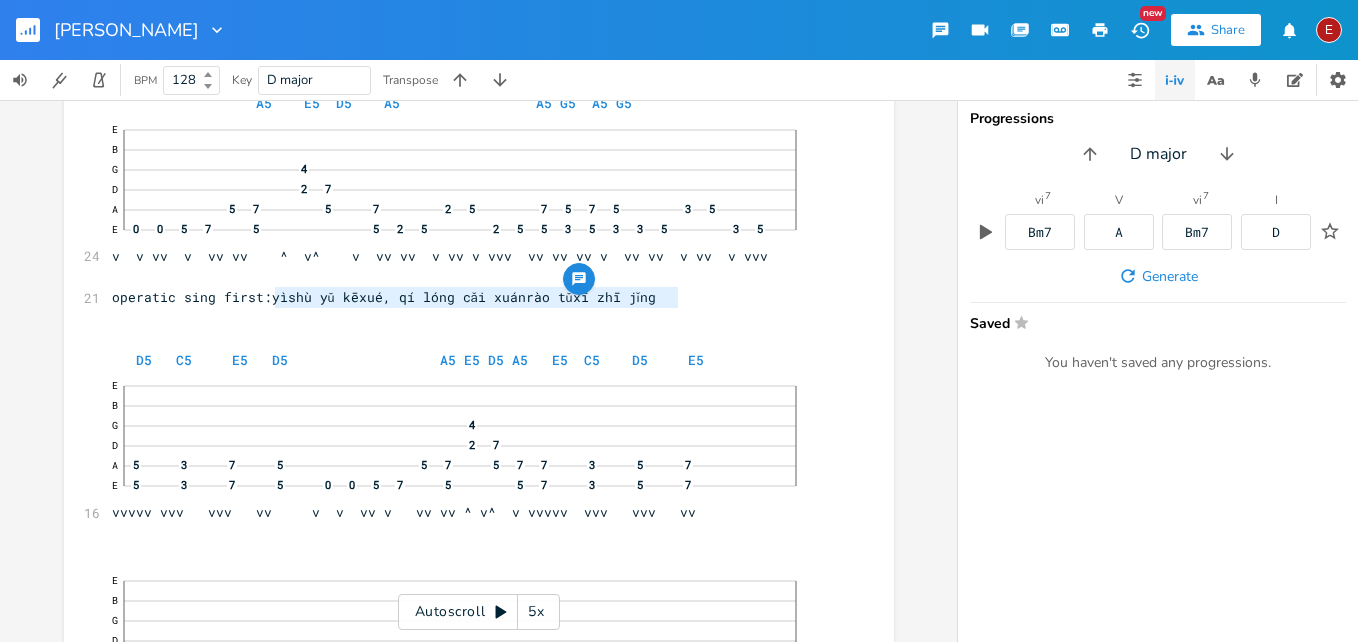 drag, startPoint x: 268, startPoint y: 297, endPoint x: 672, endPoint y: 305, distance: 404.0792 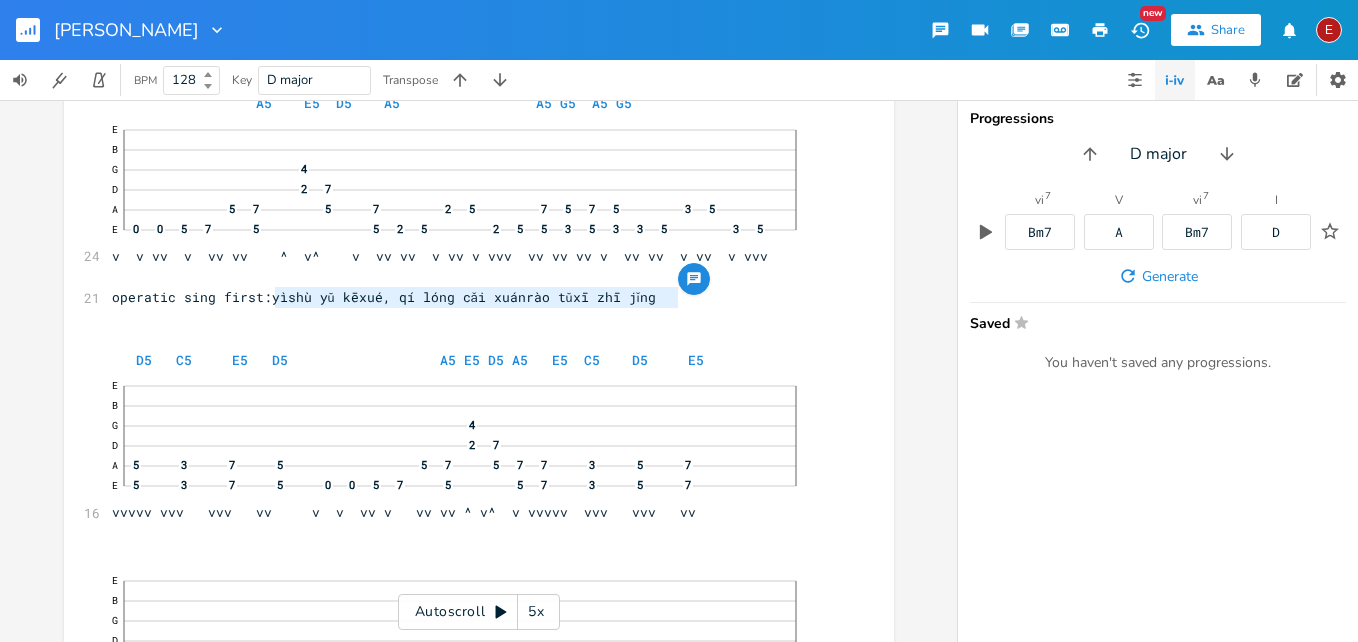 click 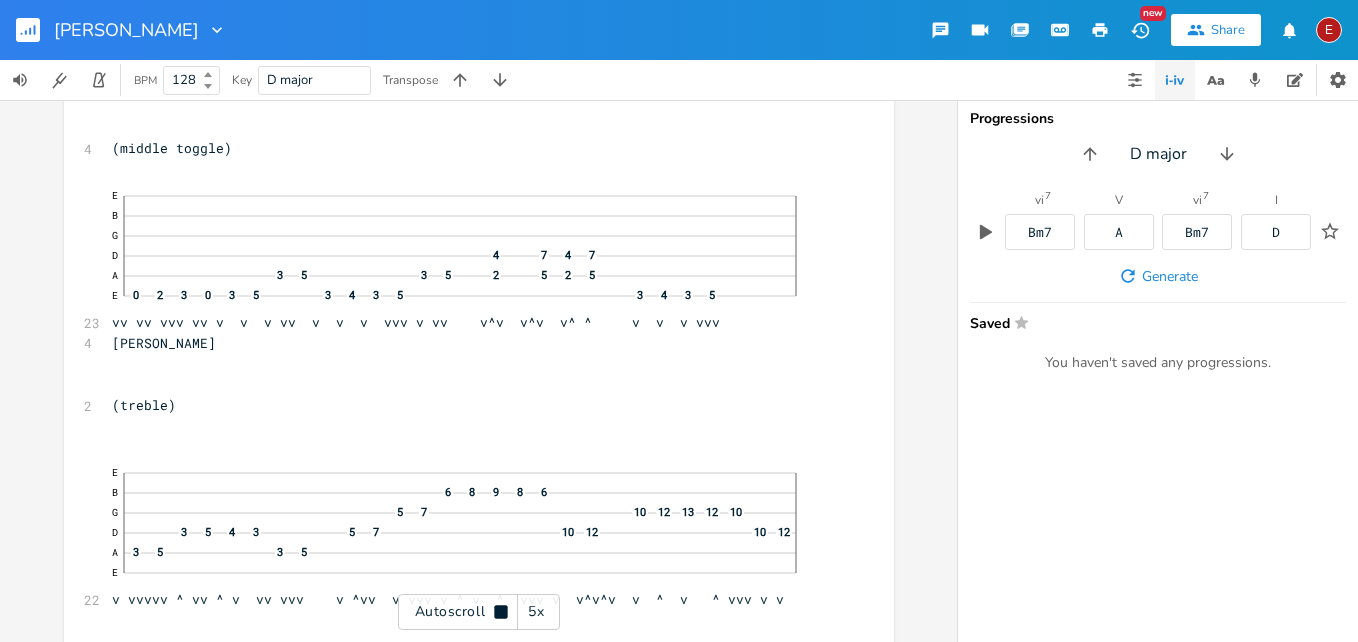 click on "Autoscroll 5x" at bounding box center (479, 612) 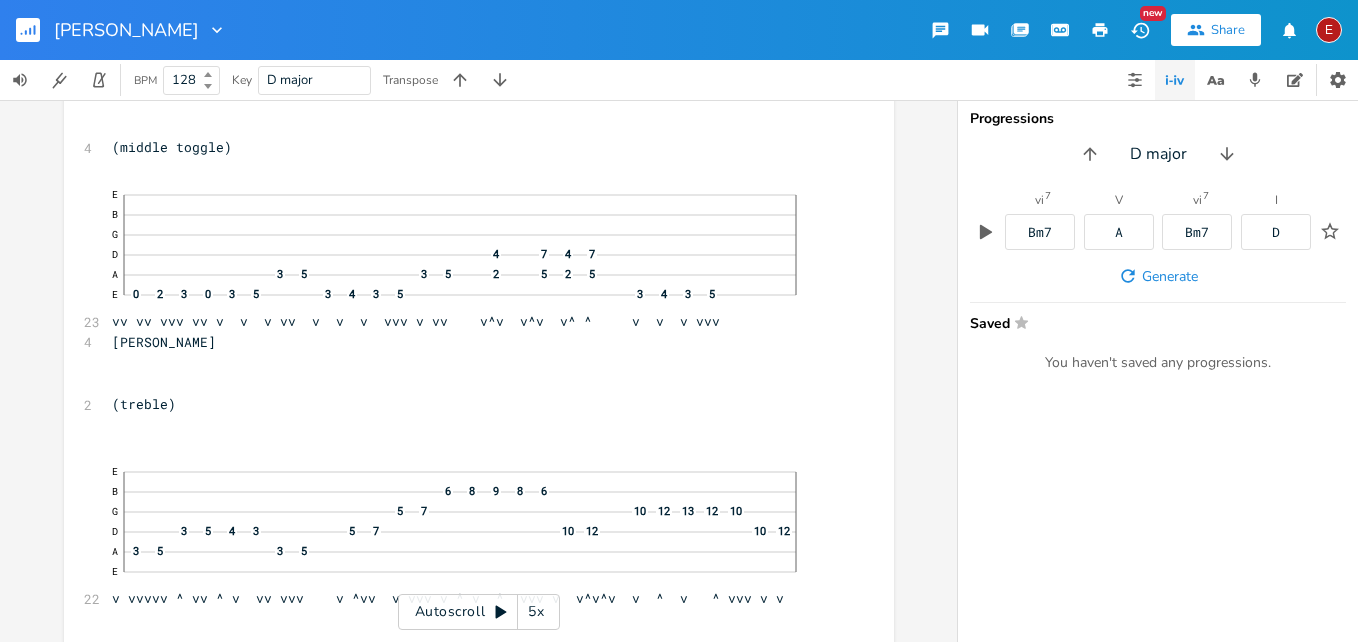click on "Autoscroll 5x" at bounding box center [479, 612] 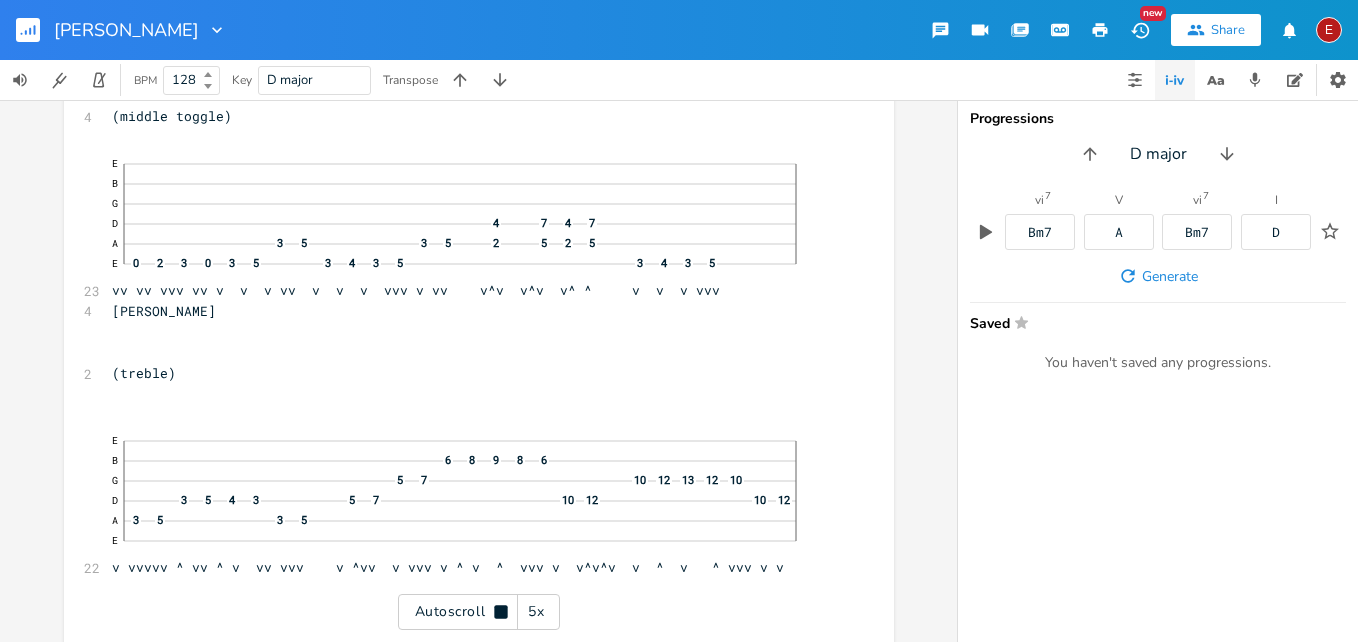 scroll, scrollTop: 2471, scrollLeft: 0, axis: vertical 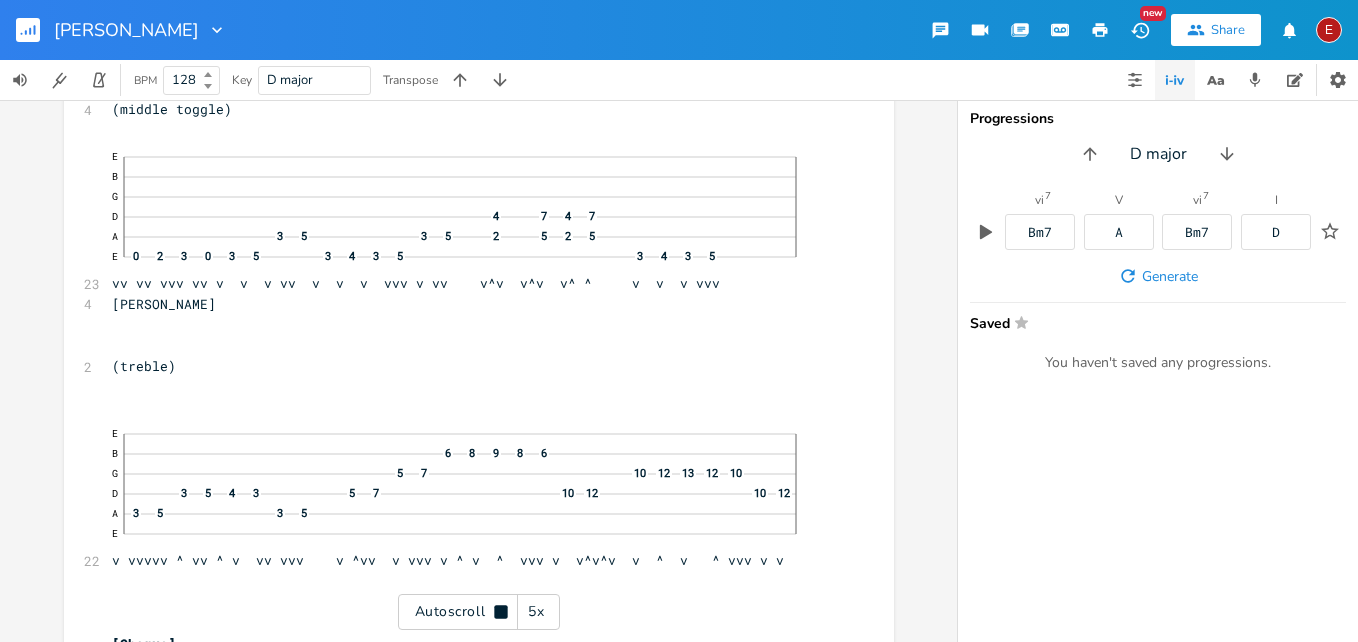 click on "Autoscroll 5x" at bounding box center [479, 612] 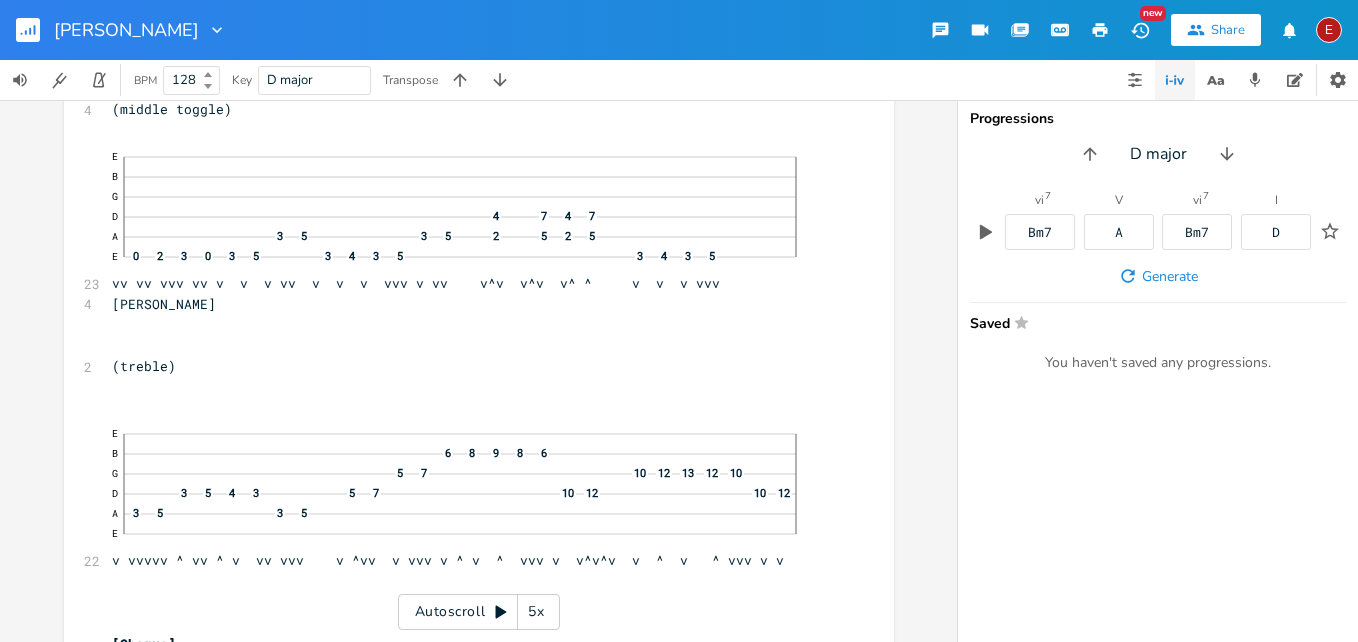 click 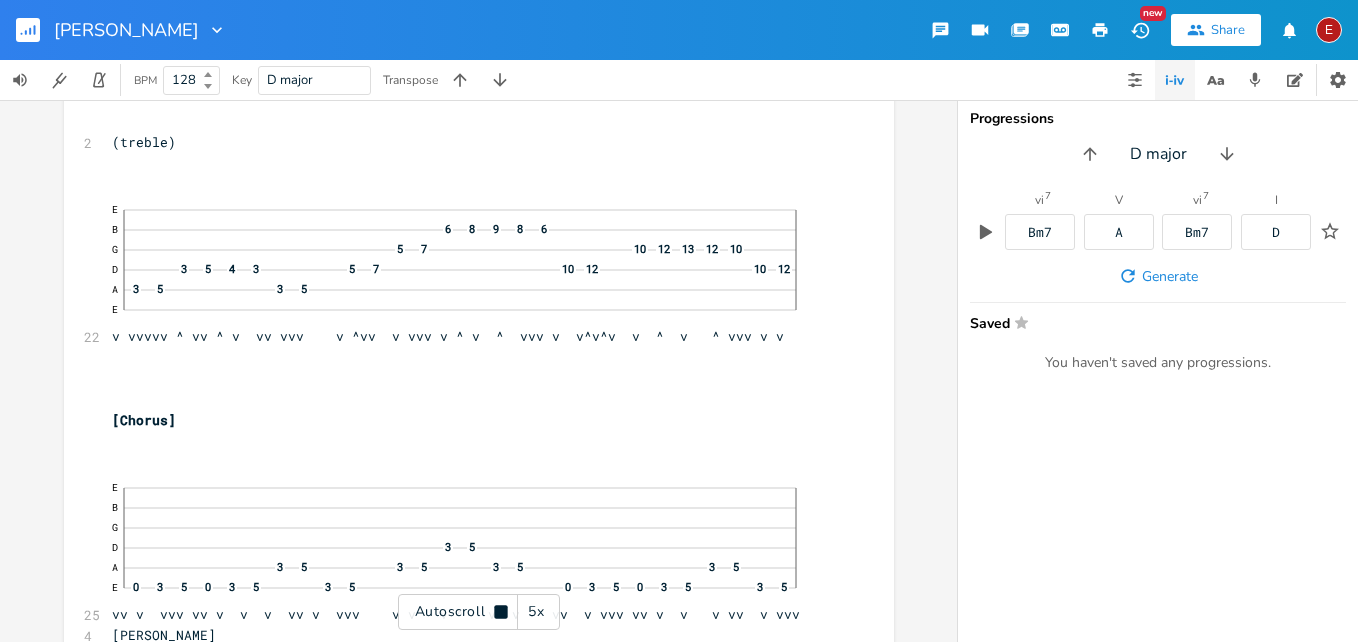click 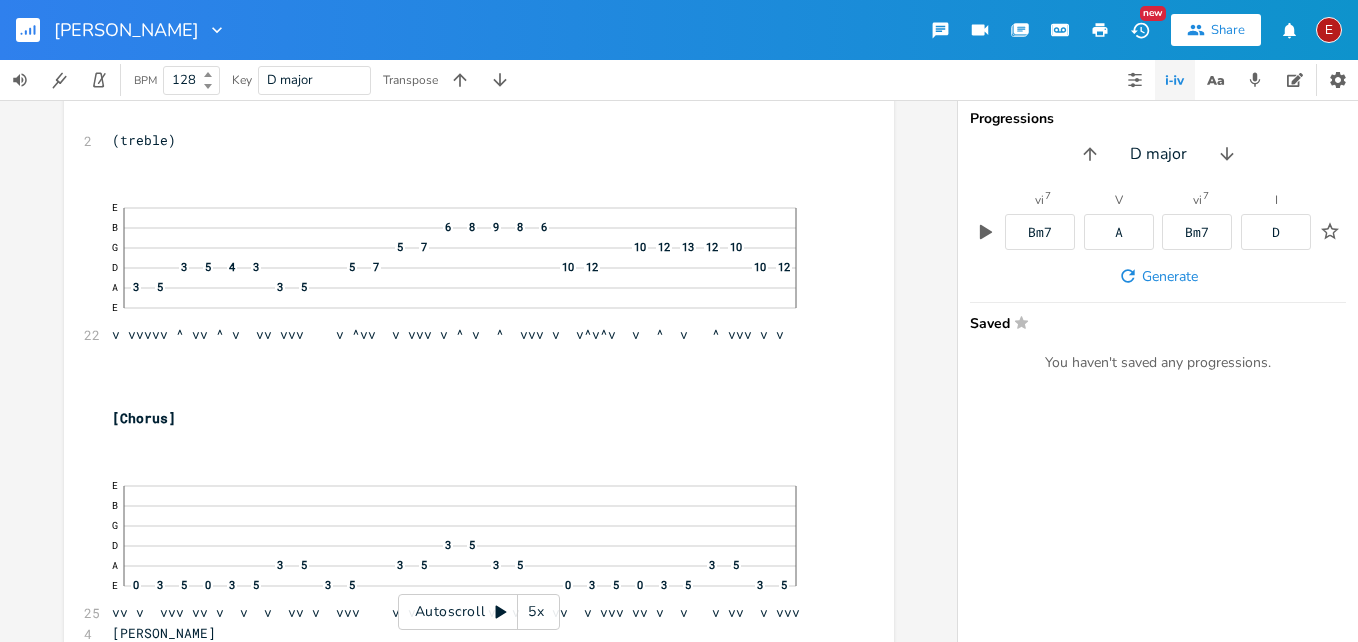 click 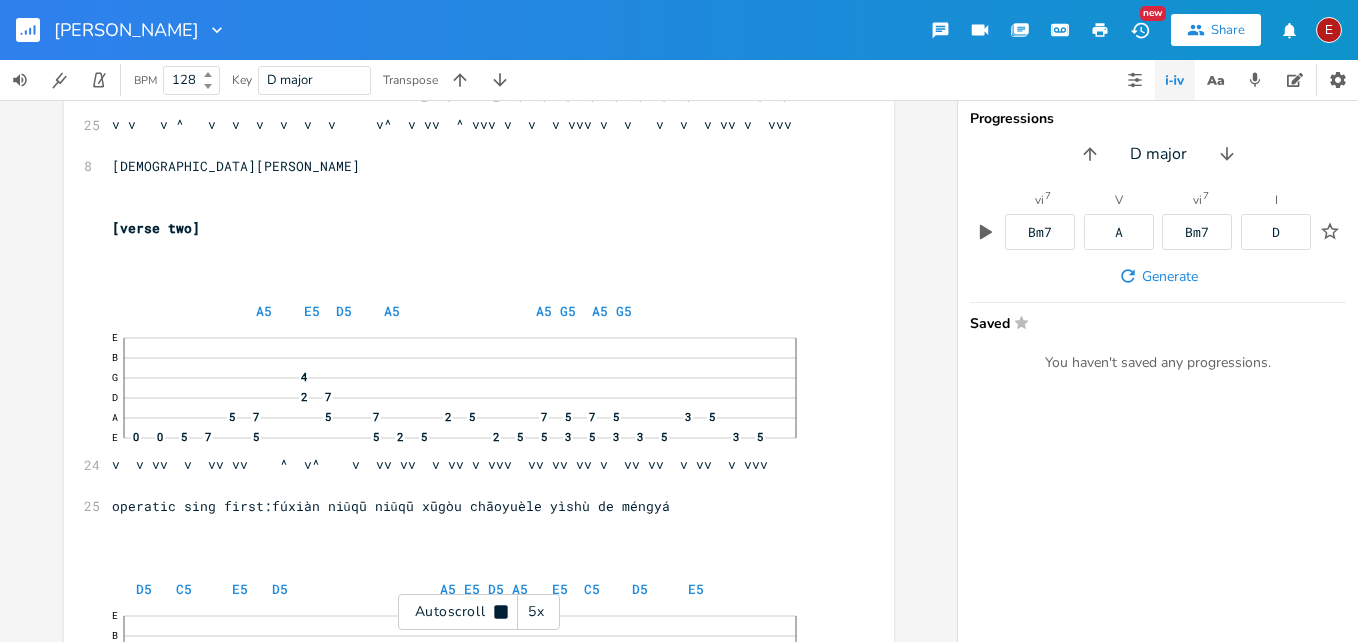 click 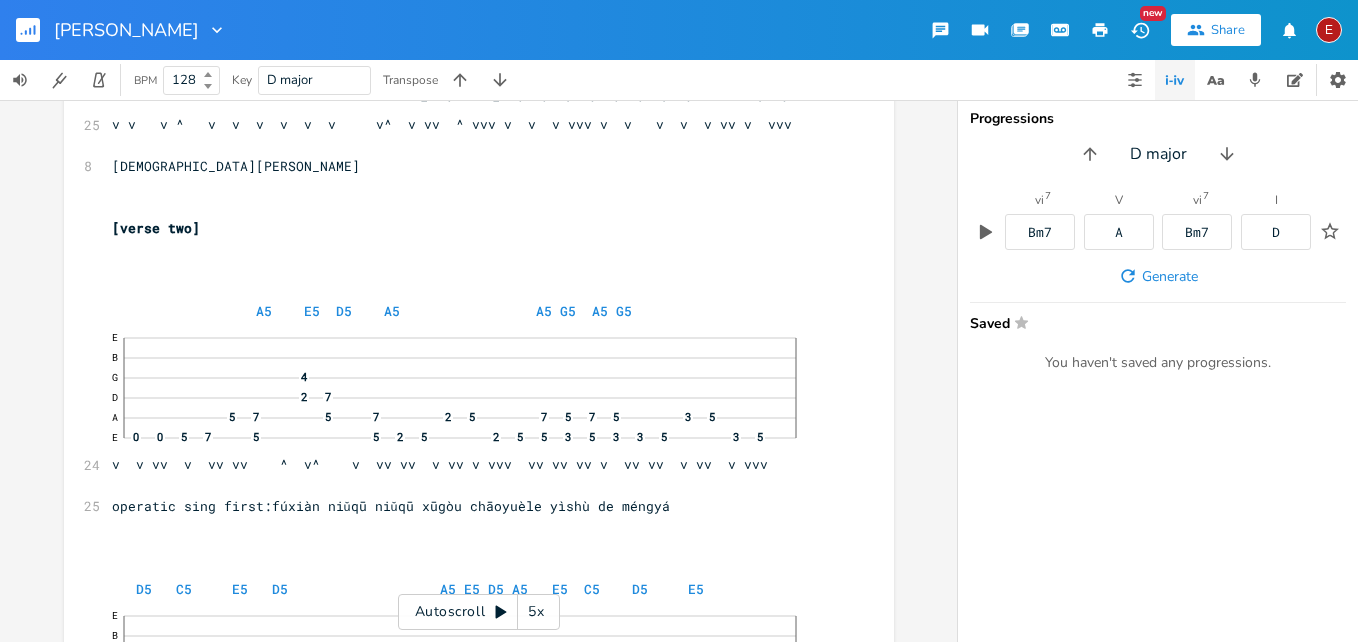 scroll, scrollTop: 3791, scrollLeft: 0, axis: vertical 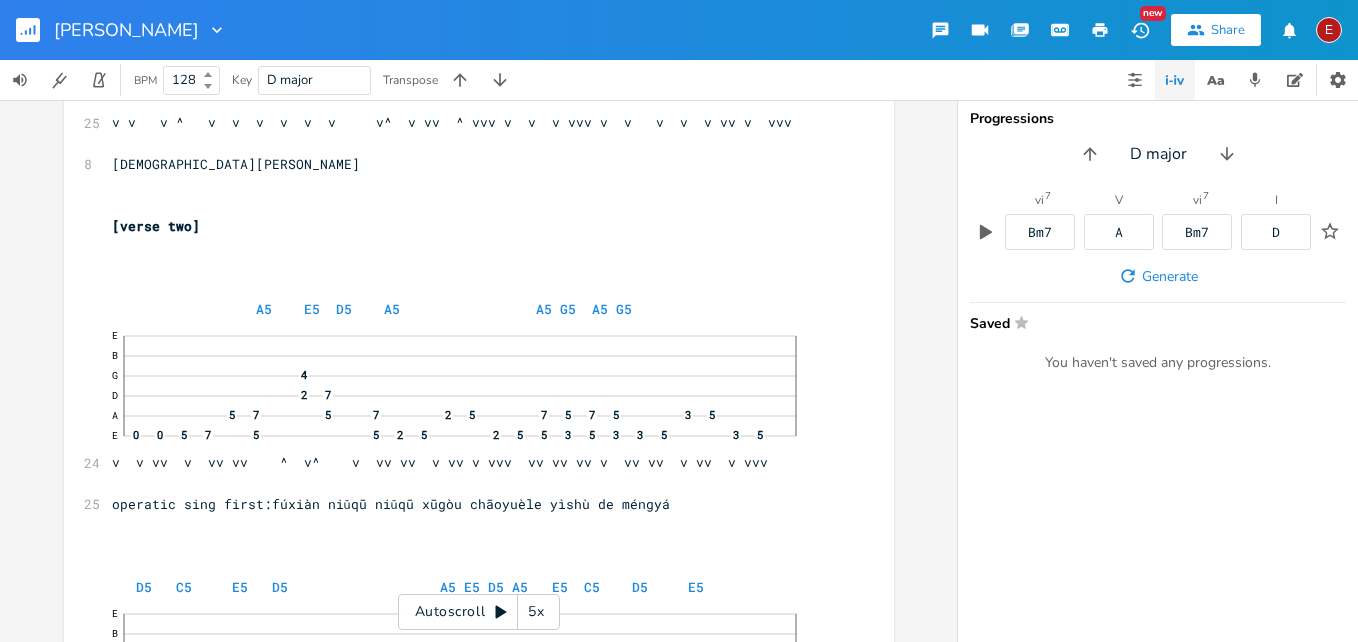 click 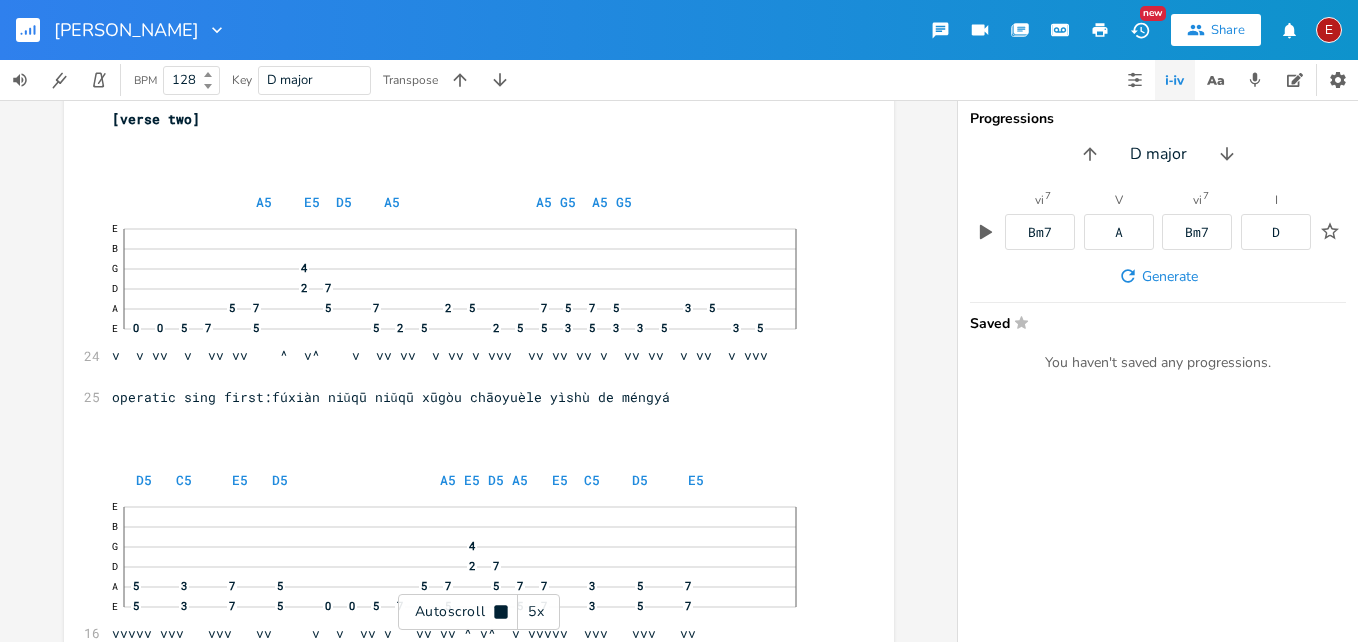 click 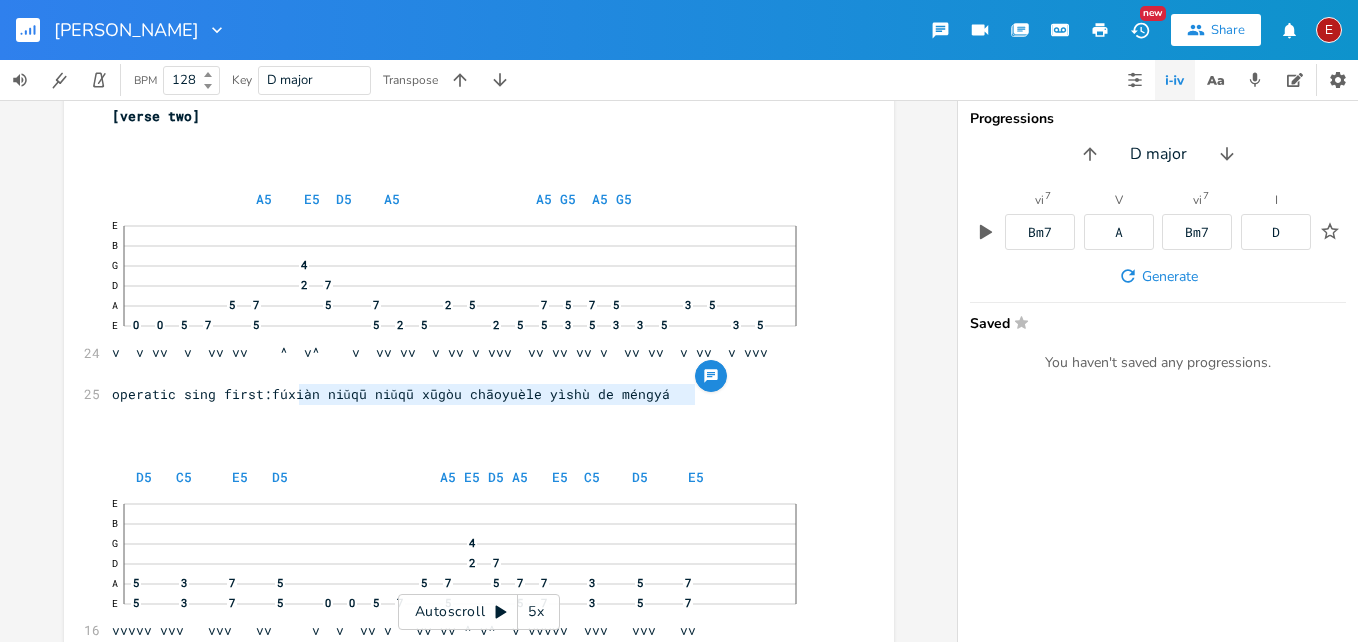 type on "fúxiàn niǔqū niǔqū xūgòu chāoyuèle yìshù de méngyá" 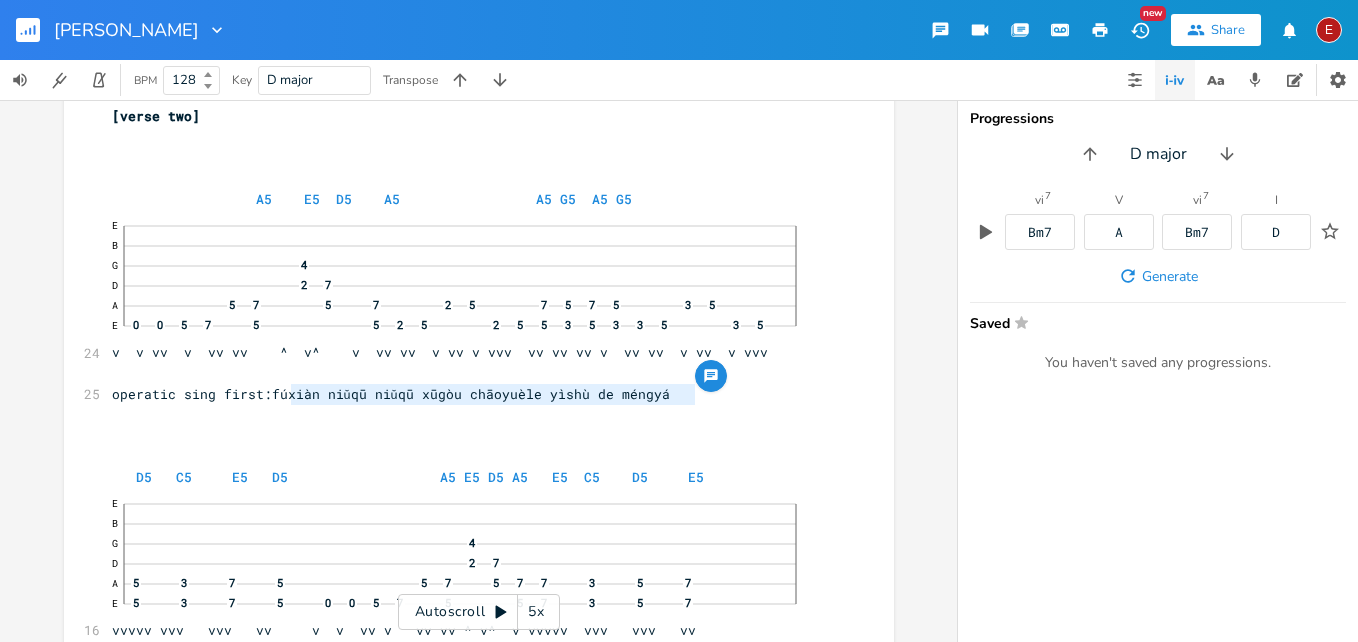 drag, startPoint x: 690, startPoint y: 398, endPoint x: 285, endPoint y: 397, distance: 405.00122 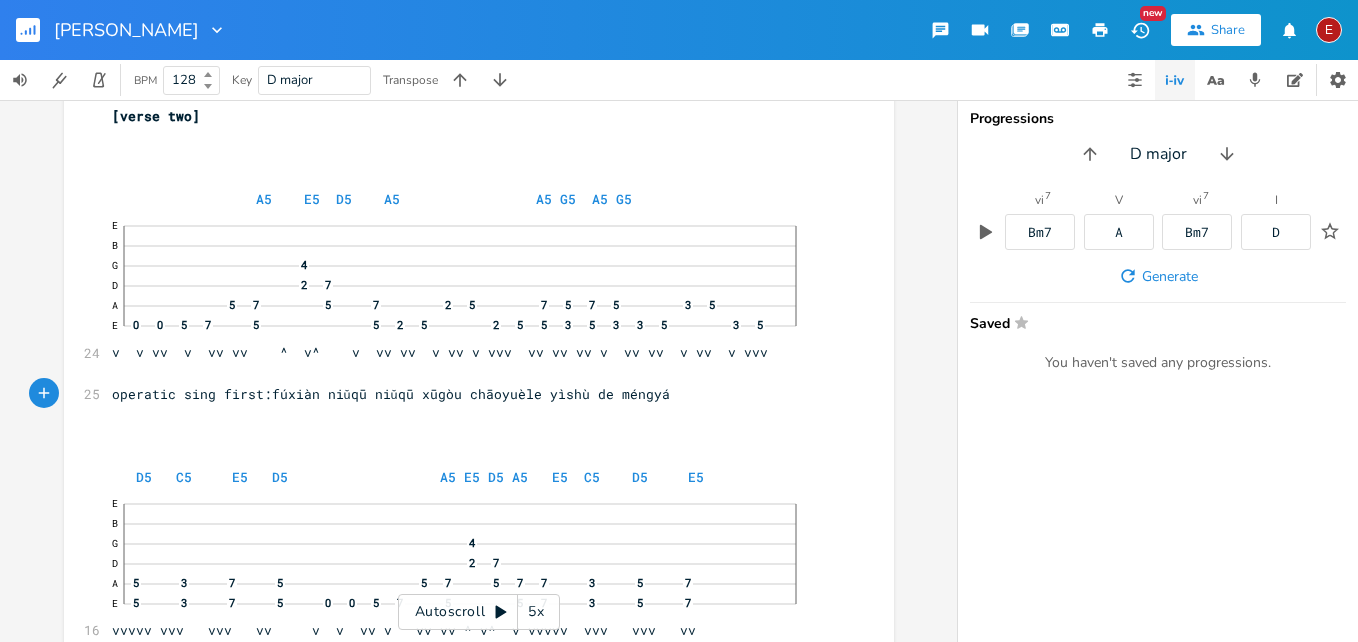 type on "operatic sing first:fúxiàn niǔqū niǔqū xūgòu chāoyuèle yìshù de méngyá" 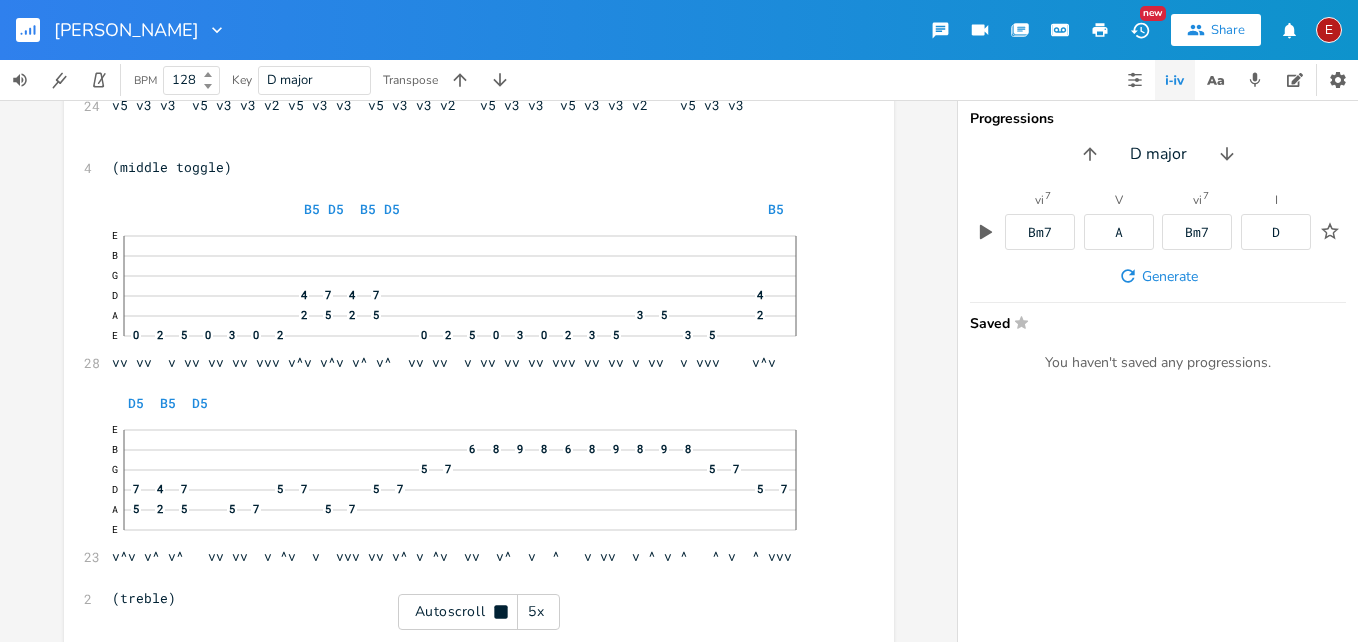 scroll, scrollTop: 4838, scrollLeft: 0, axis: vertical 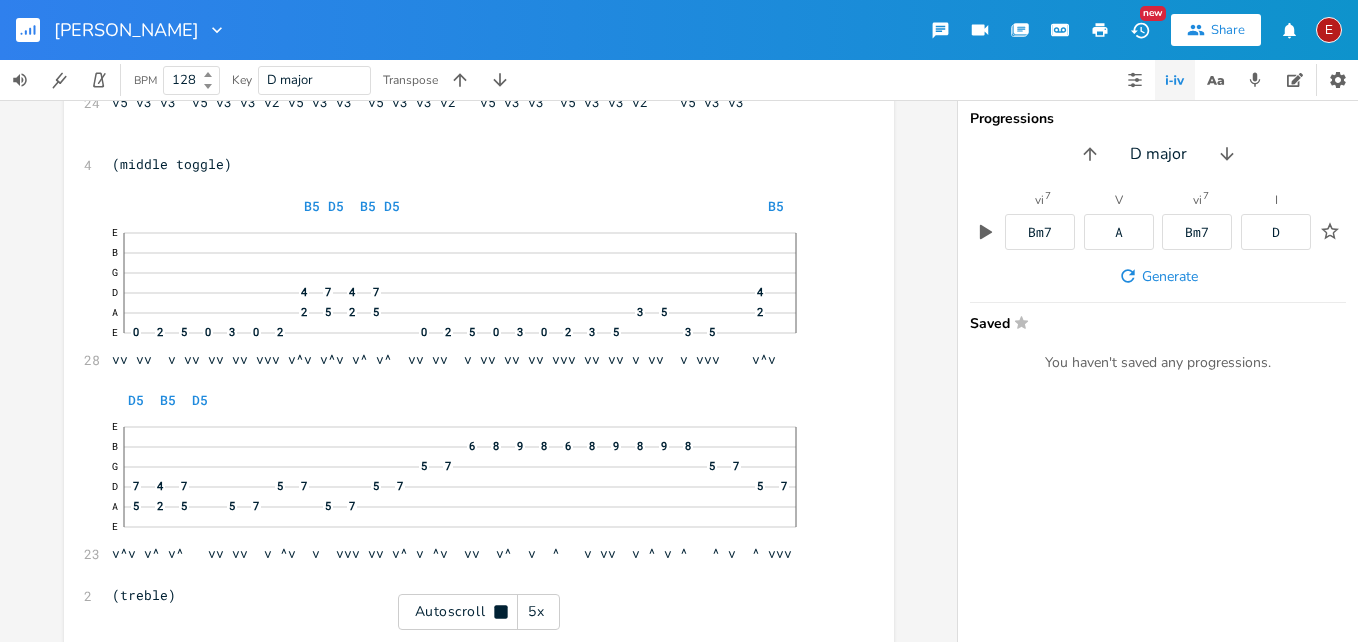 click 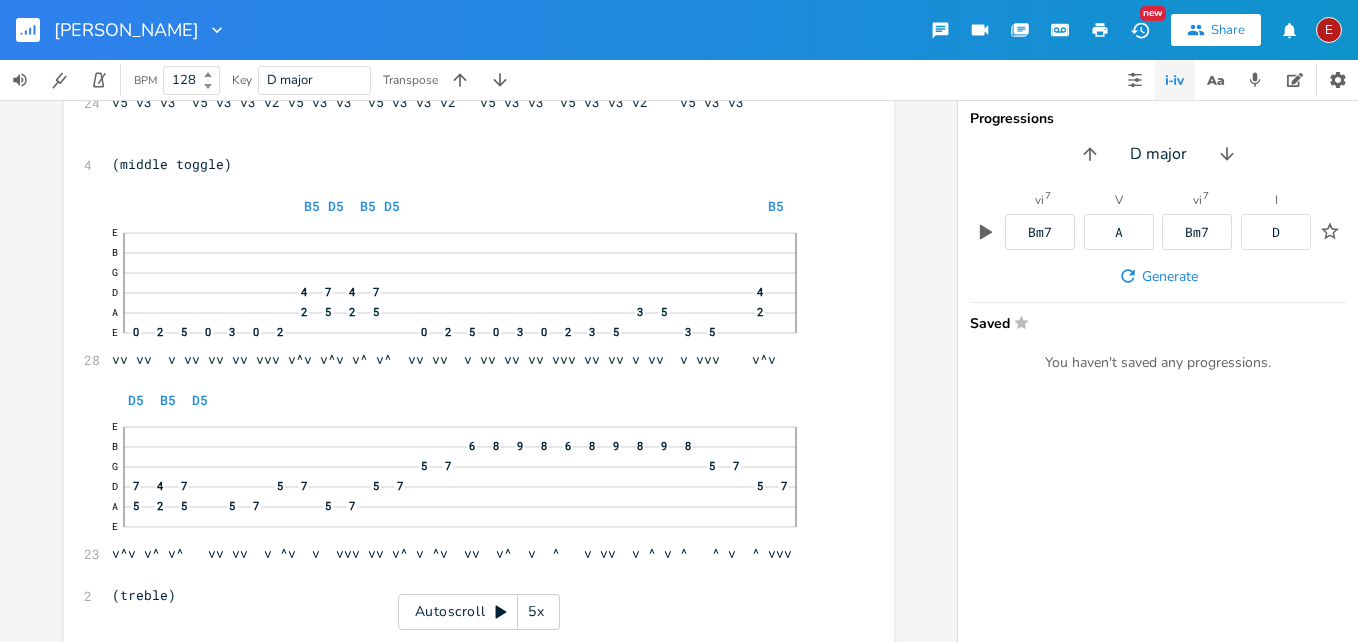 click 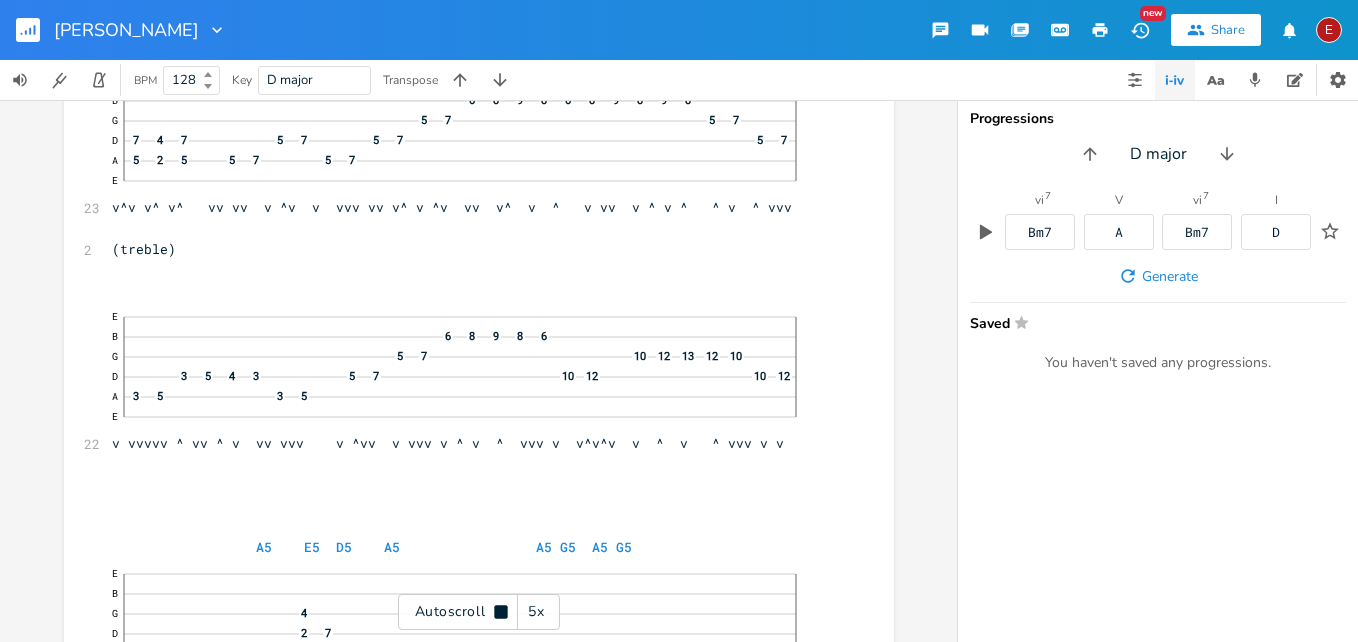 click 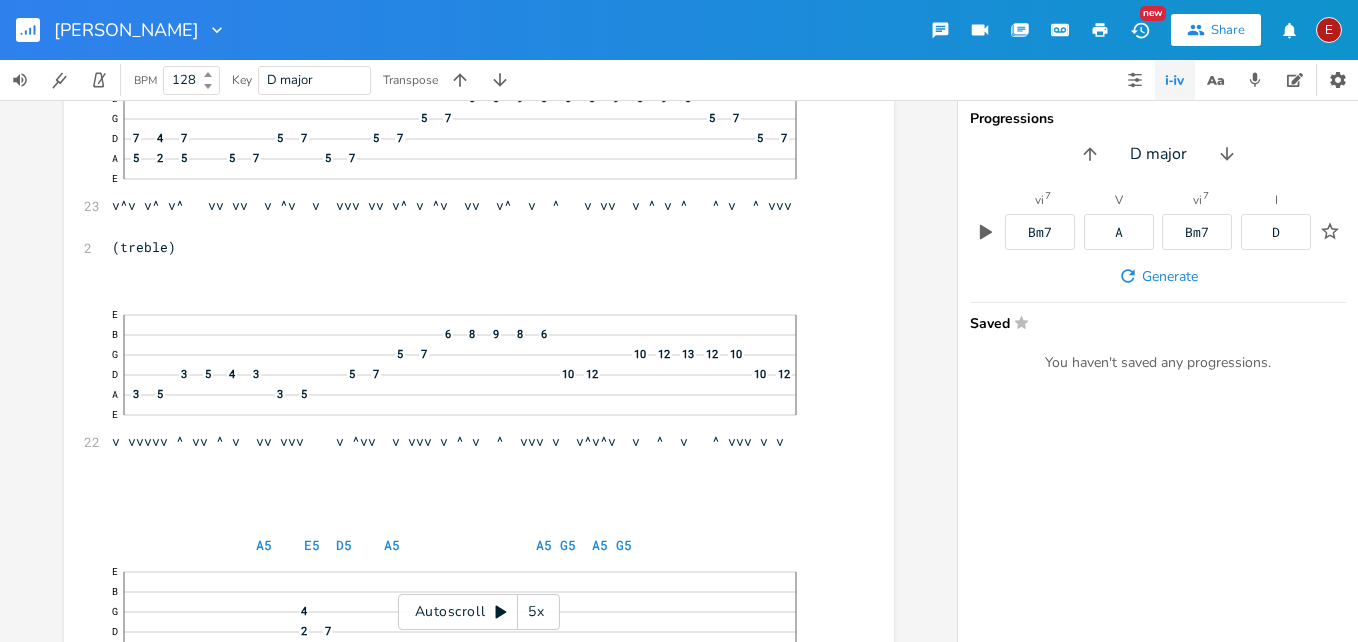 click 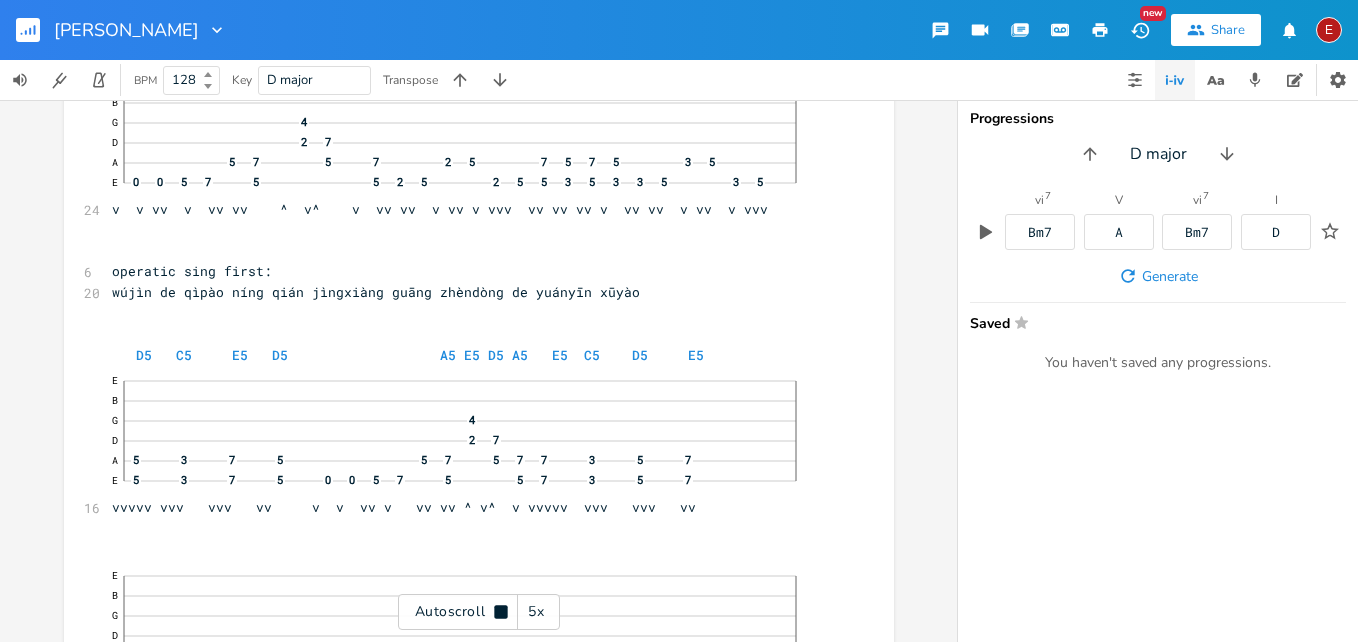click 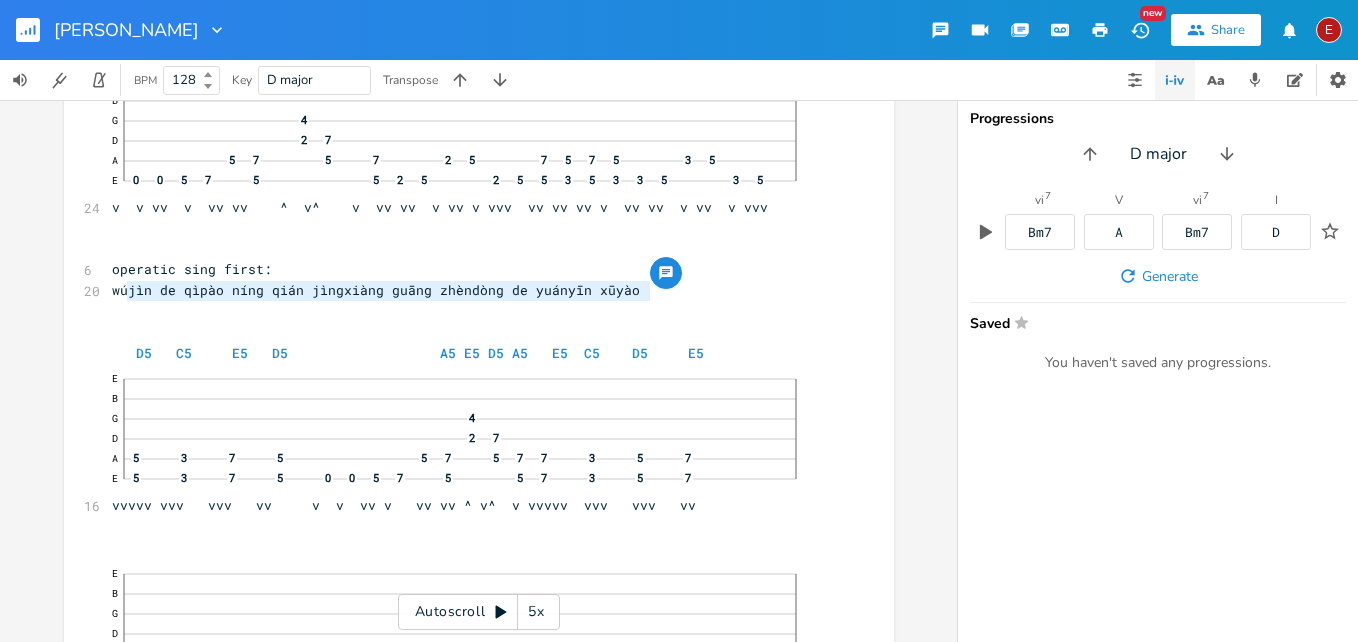 type on "wújìn de qìpào níng qián jìngxiàng guāng zhèndòng de yuányīn xūyào" 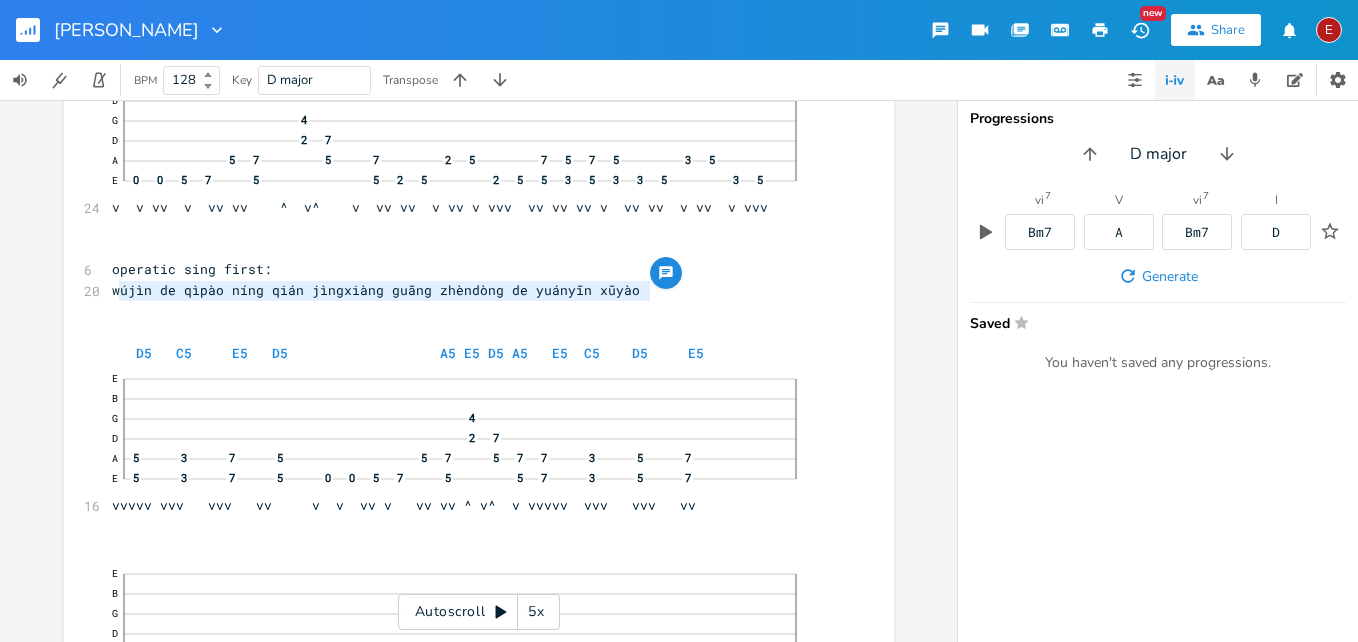 drag, startPoint x: 646, startPoint y: 291, endPoint x: 116, endPoint y: 295, distance: 530.0151 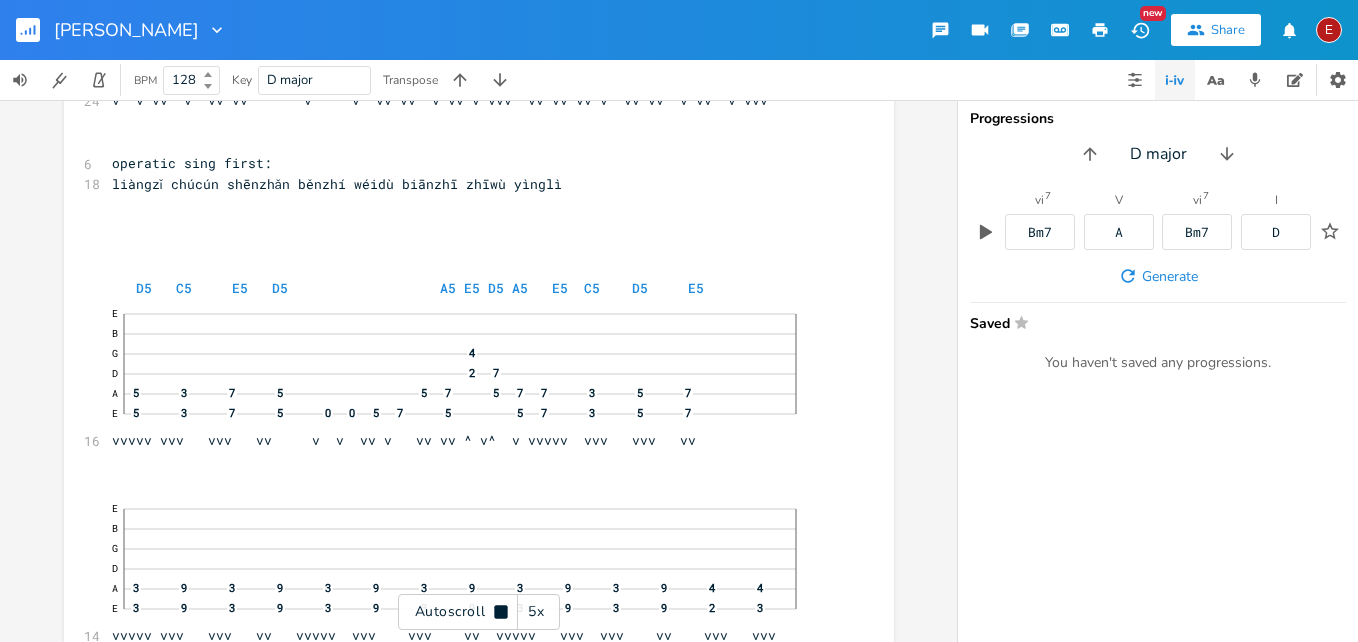 scroll, scrollTop: 7847, scrollLeft: 0, axis: vertical 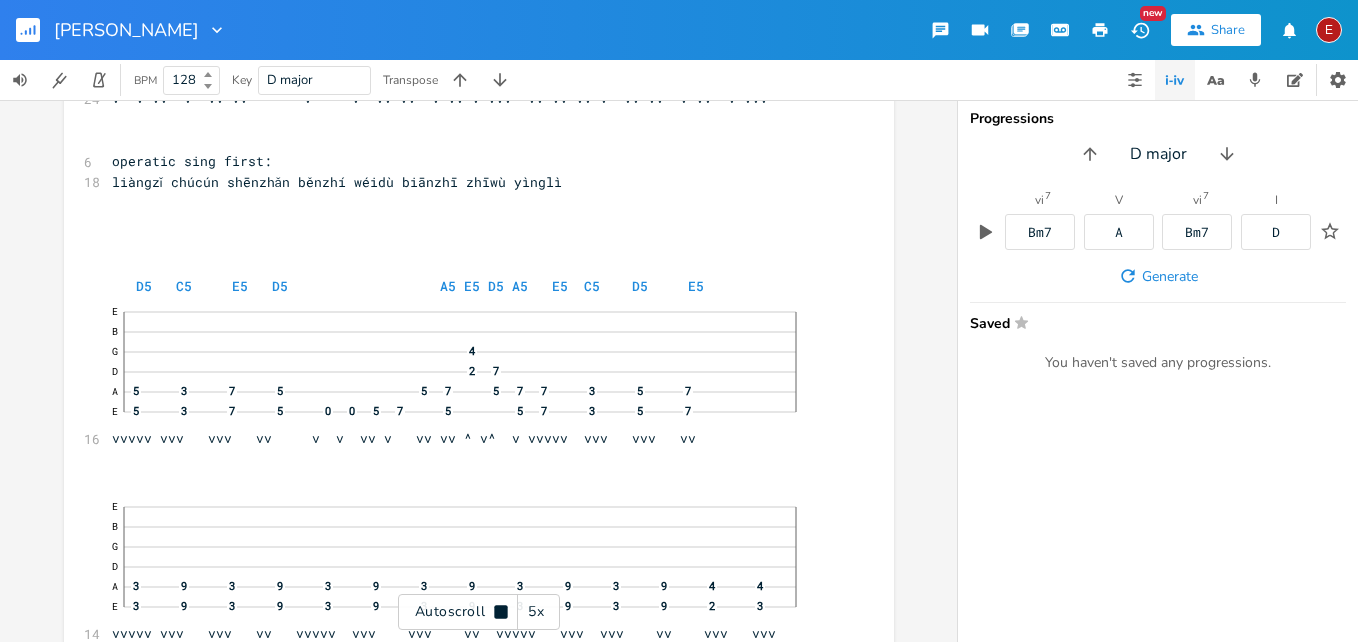 click 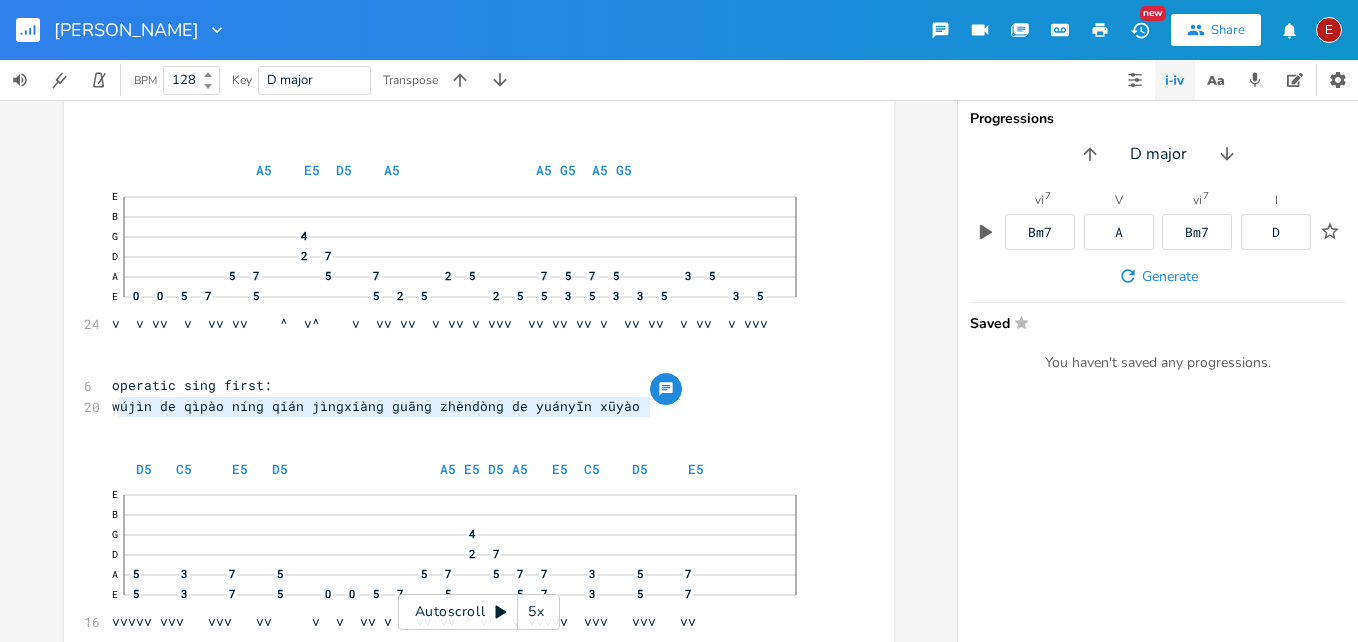 scroll, scrollTop: 5611, scrollLeft: 0, axis: vertical 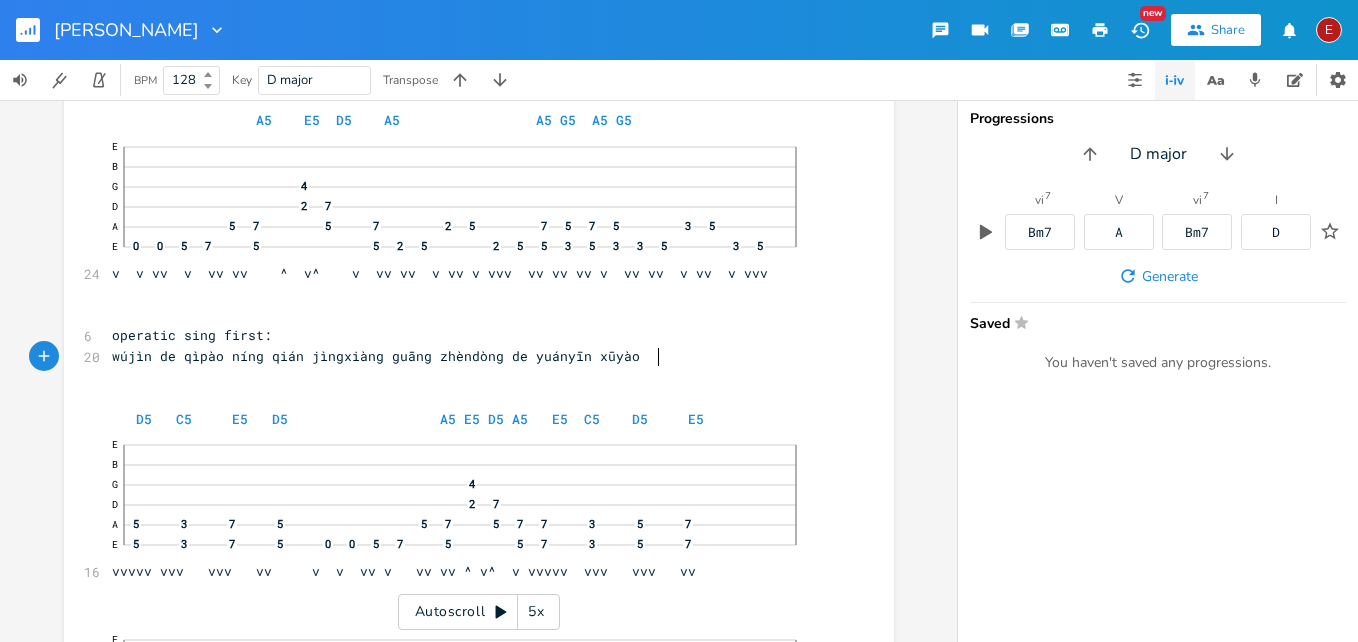 click on "wújìn de qìpào níng qián jìngxiàng guāng zhèndòng de yuányīn xūyào" at bounding box center [469, 356] 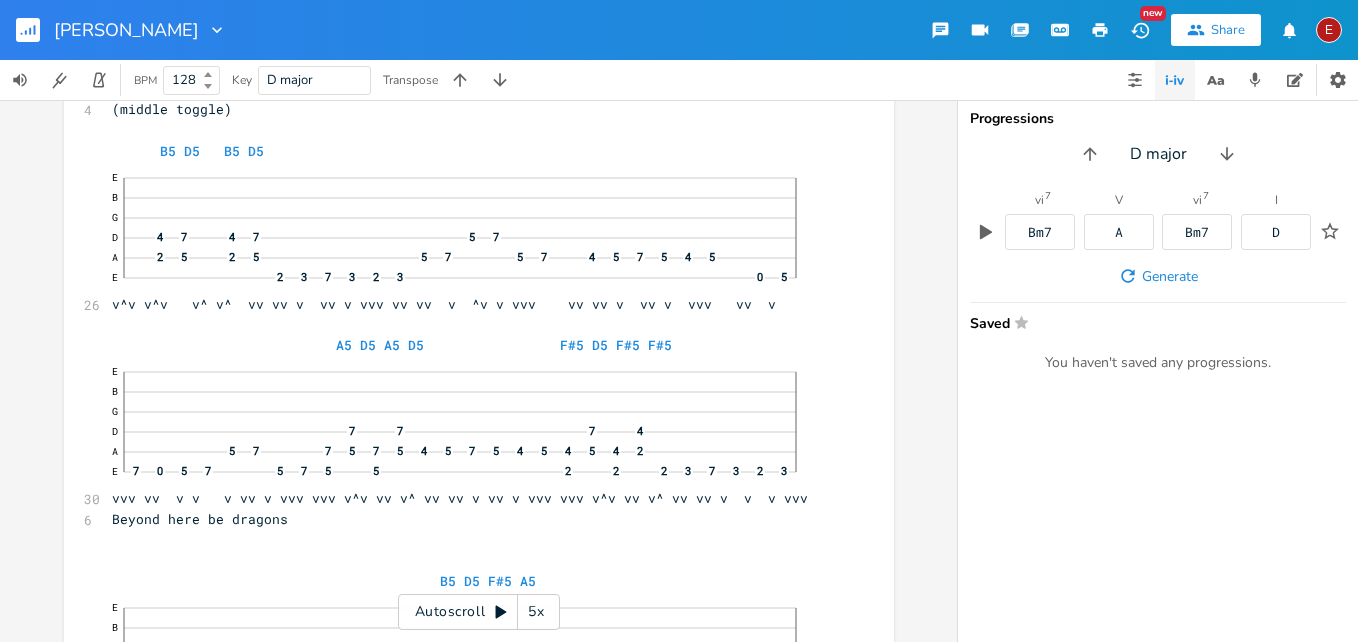 scroll, scrollTop: 6595, scrollLeft: 0, axis: vertical 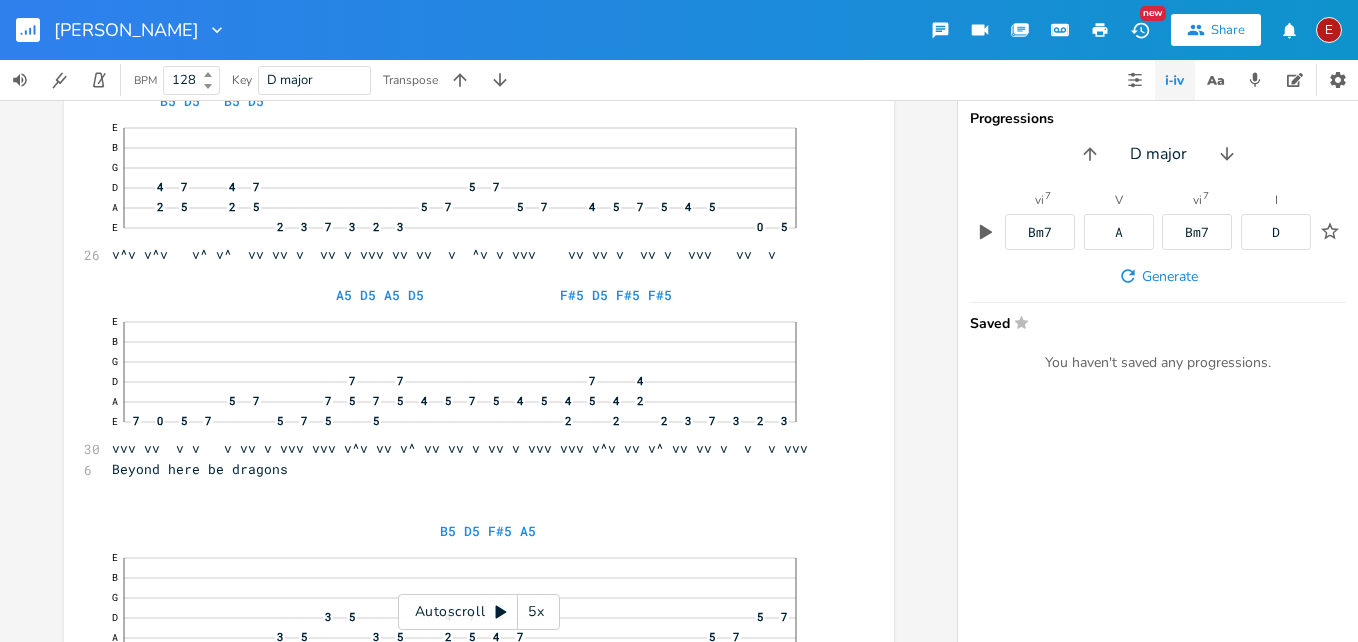 click 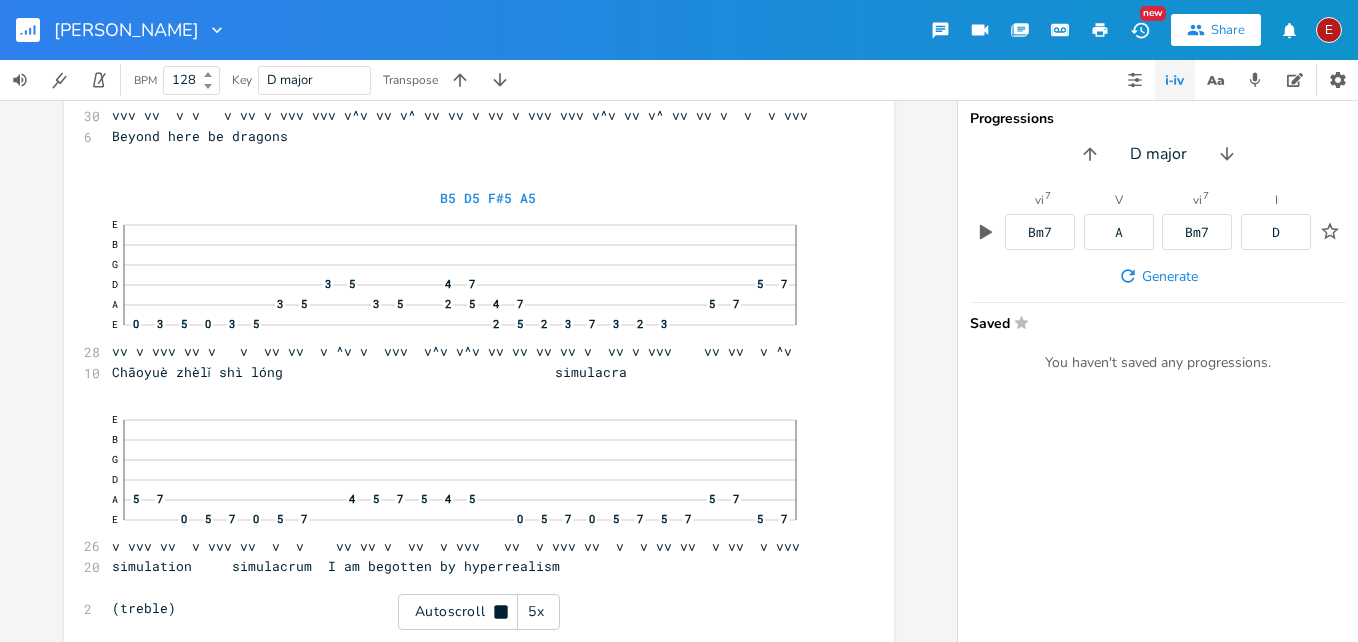 click 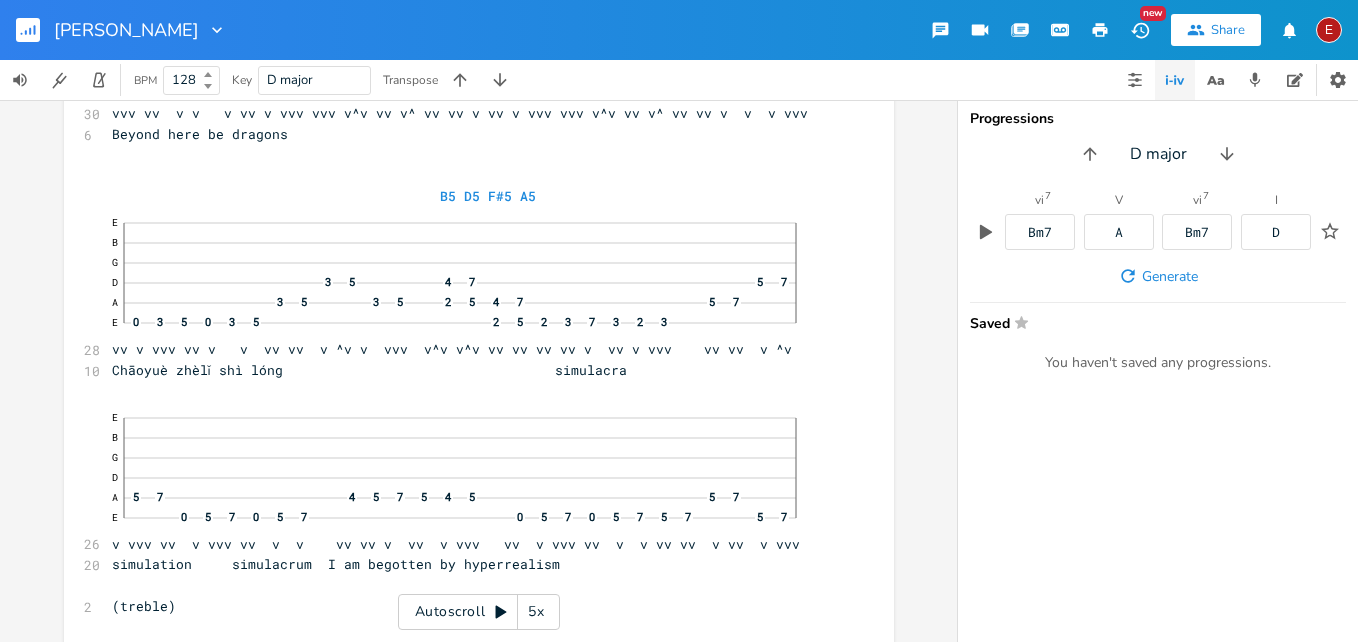 click 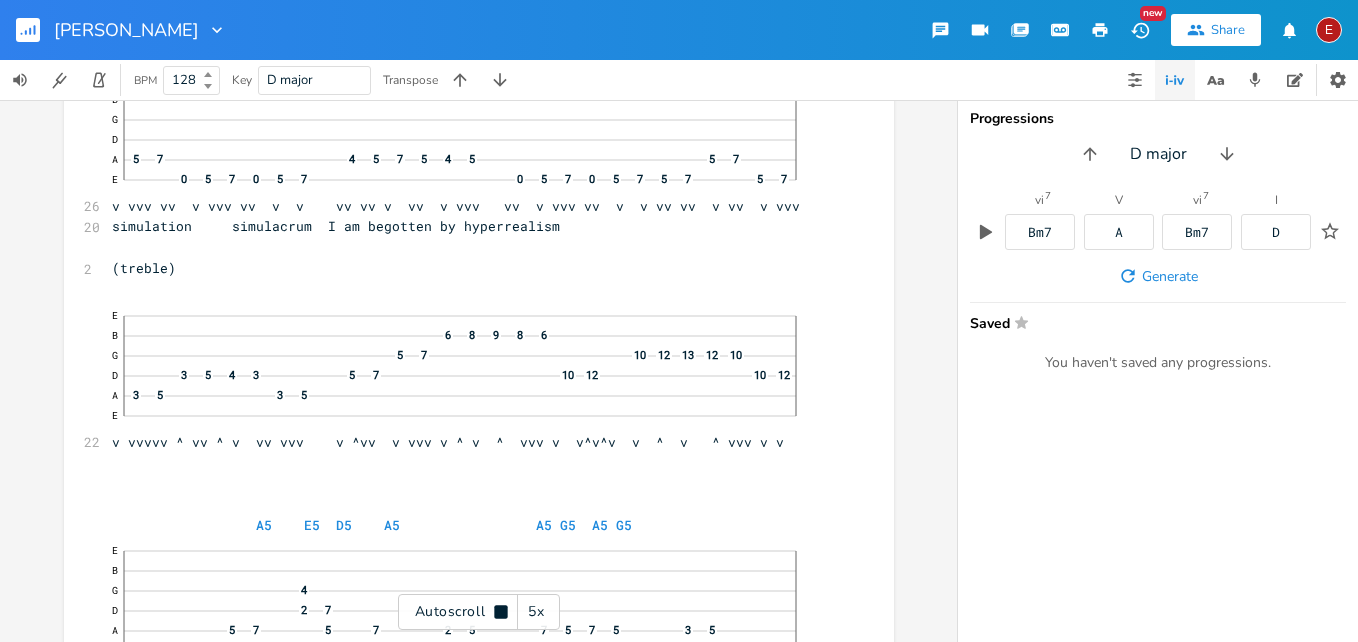 click 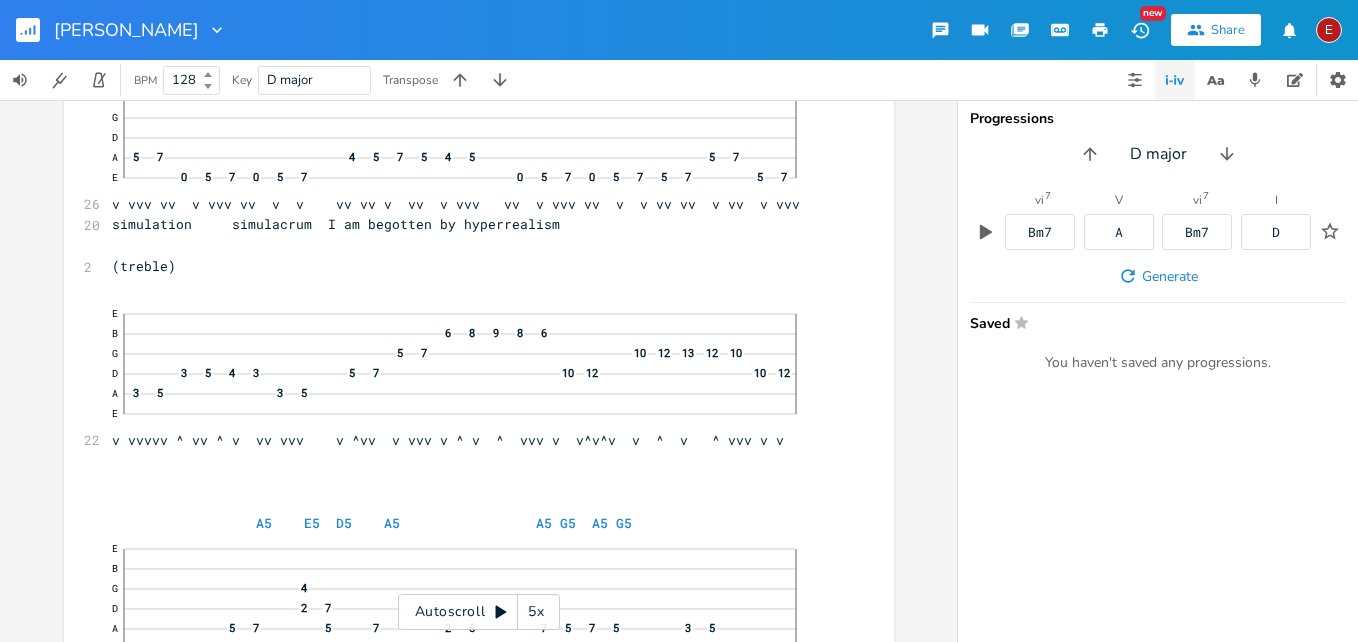 click 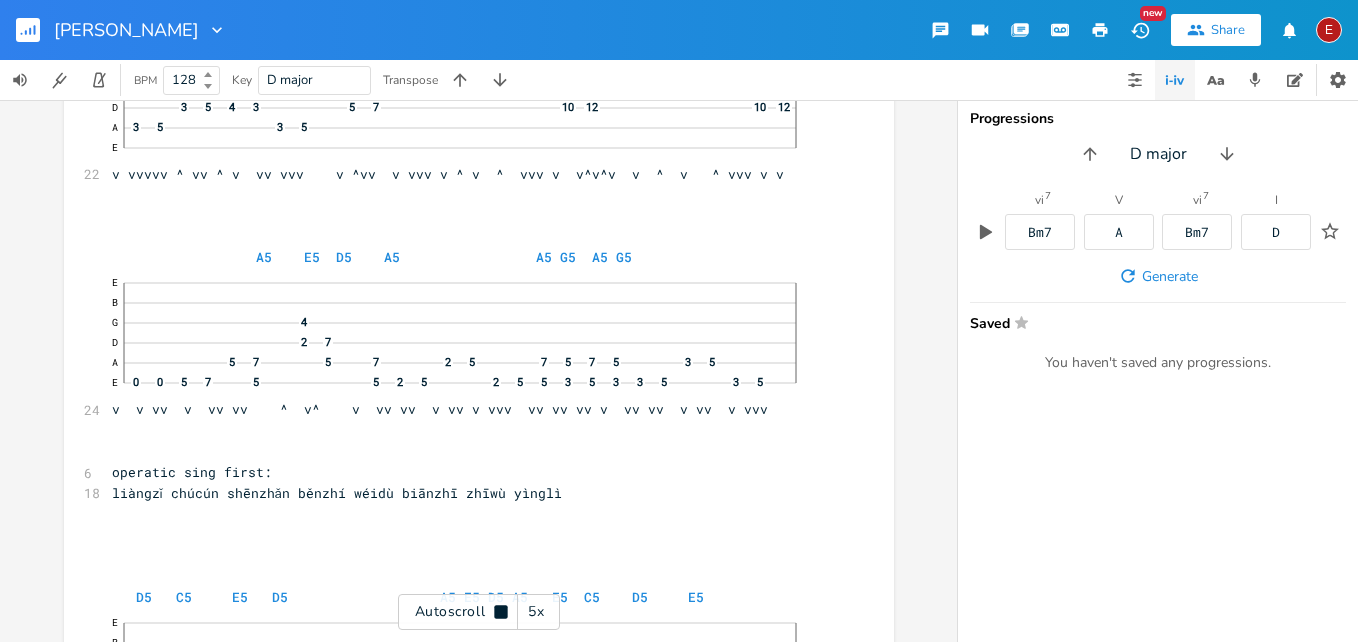 click 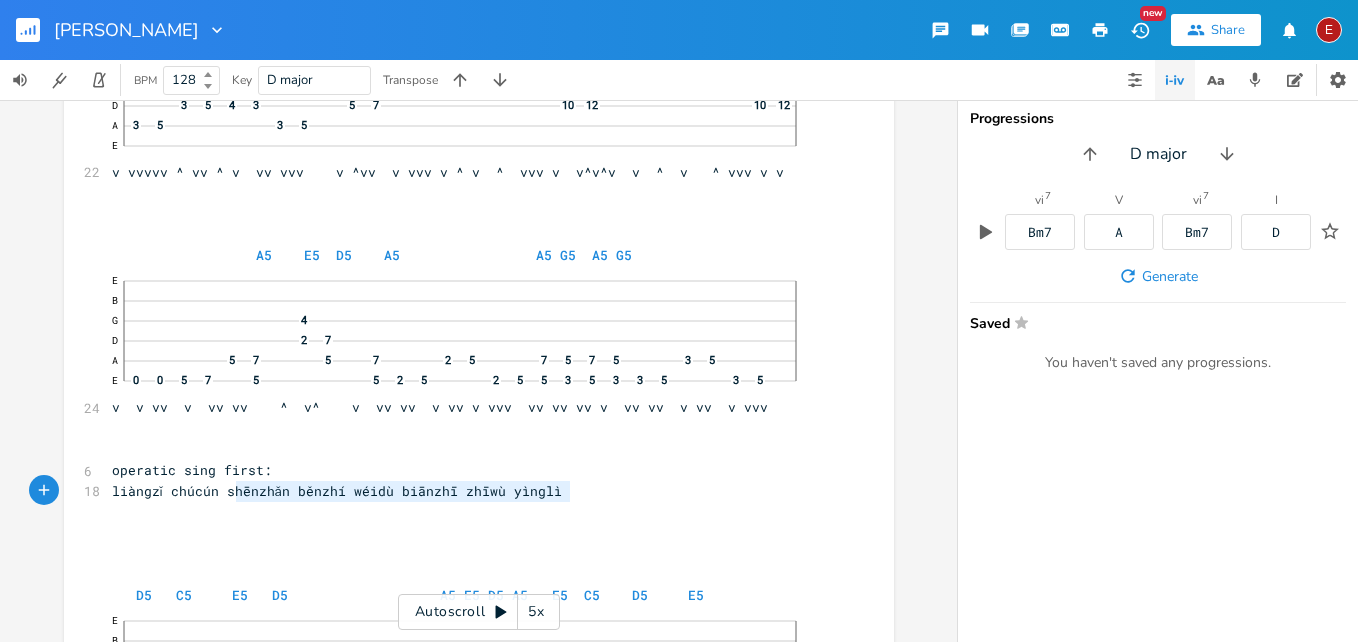 type on "úcún shēnzhǎn běnzhí wéidù biānzhī zhīwù yìnglì" 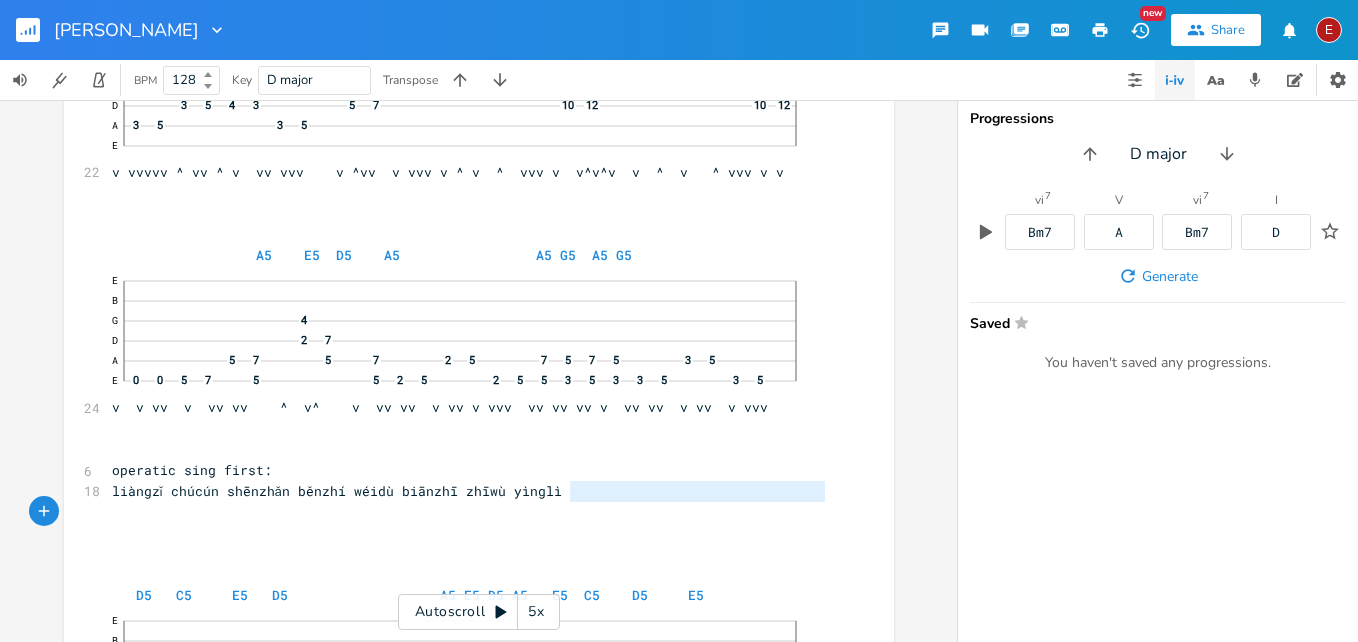 type on "liàngzǐ chúcún shēnzhǎn běnzhí wéidù biānzhī zhīwù yìnglì" 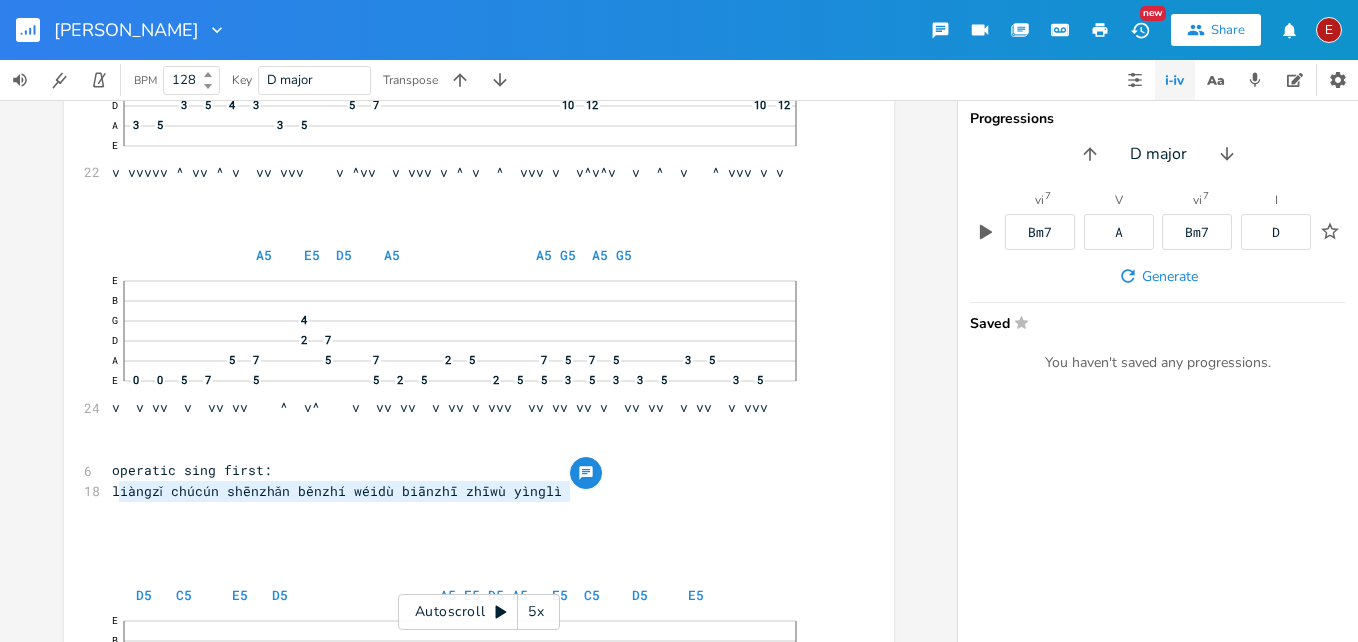 drag, startPoint x: 571, startPoint y: 494, endPoint x: 112, endPoint y: 496, distance: 459.00436 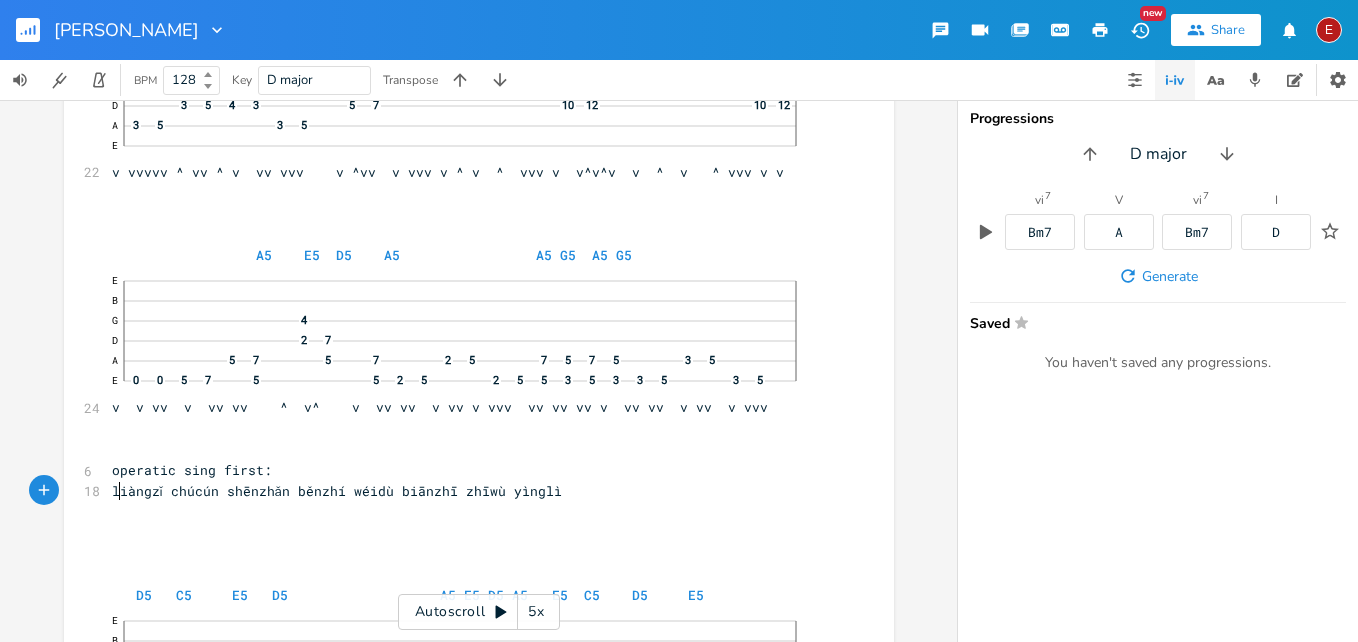 click on "liàngzǐ chúcún shēnzhǎn běnzhí wéidù biānzhī zhīwù yìnglì" at bounding box center [337, 491] 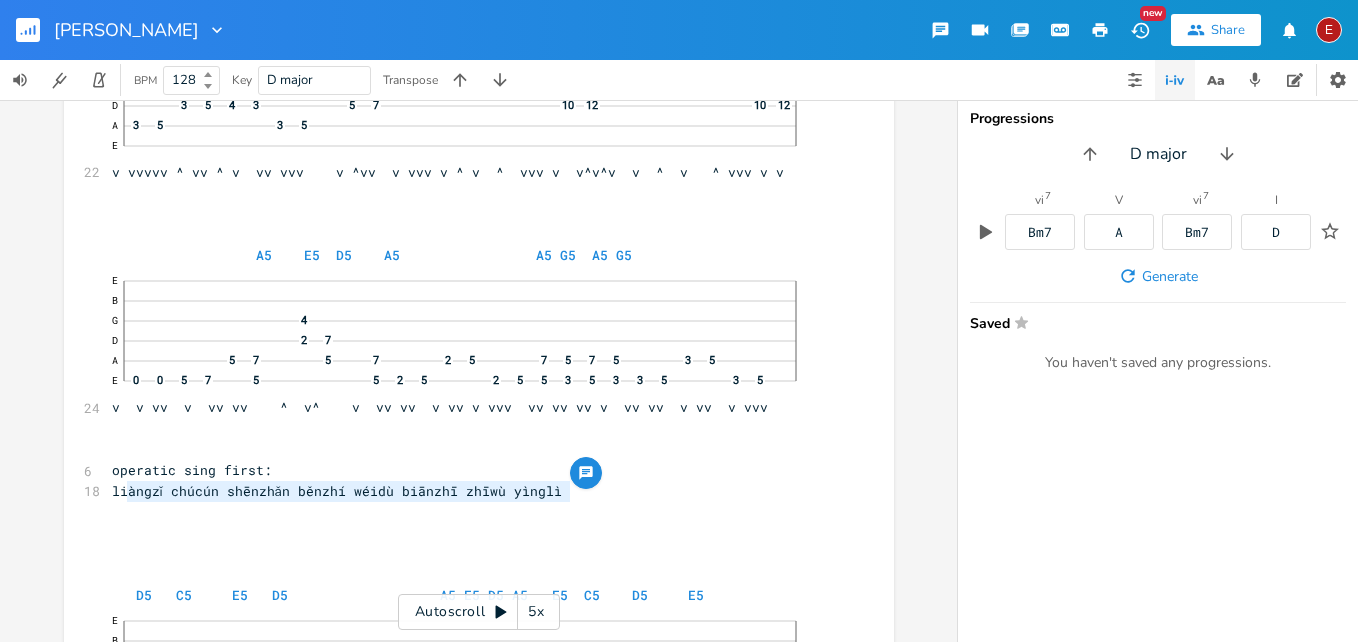 type on "liàngzǐ chúcún shēnzhǎn běnzhí wéidù biānzhī zhīwù yìnglì" 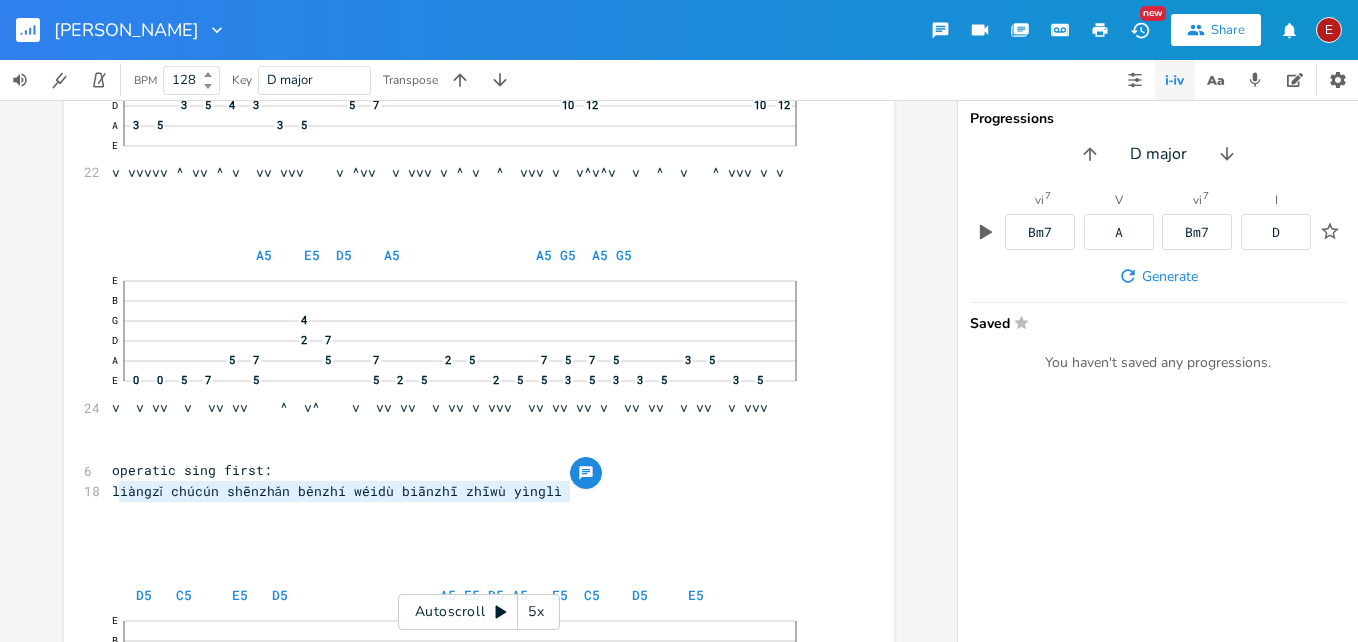 drag, startPoint x: 566, startPoint y: 494, endPoint x: 116, endPoint y: 493, distance: 450.0011 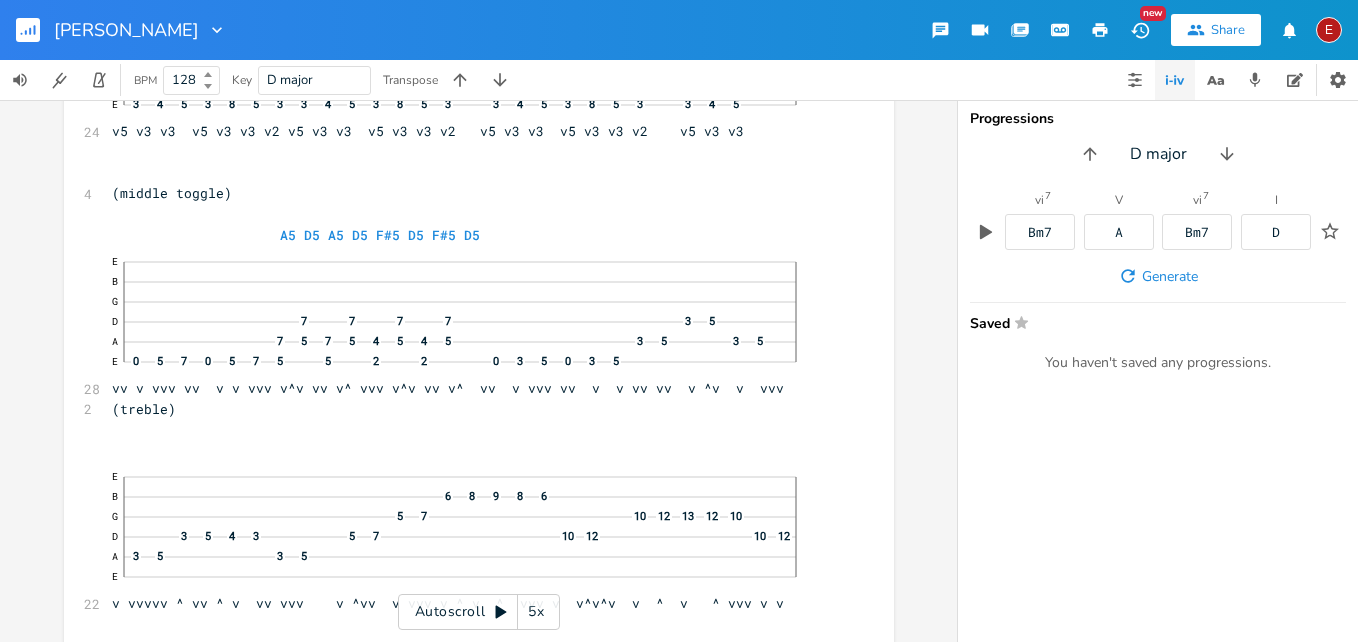 scroll, scrollTop: 8514, scrollLeft: 0, axis: vertical 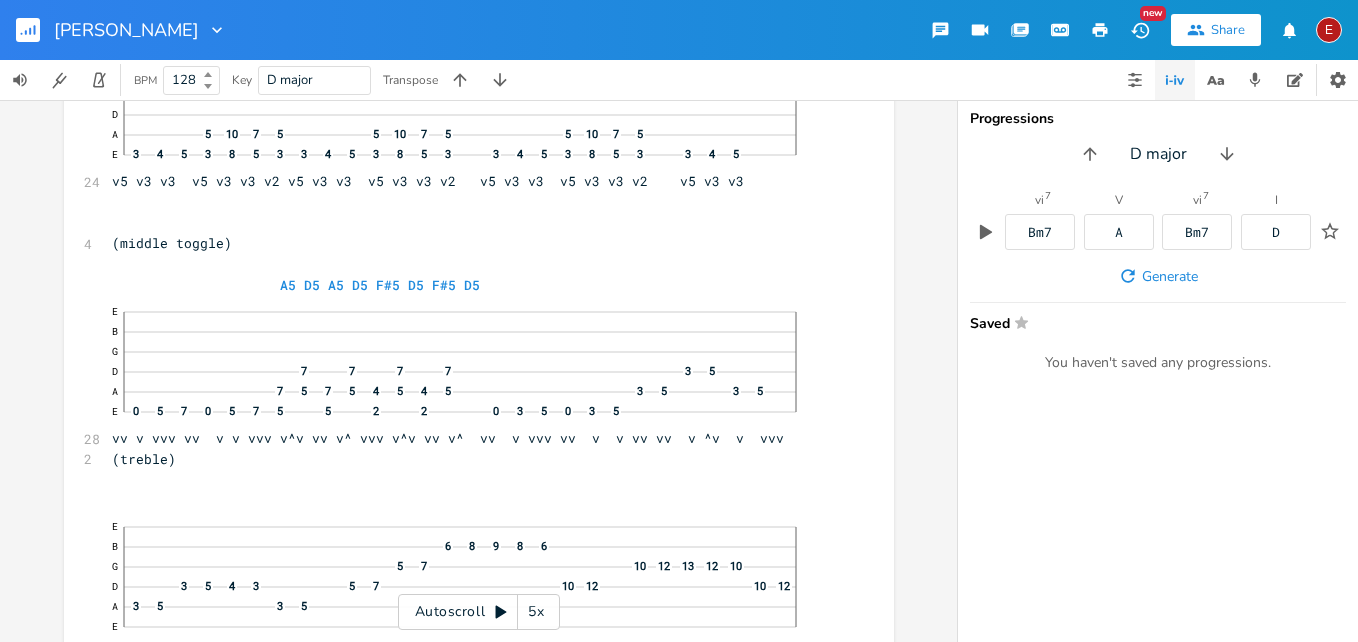 click 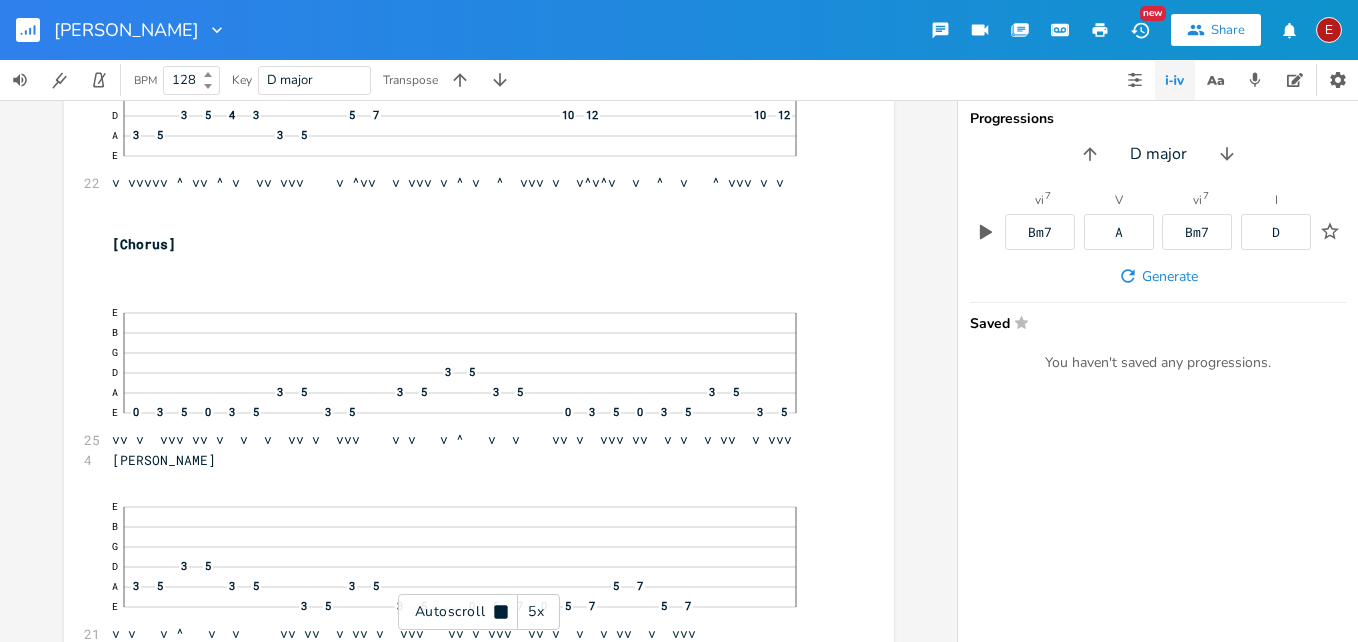 scroll, scrollTop: 8990, scrollLeft: 0, axis: vertical 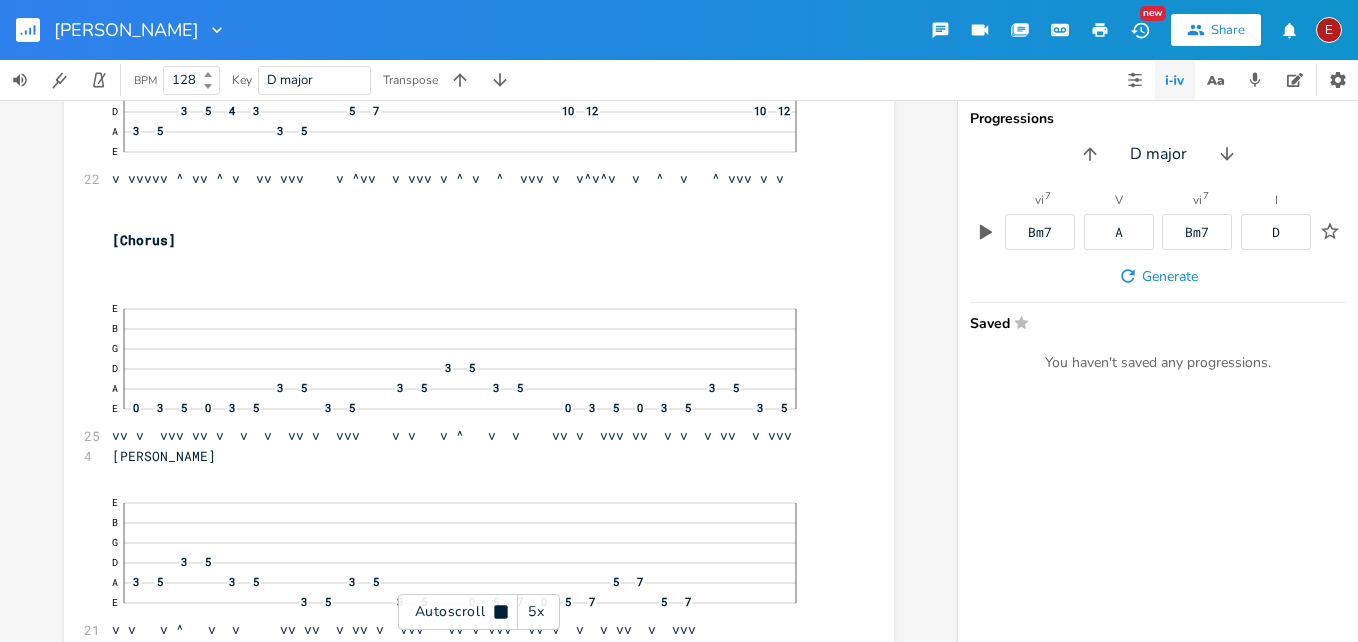 click 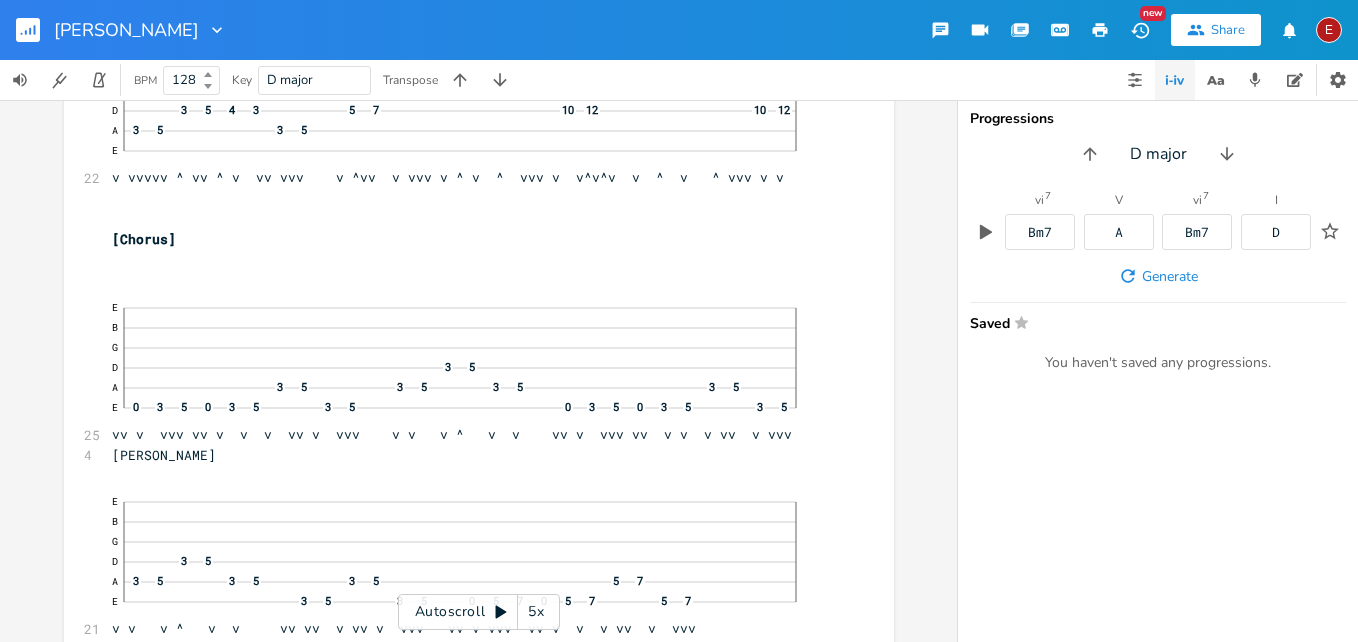 click 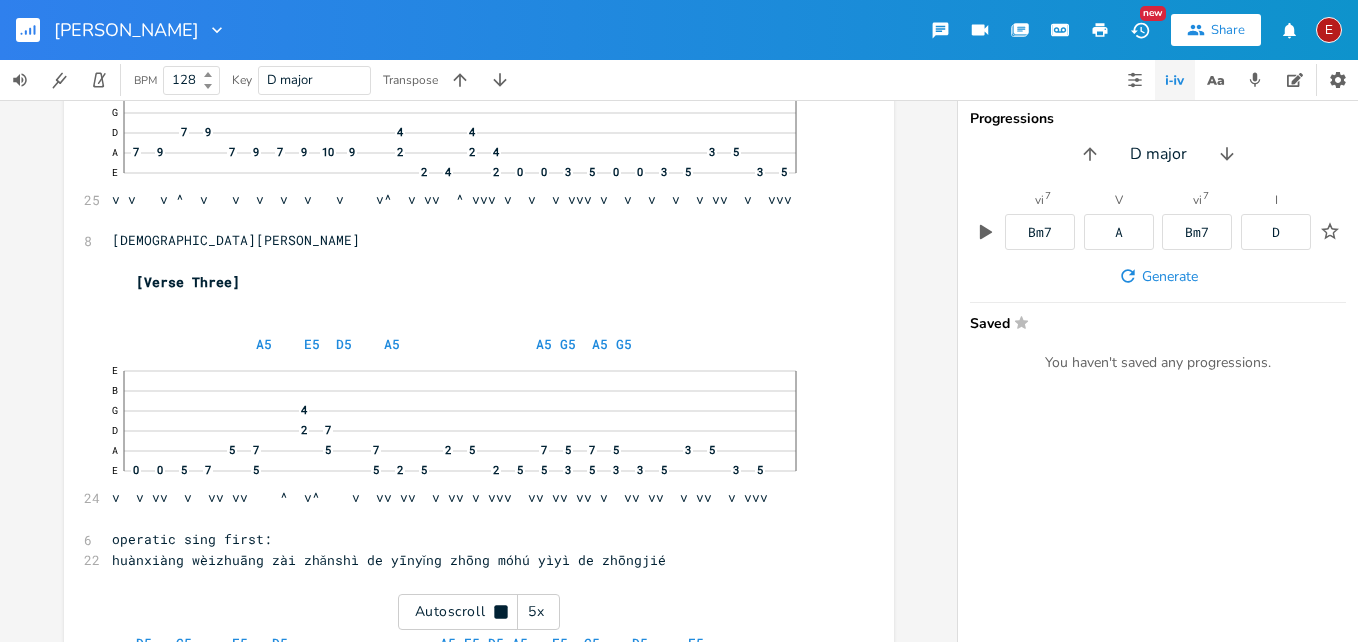 scroll, scrollTop: 9832, scrollLeft: 0, axis: vertical 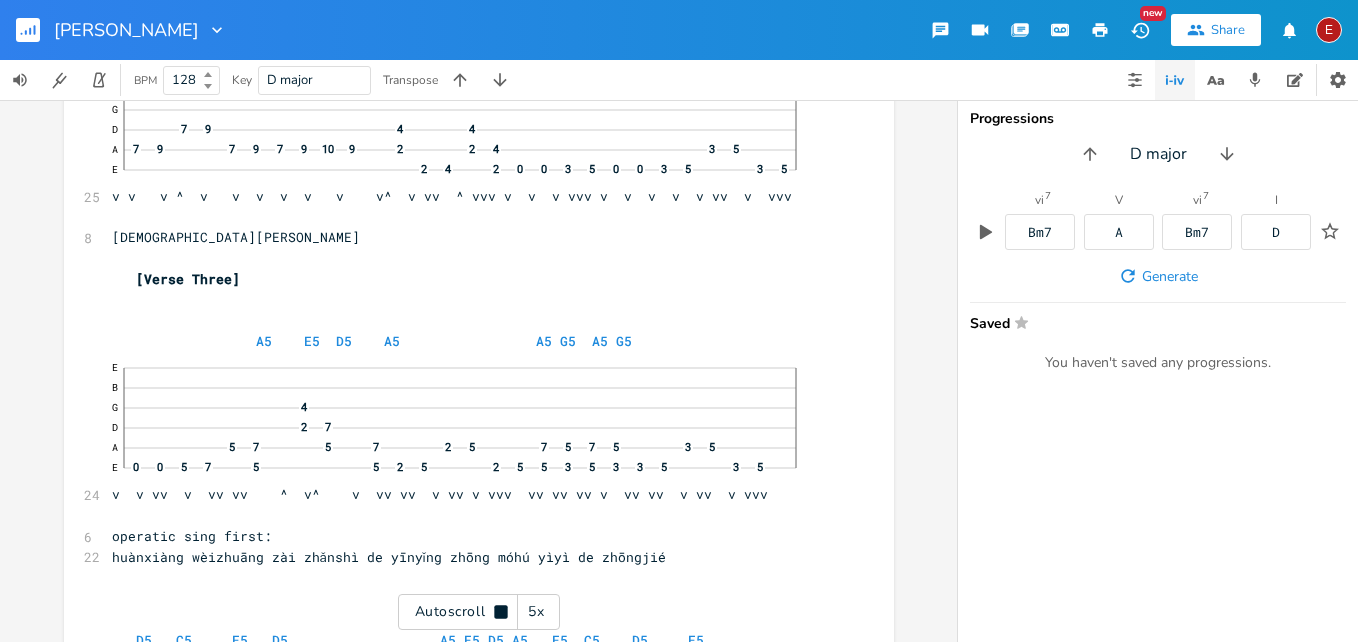 click 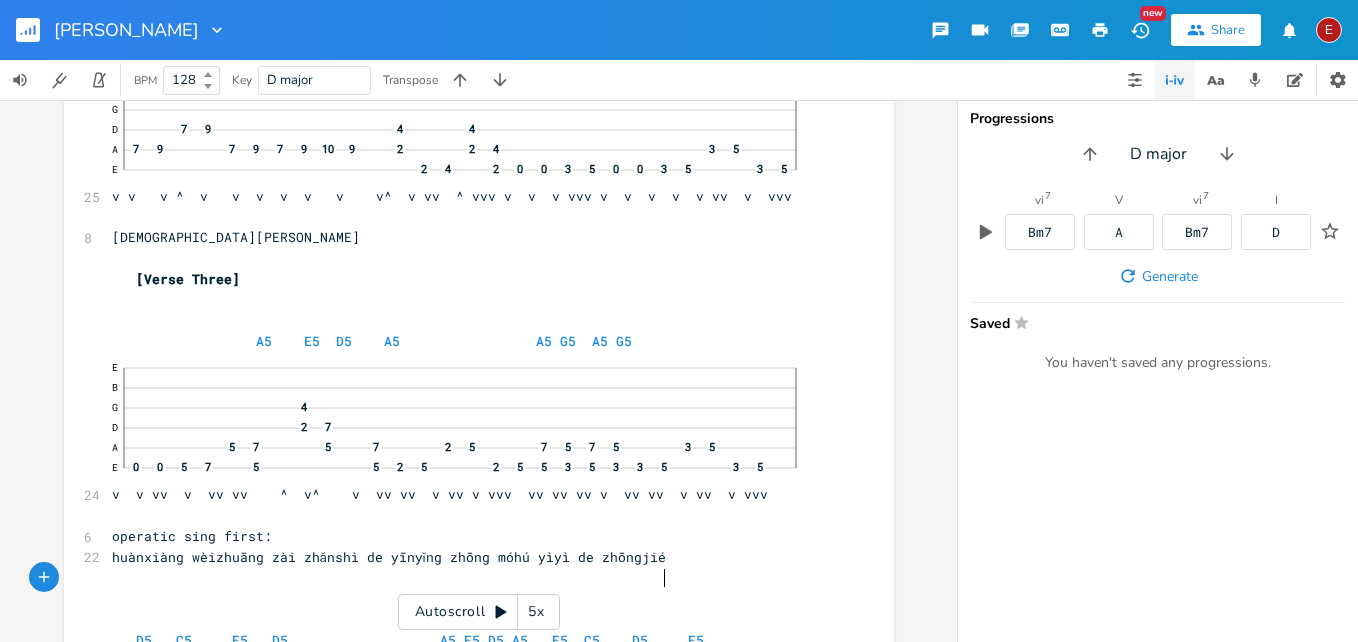 click on "huànxiàng wèizhuāng zài zhǎnshì de yīnyǐng zhōng móhú yìyì de zhōngjié" at bounding box center [389, 557] 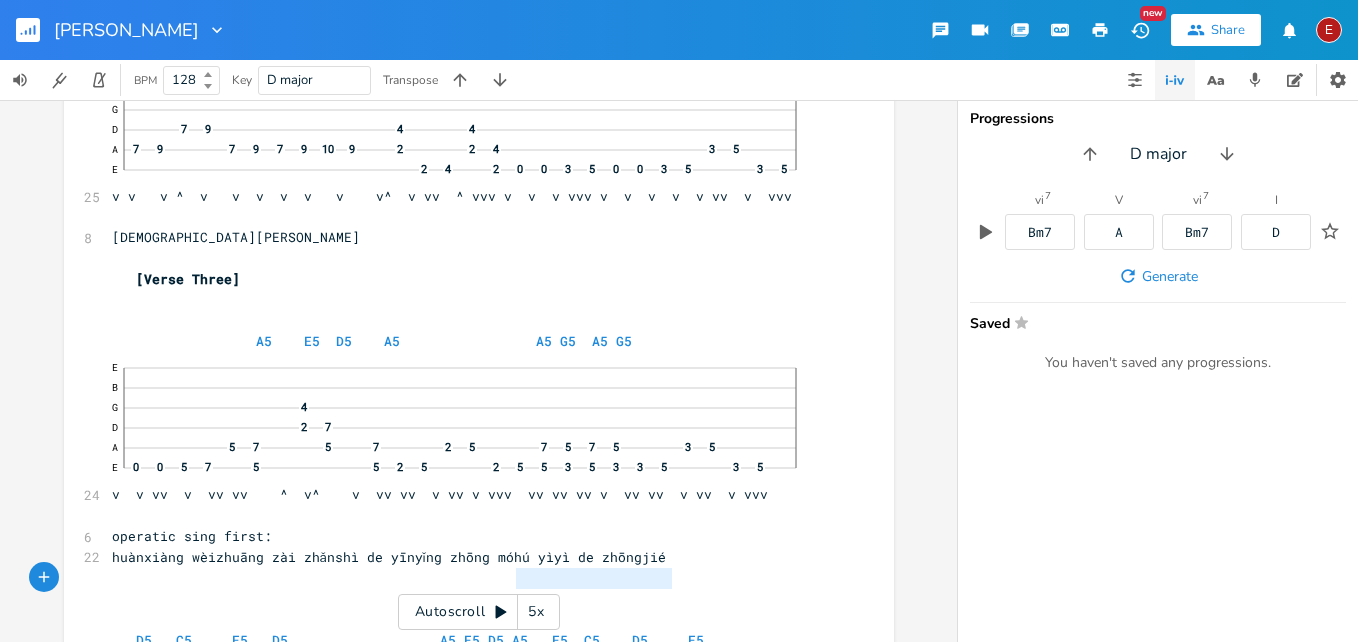 type on "óhú yìyì de zhōngjié" 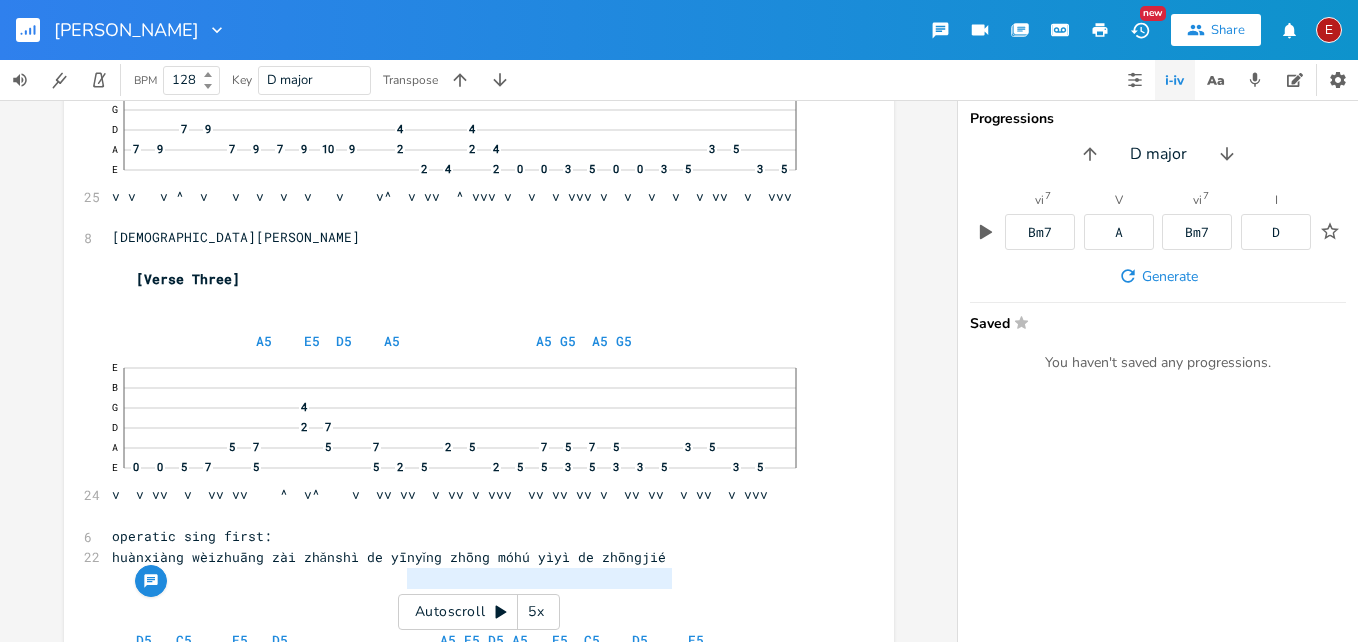 type on "e yīnyǐng zhōng móhú yìyì de zhōngjié" 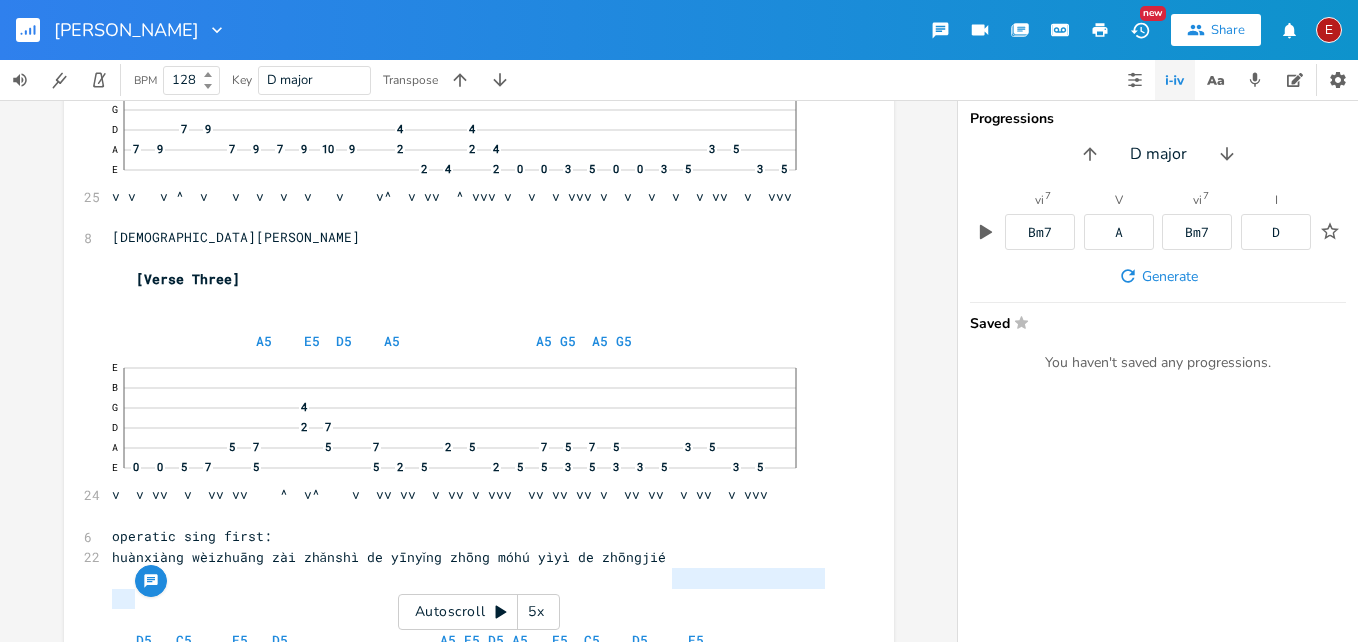 type on "zài zhǎnshì de yīnyǐng zhōng móhú yìyì de zhōngjié" 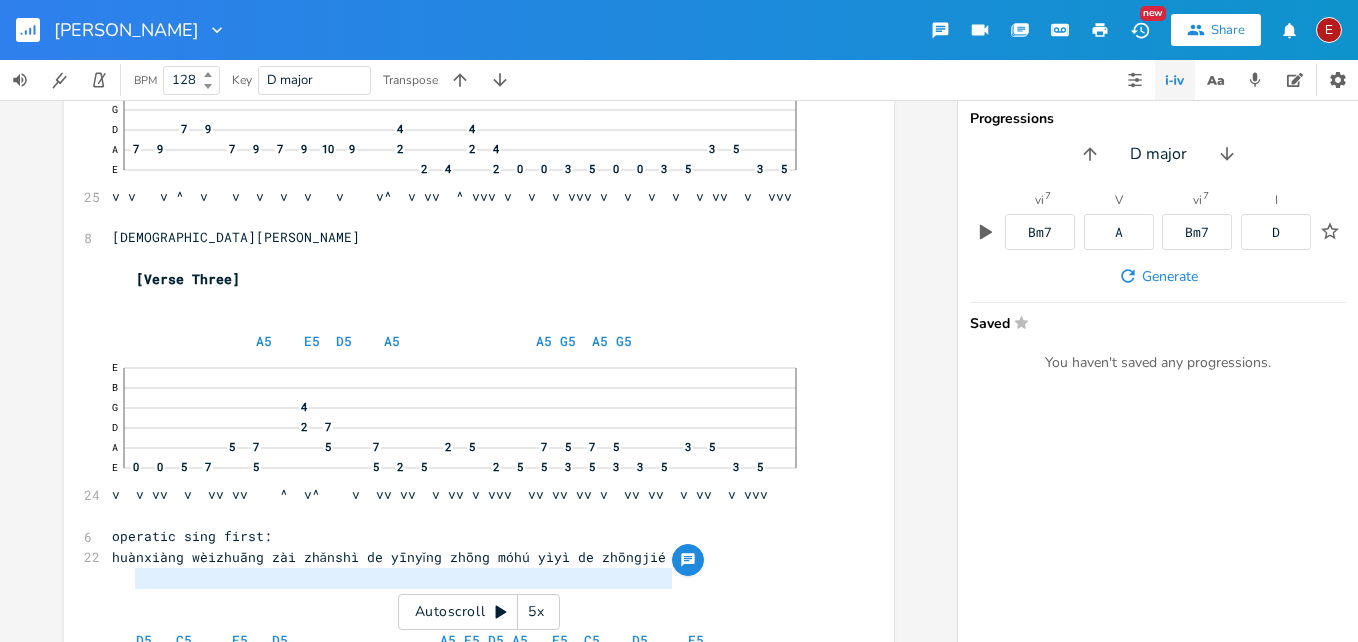 type on "huànxiàng wèizhuāng zài zhǎnshì de yīnyǐng zhōng móhú yìyì de zhōngjié" 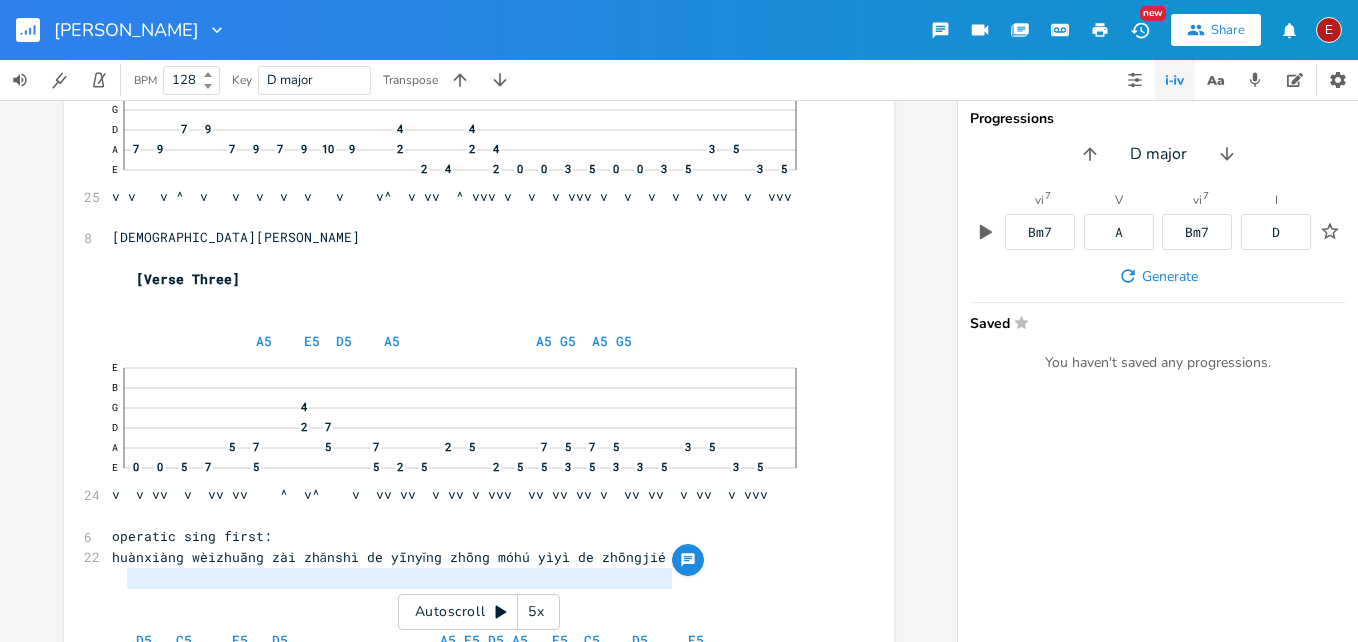 drag, startPoint x: 669, startPoint y: 576, endPoint x: 119, endPoint y: 581, distance: 550.0227 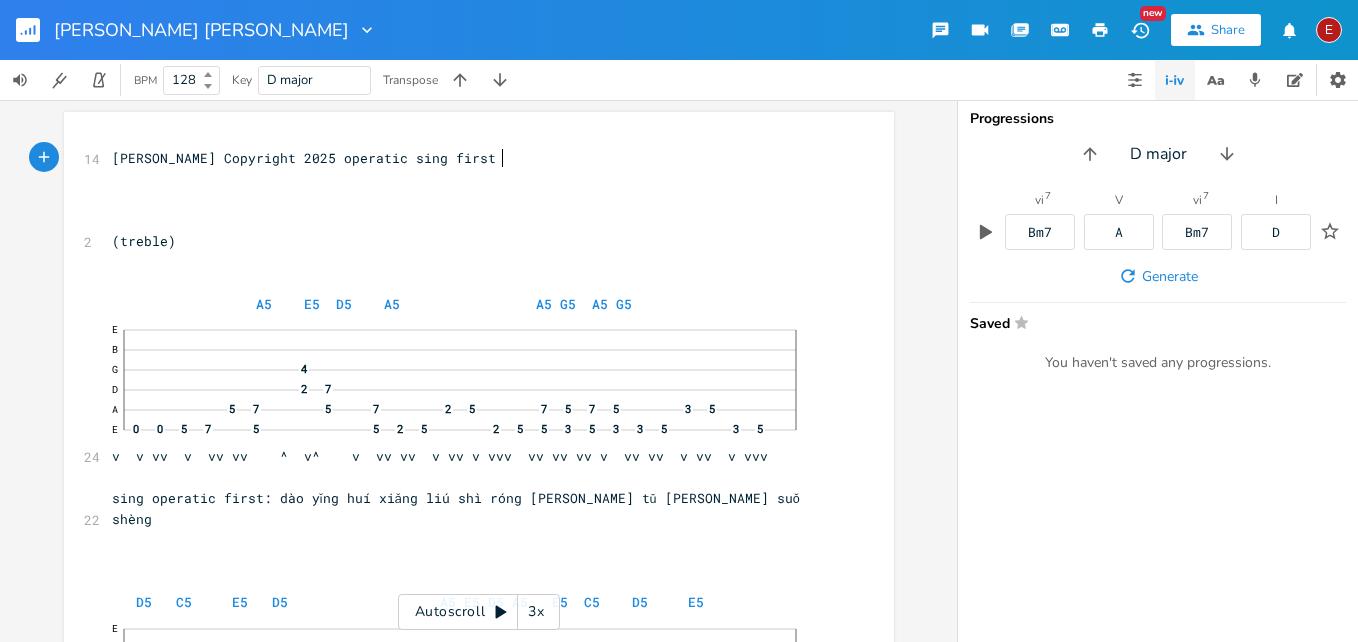 scroll, scrollTop: 0, scrollLeft: 0, axis: both 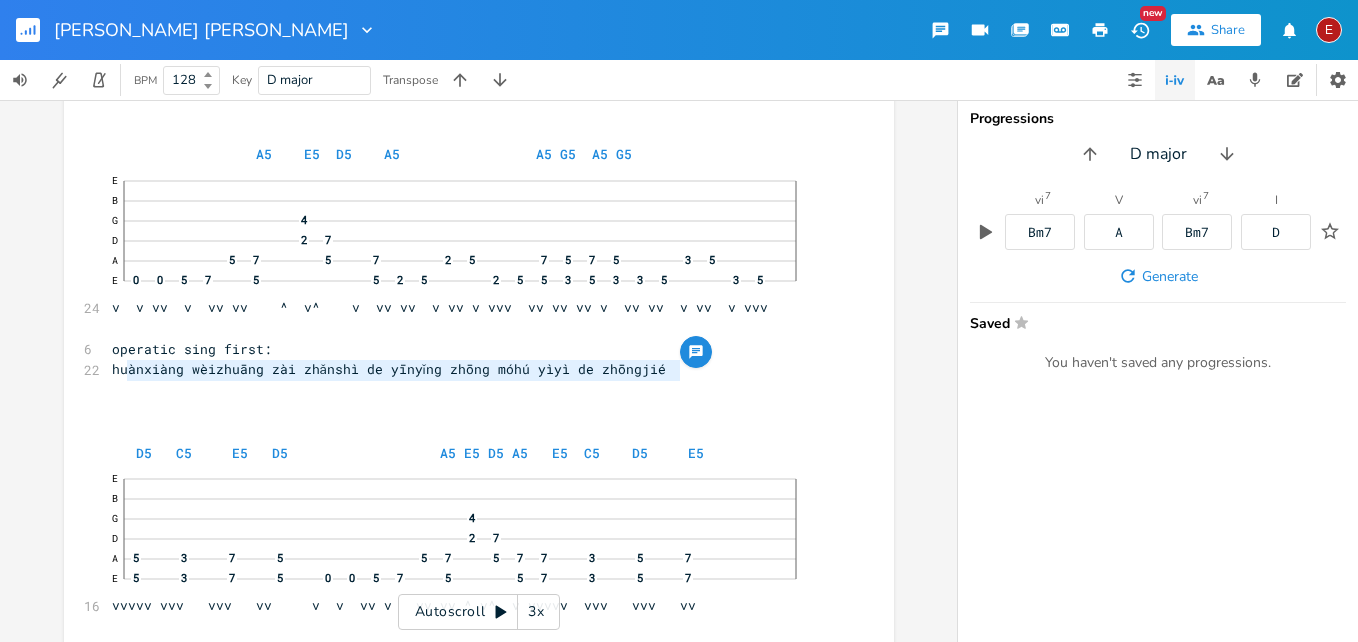 type on "huànxiàng wèizhuāng zài zhǎnshì de yīnyǐng zhōng móhú yìyì de zhōngjié" 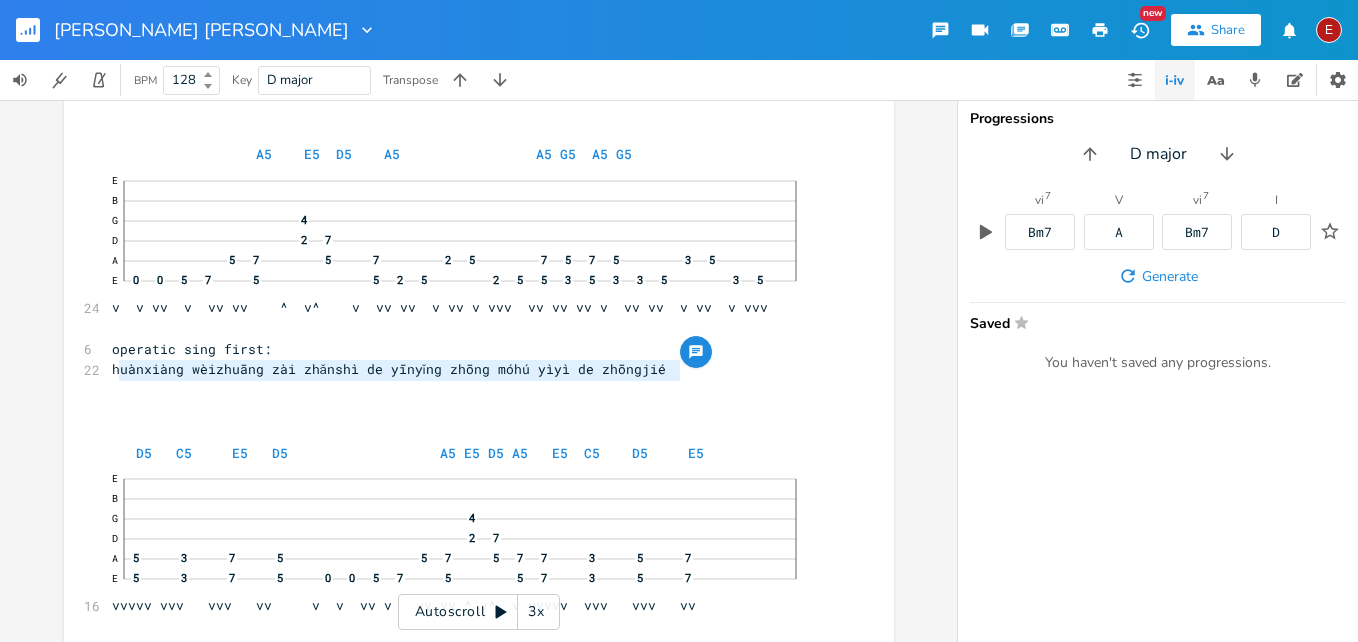 drag, startPoint x: 673, startPoint y: 373, endPoint x: 113, endPoint y: 374, distance: 560.0009 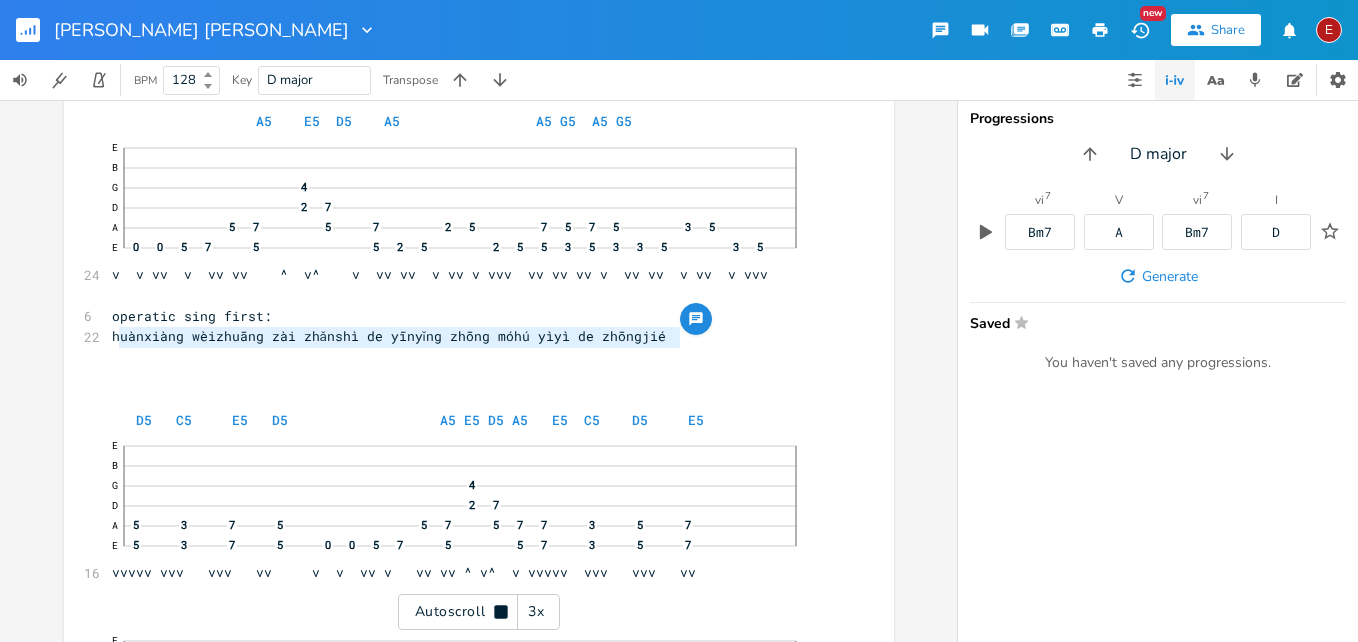 click on "3x" at bounding box center [536, 612] 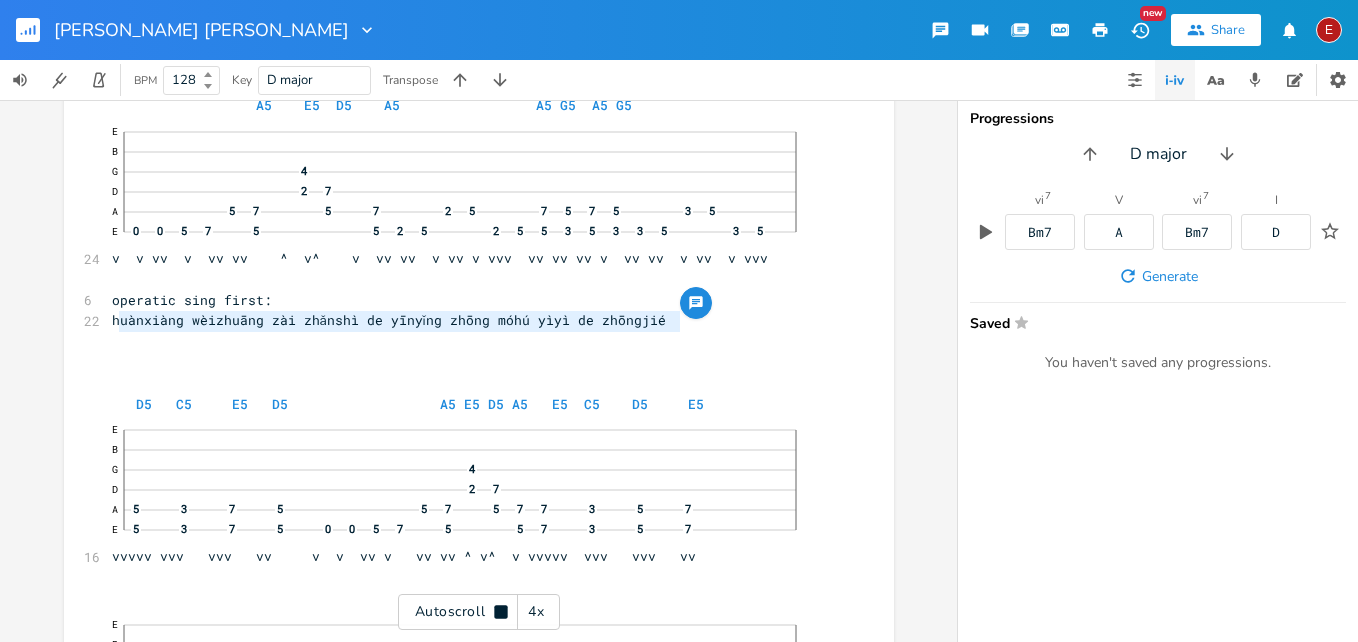 click on "4x" at bounding box center (536, 612) 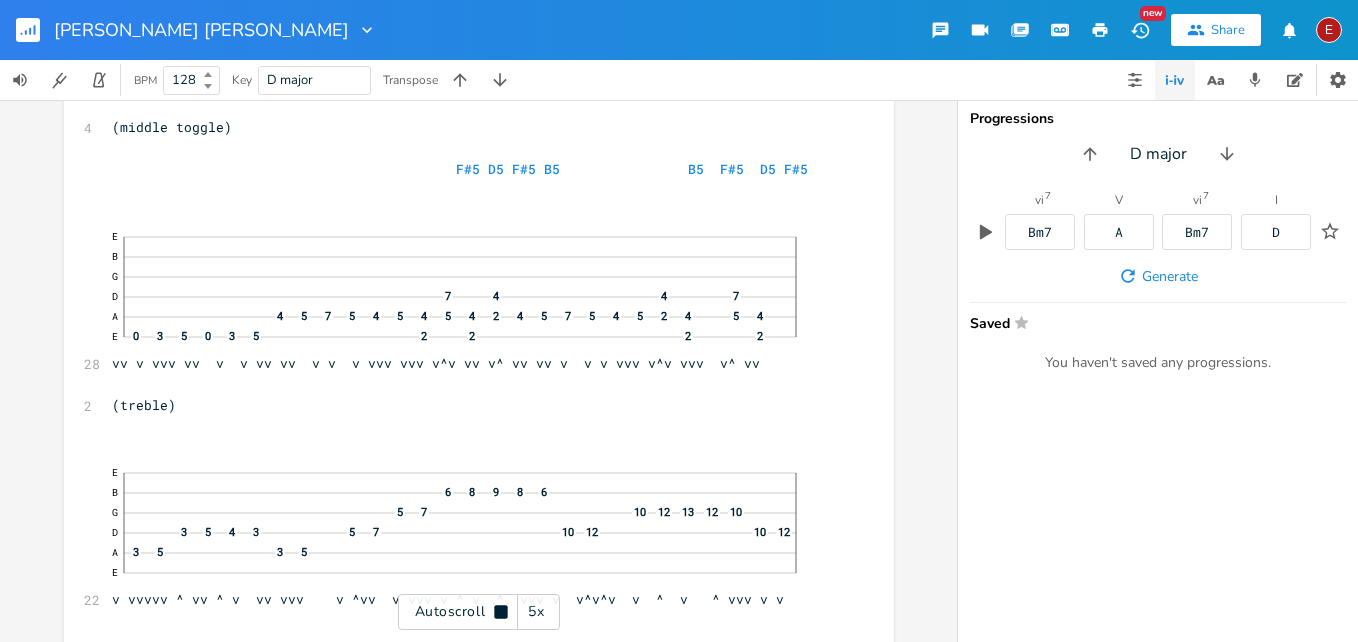 click on "5x" at bounding box center [536, 612] 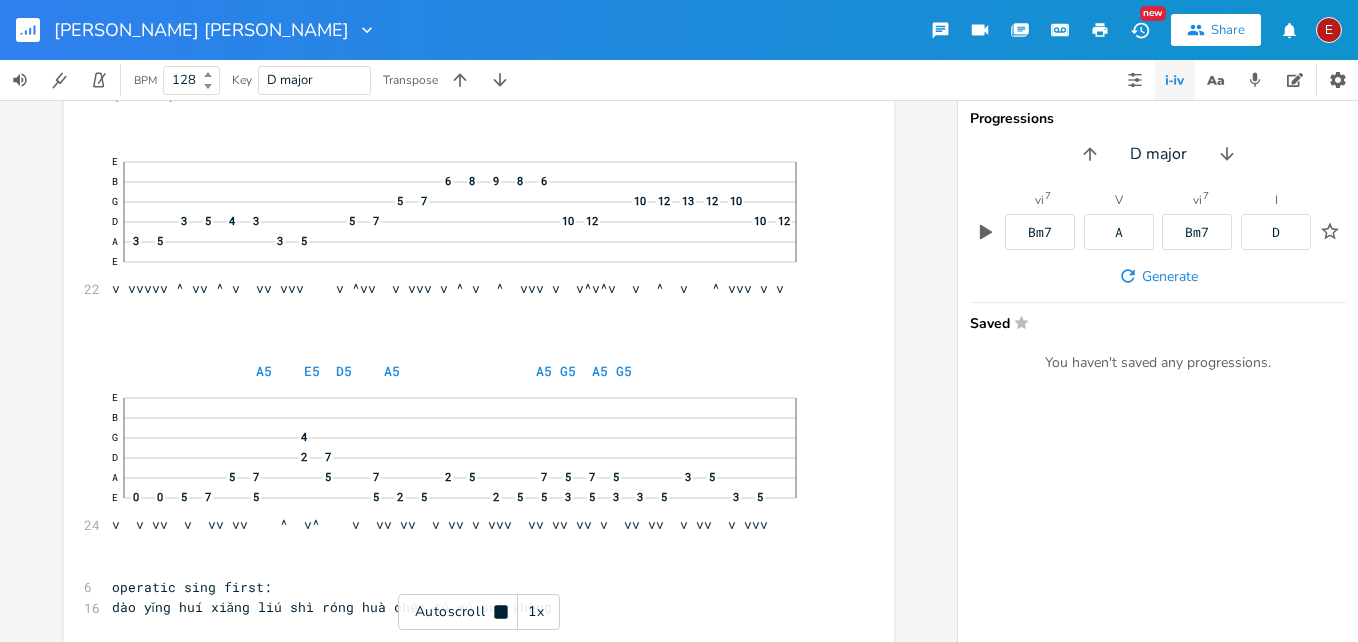 scroll, scrollTop: 11302, scrollLeft: 0, axis: vertical 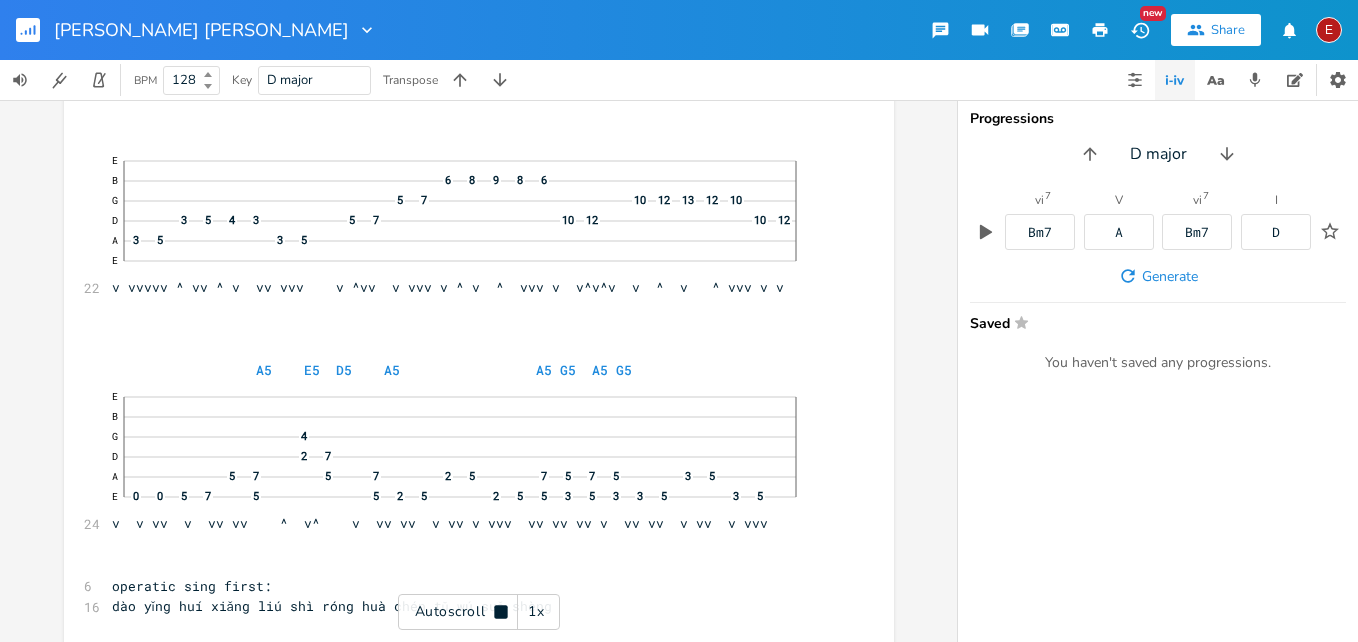 click 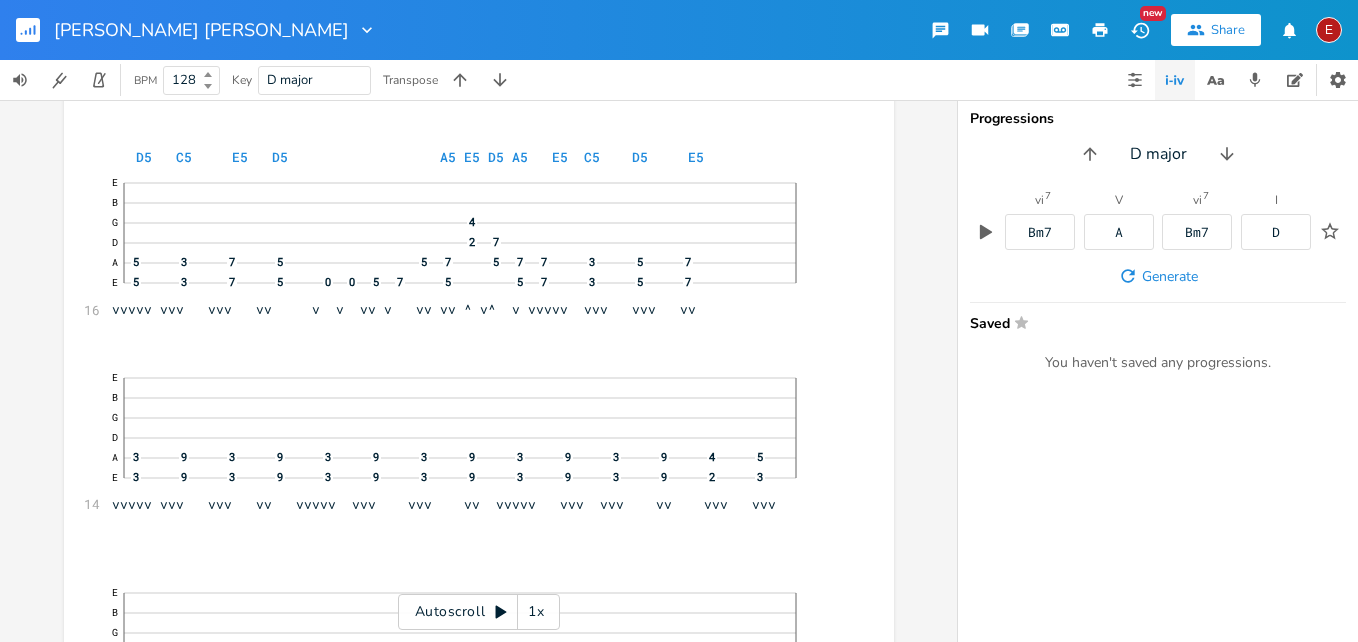 scroll, scrollTop: 10187, scrollLeft: 0, axis: vertical 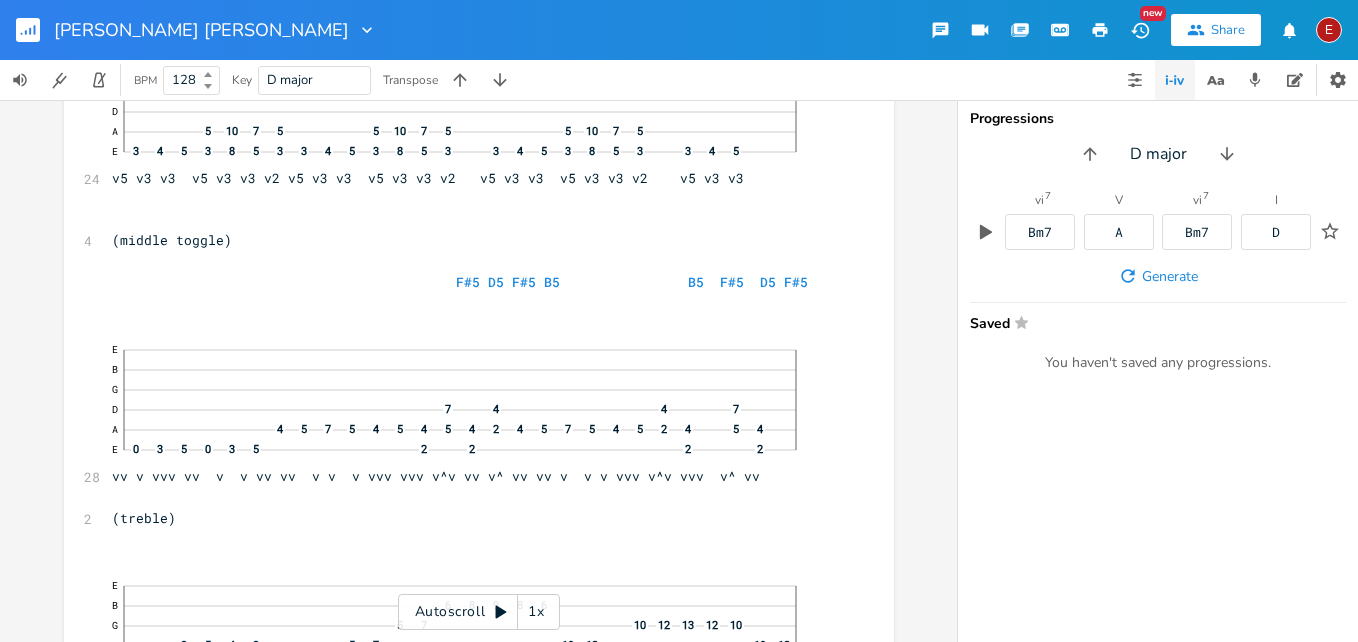 click on "1x" at bounding box center (536, 612) 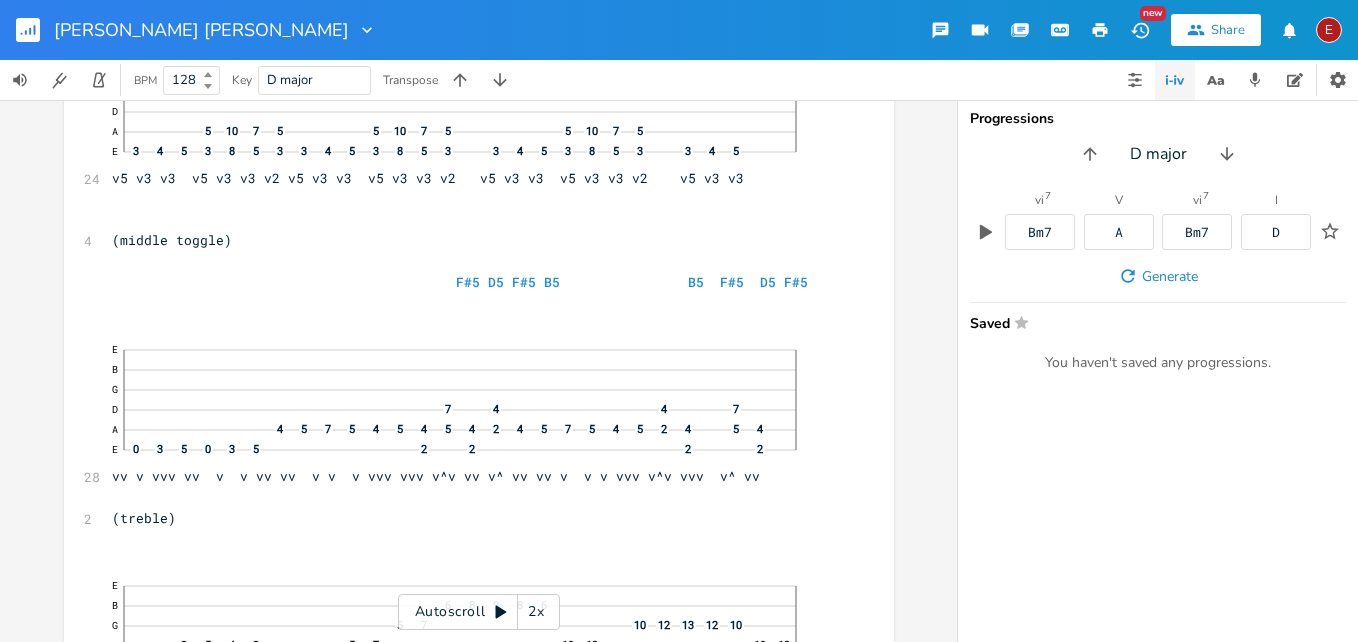 click on "2x" at bounding box center (536, 612) 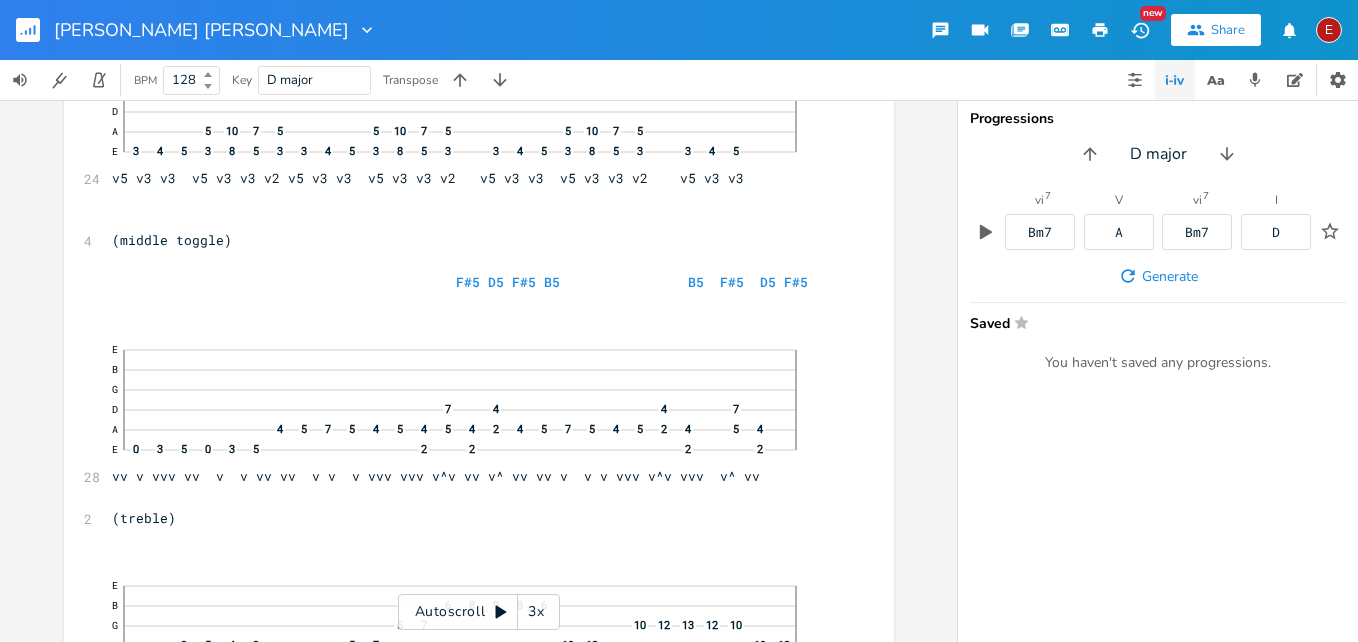 click on "3x" at bounding box center (536, 612) 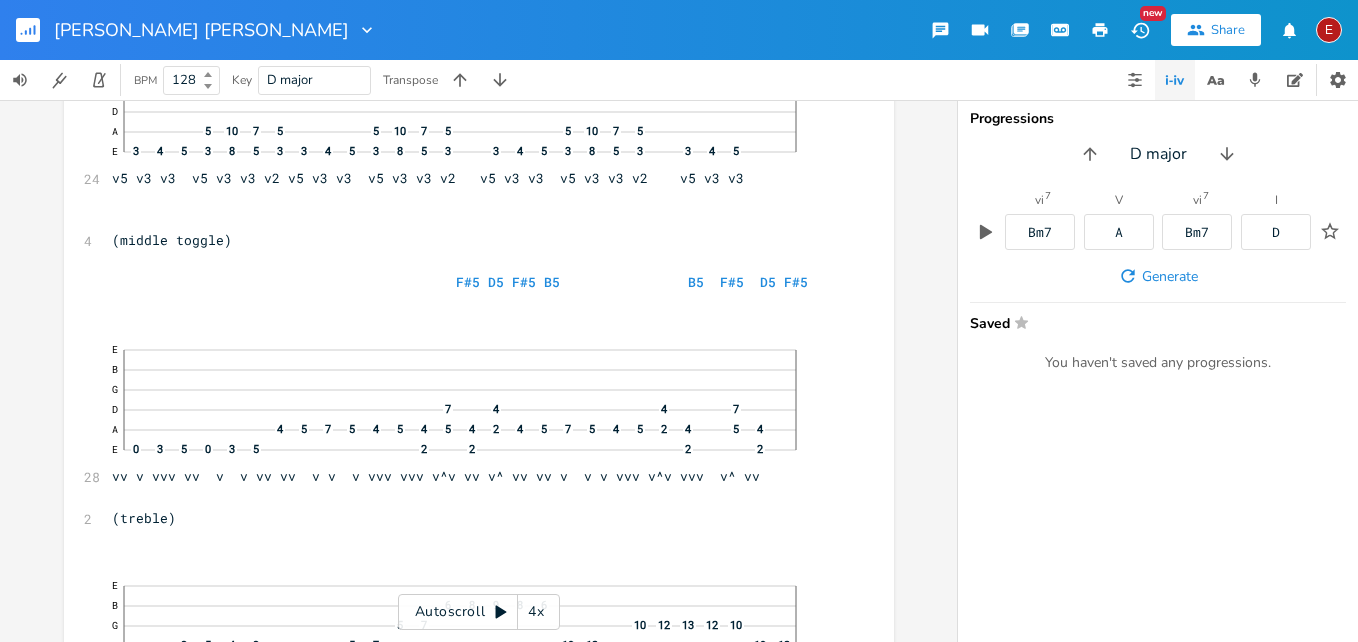 click on "4x" at bounding box center [536, 612] 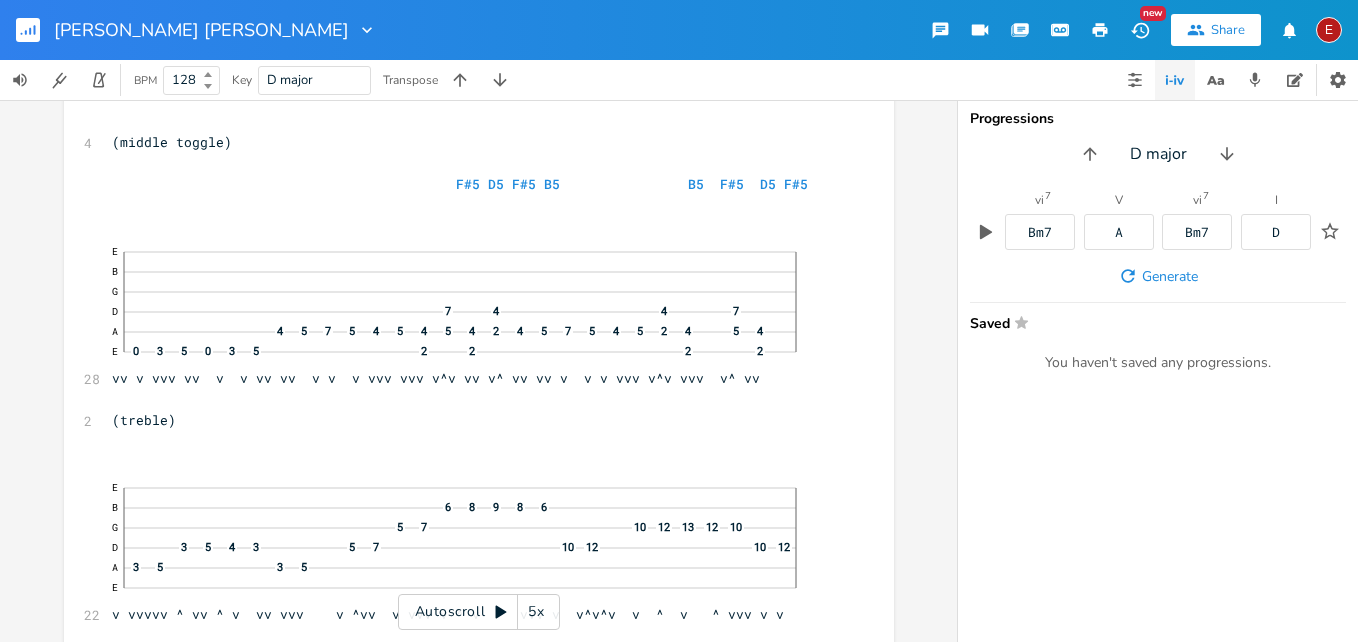 scroll, scrollTop: 11025, scrollLeft: 0, axis: vertical 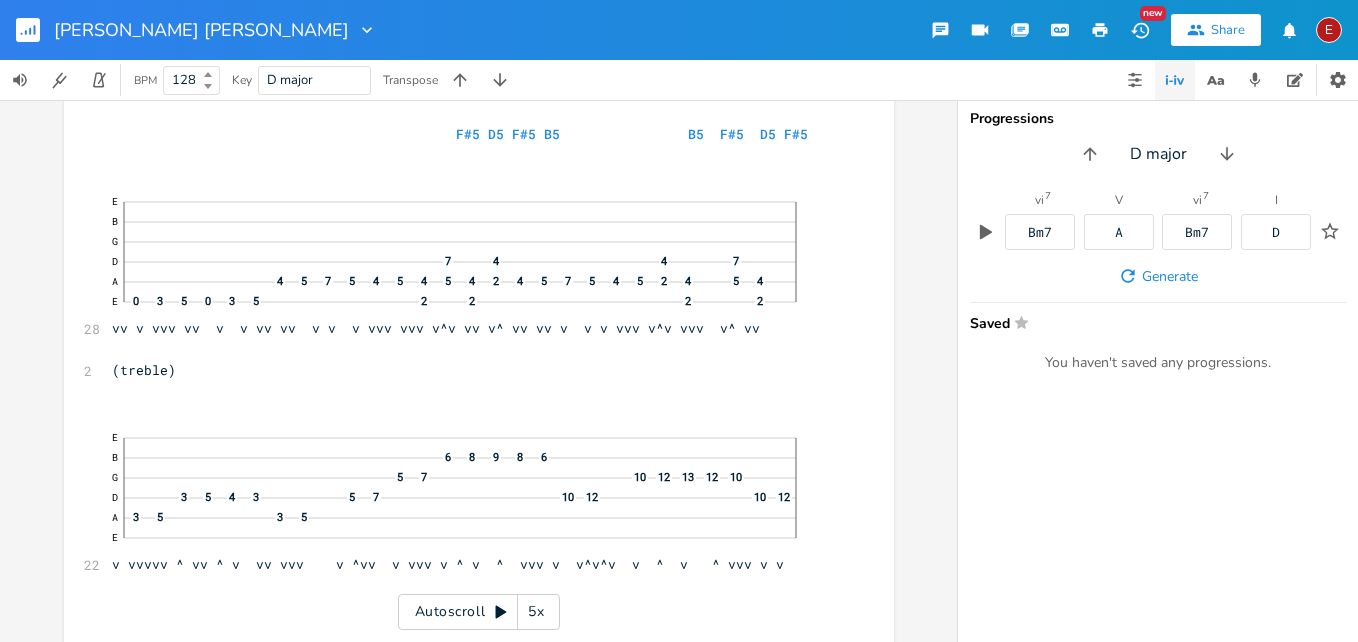 click 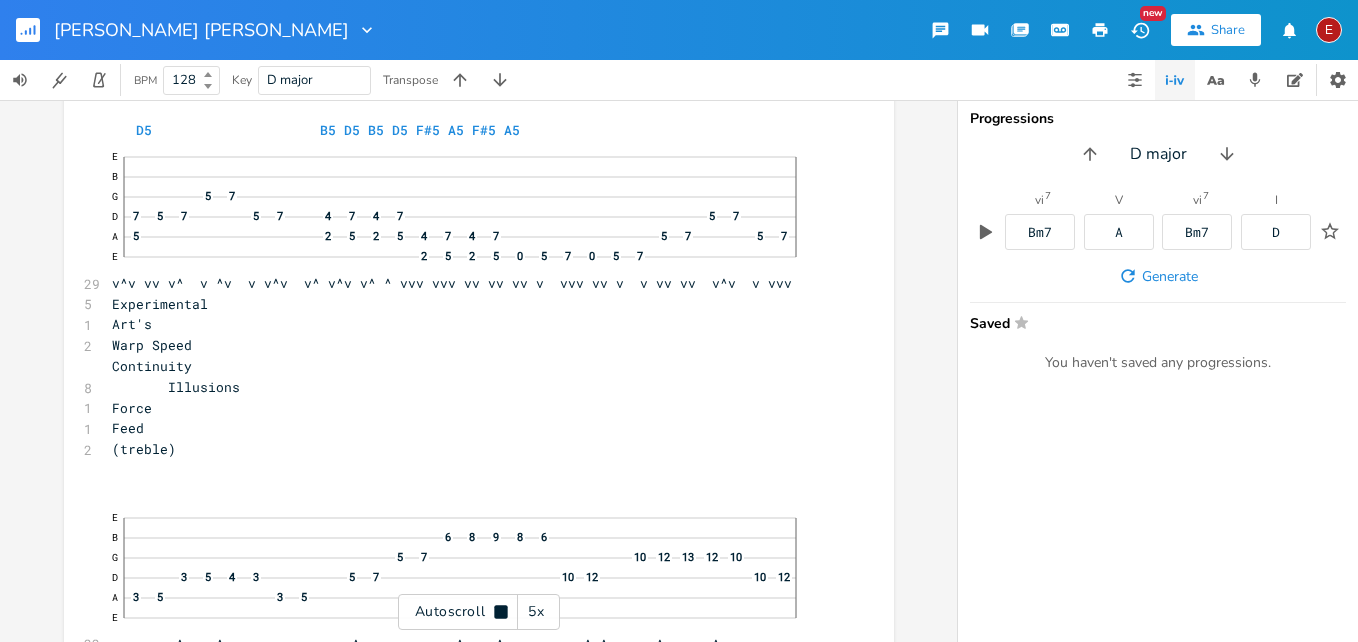 click 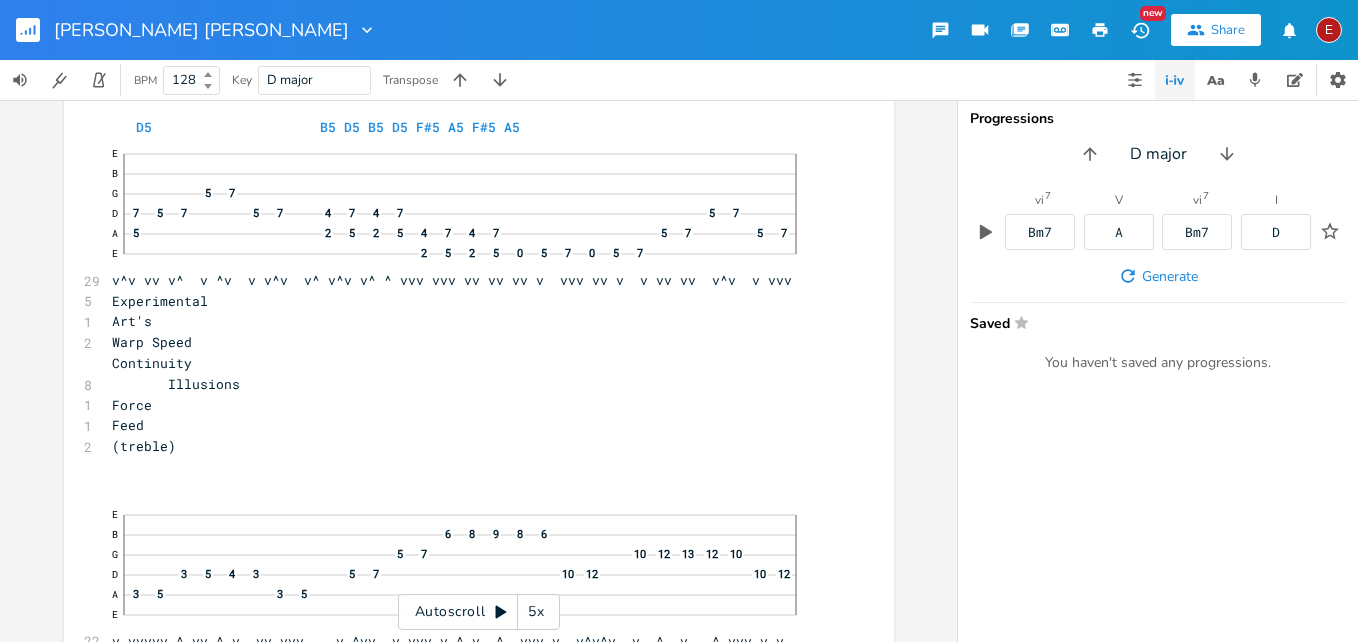 click 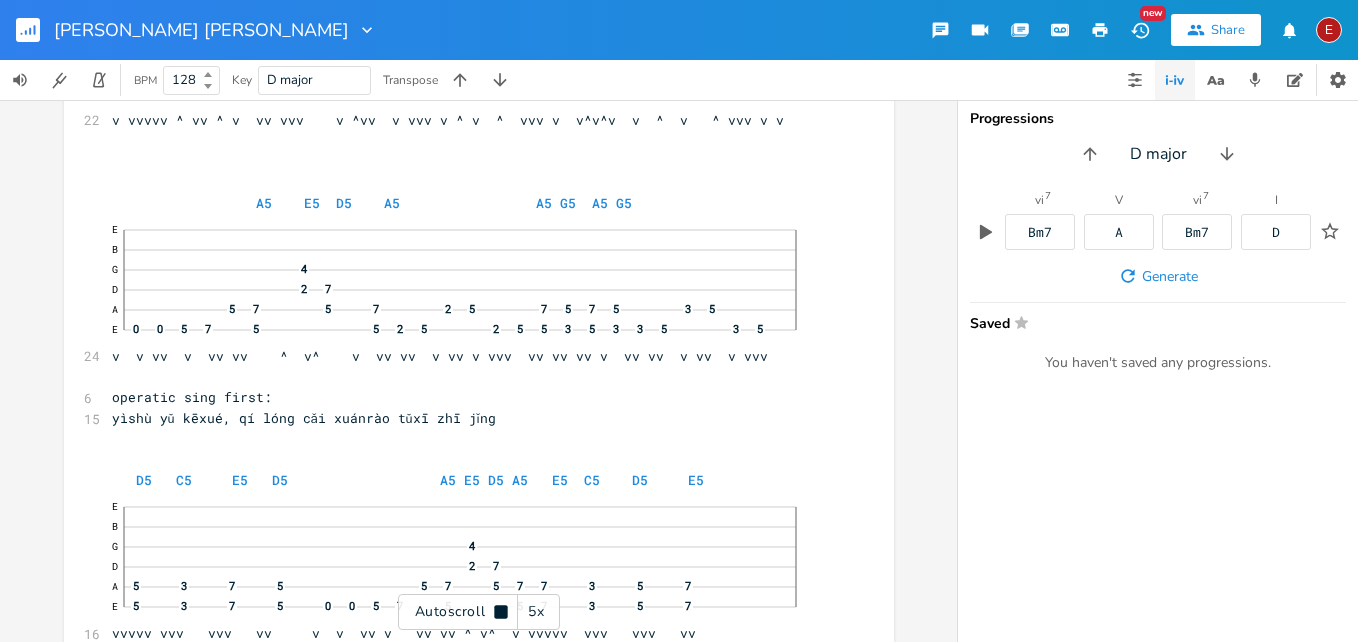 click 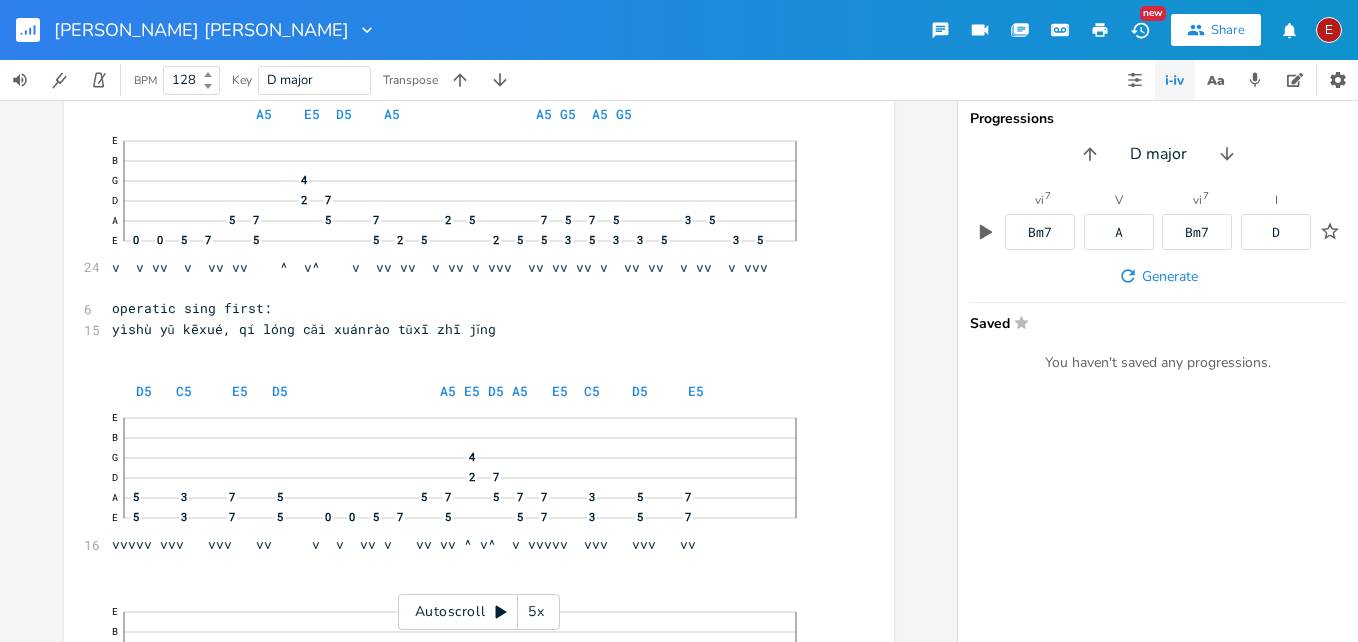 scroll, scrollTop: 13190, scrollLeft: 0, axis: vertical 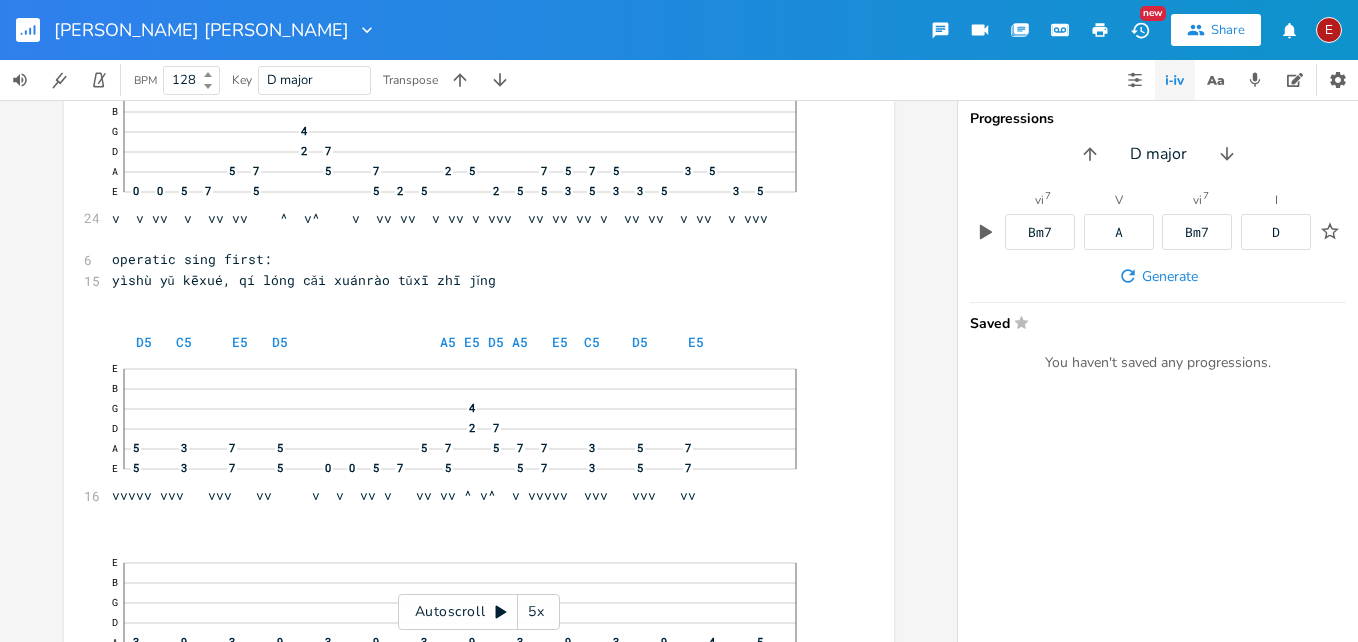 click 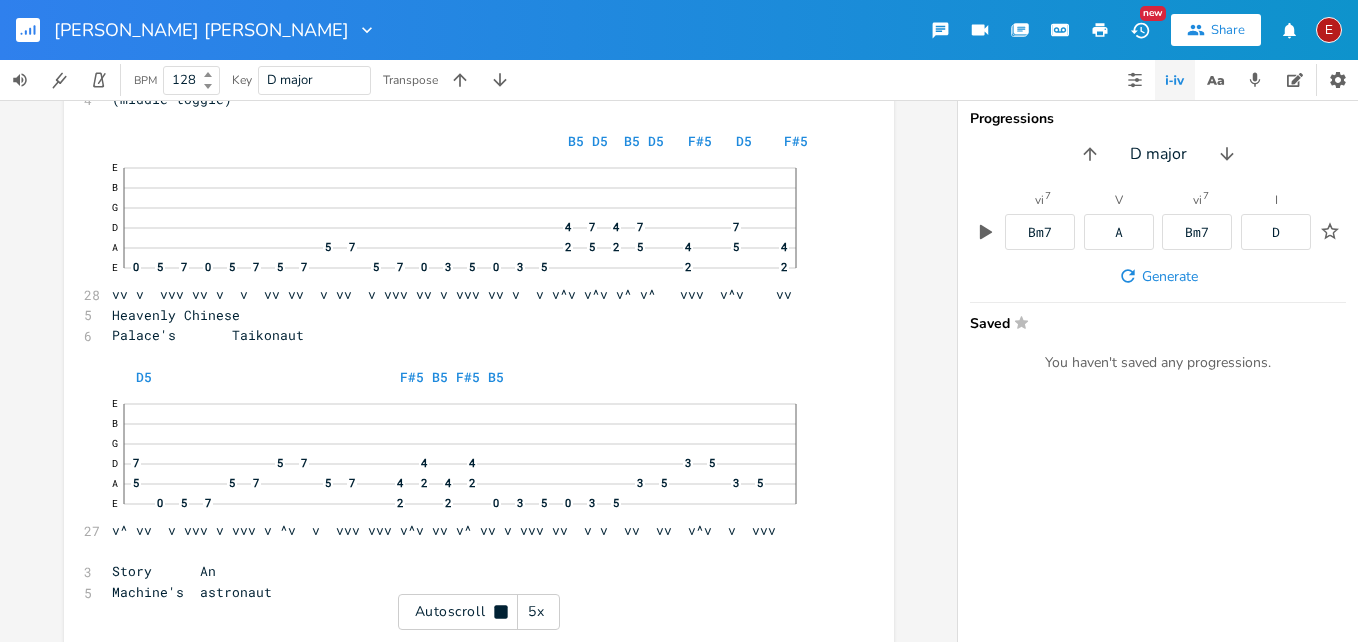 click 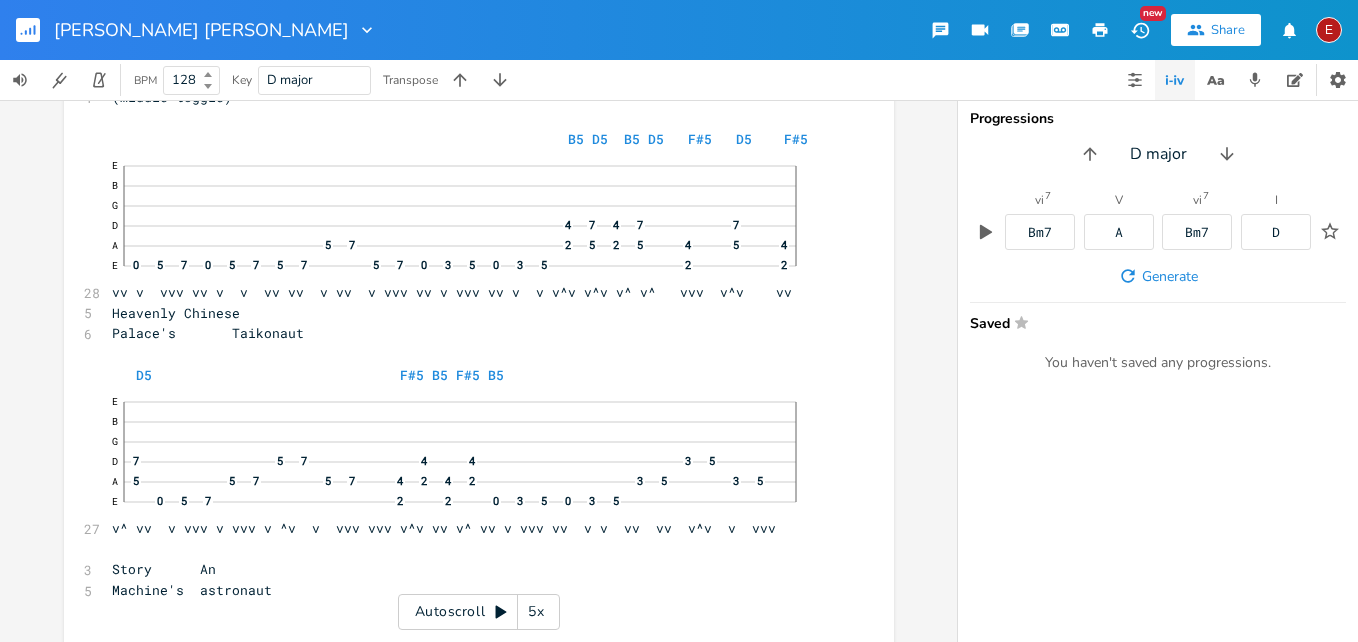 click 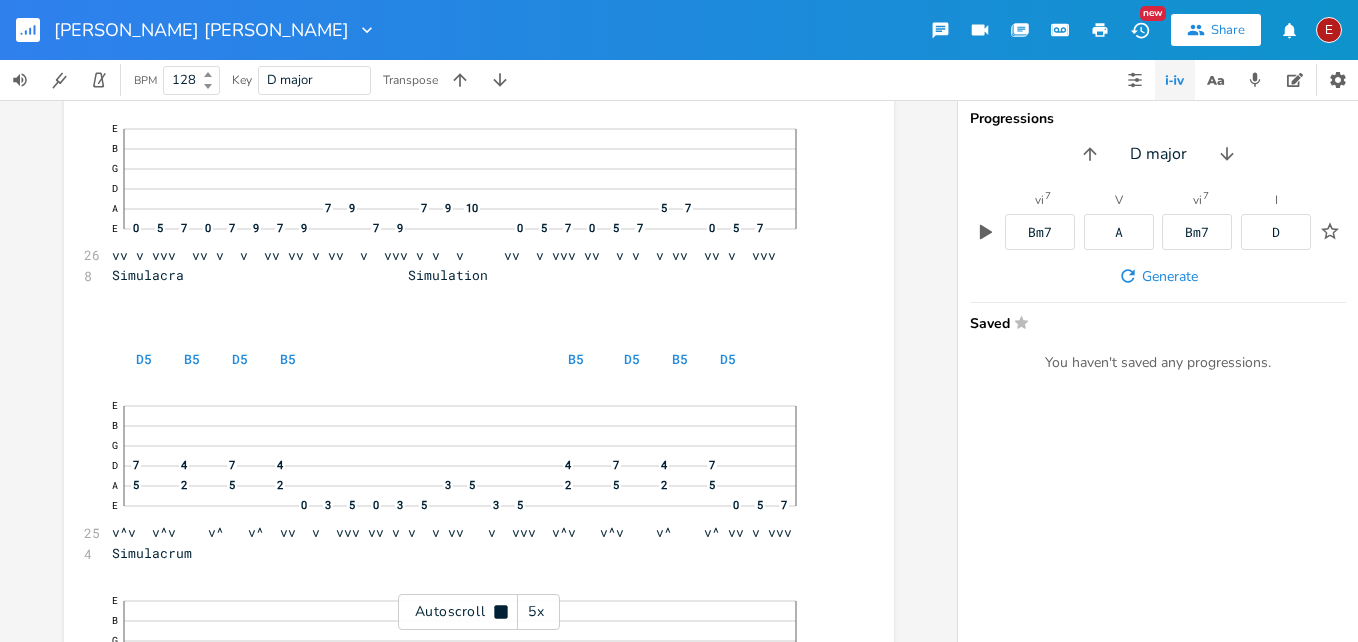 click 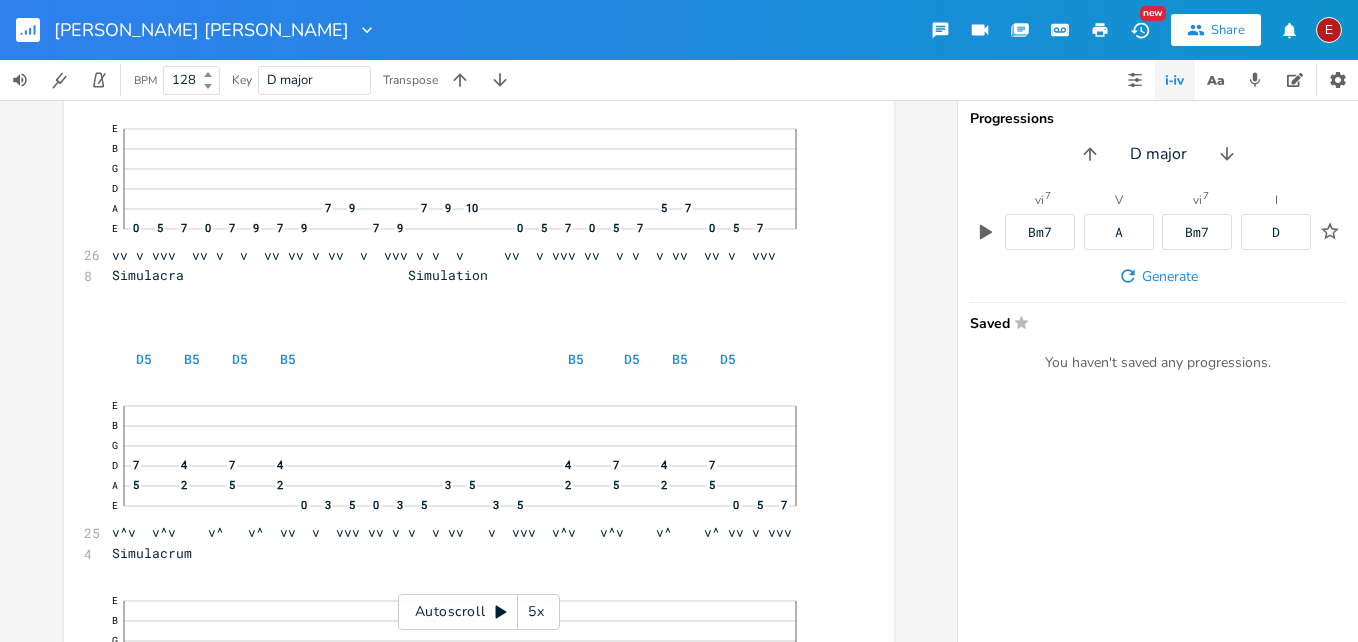 scroll, scrollTop: 14549, scrollLeft: 0, axis: vertical 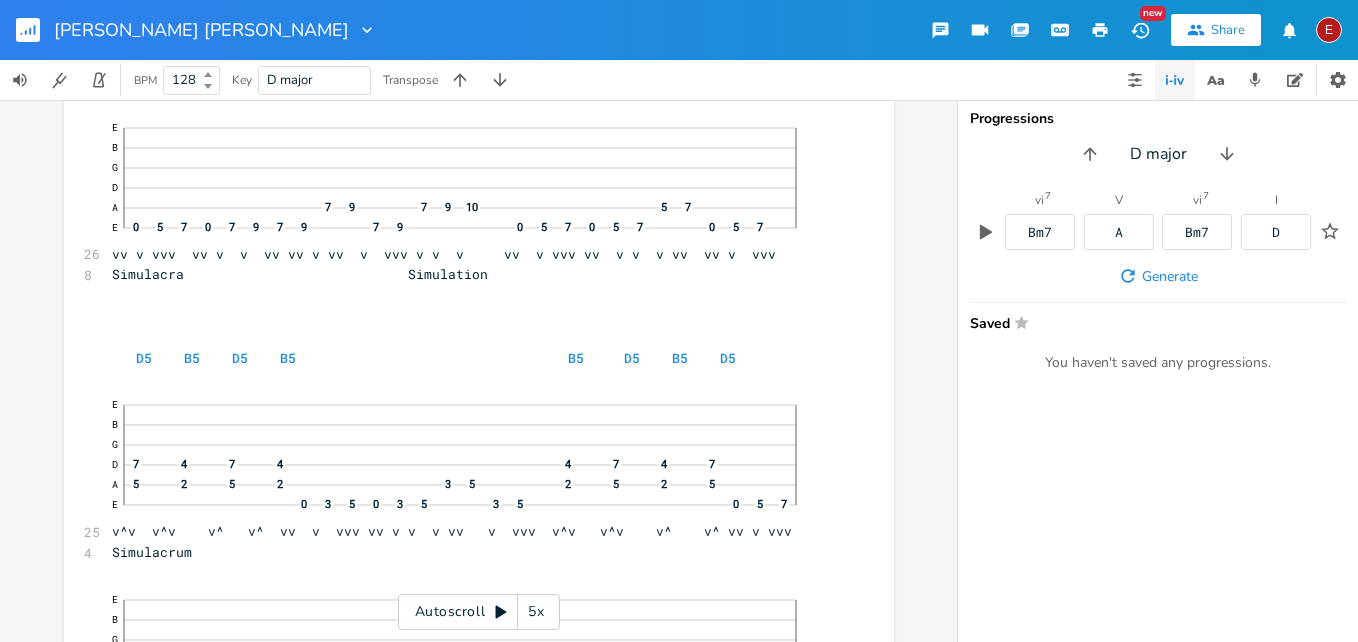 click 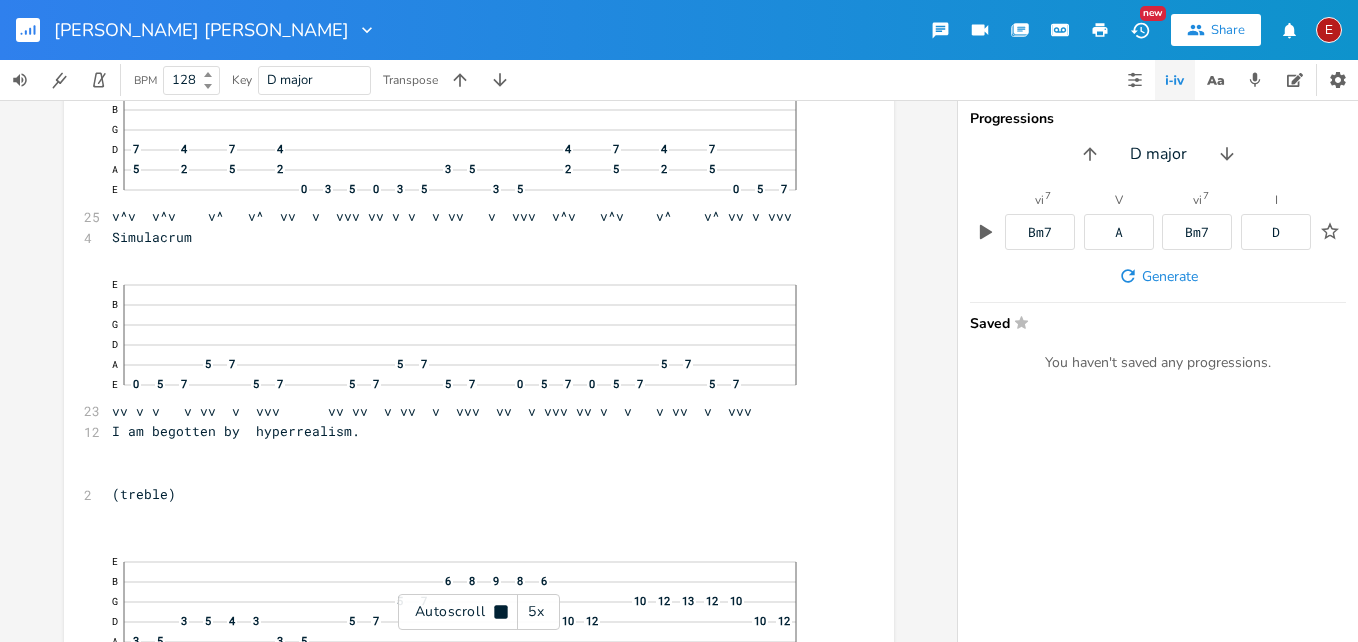 click 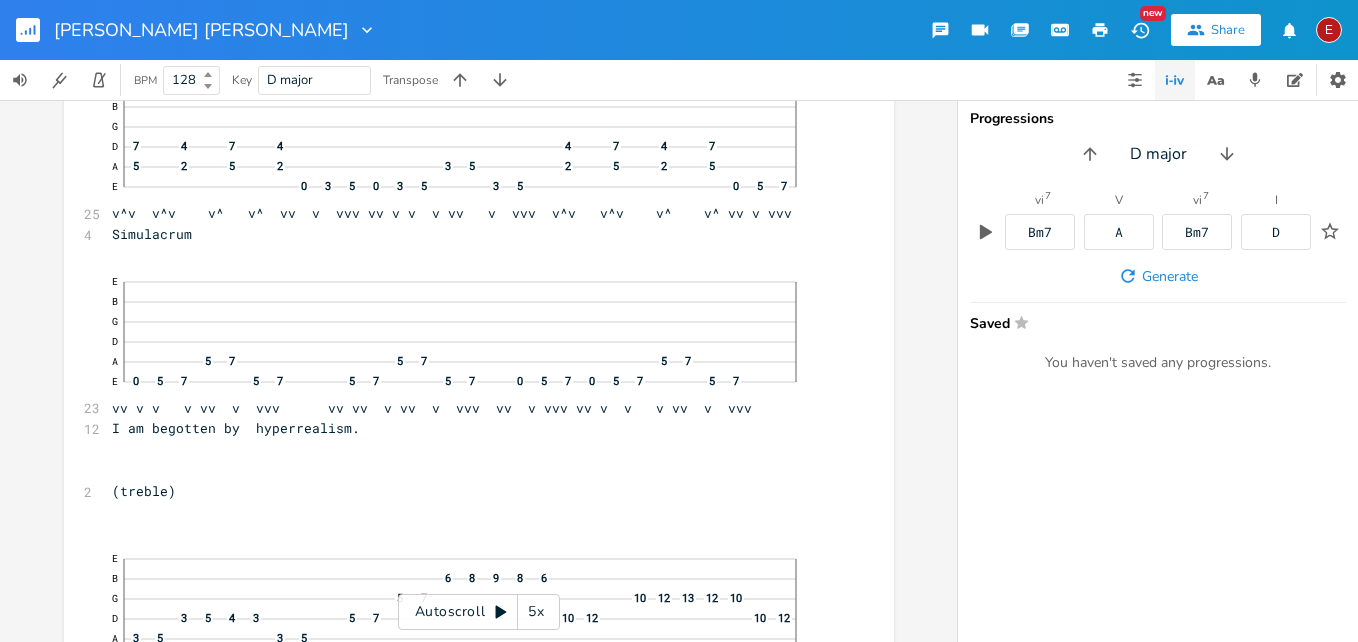 click 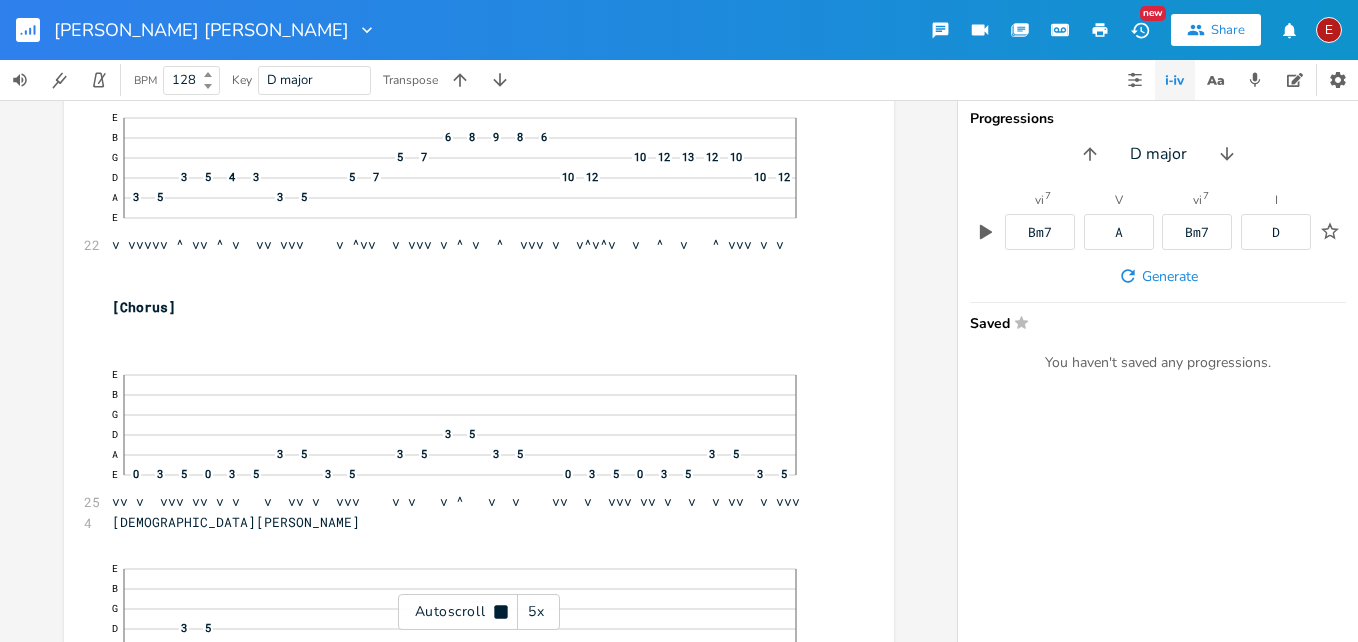scroll, scrollTop: 15313, scrollLeft: 0, axis: vertical 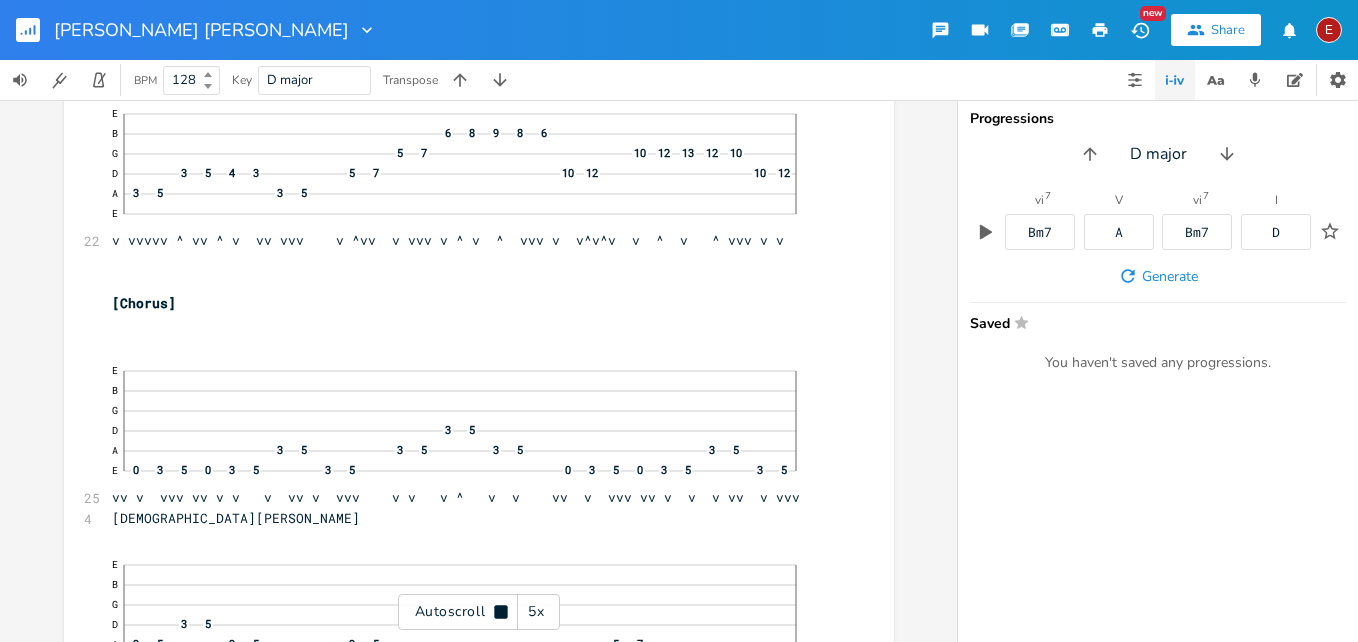 click 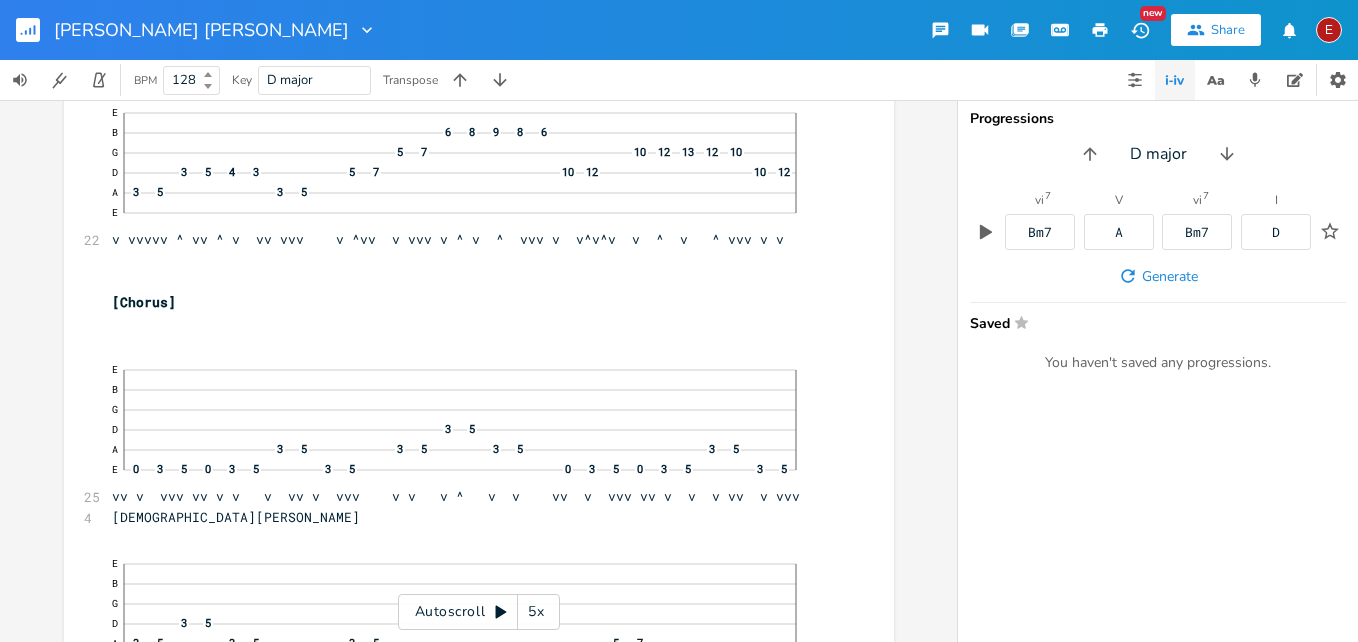 click 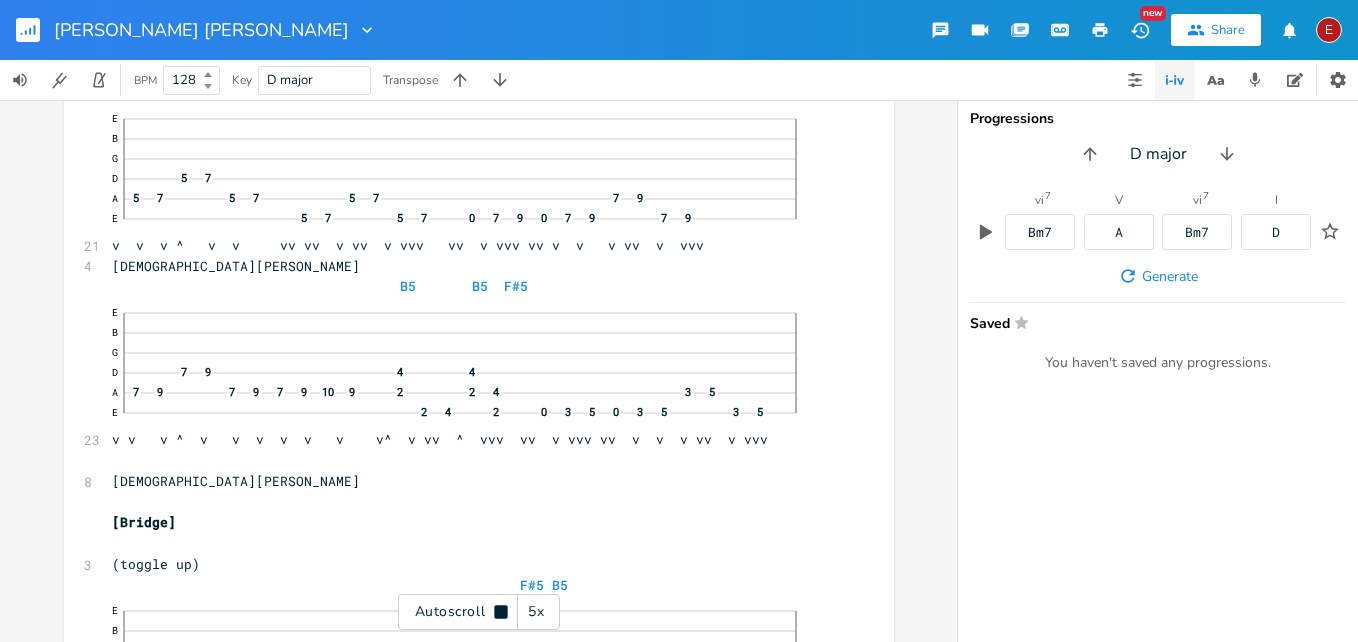 click 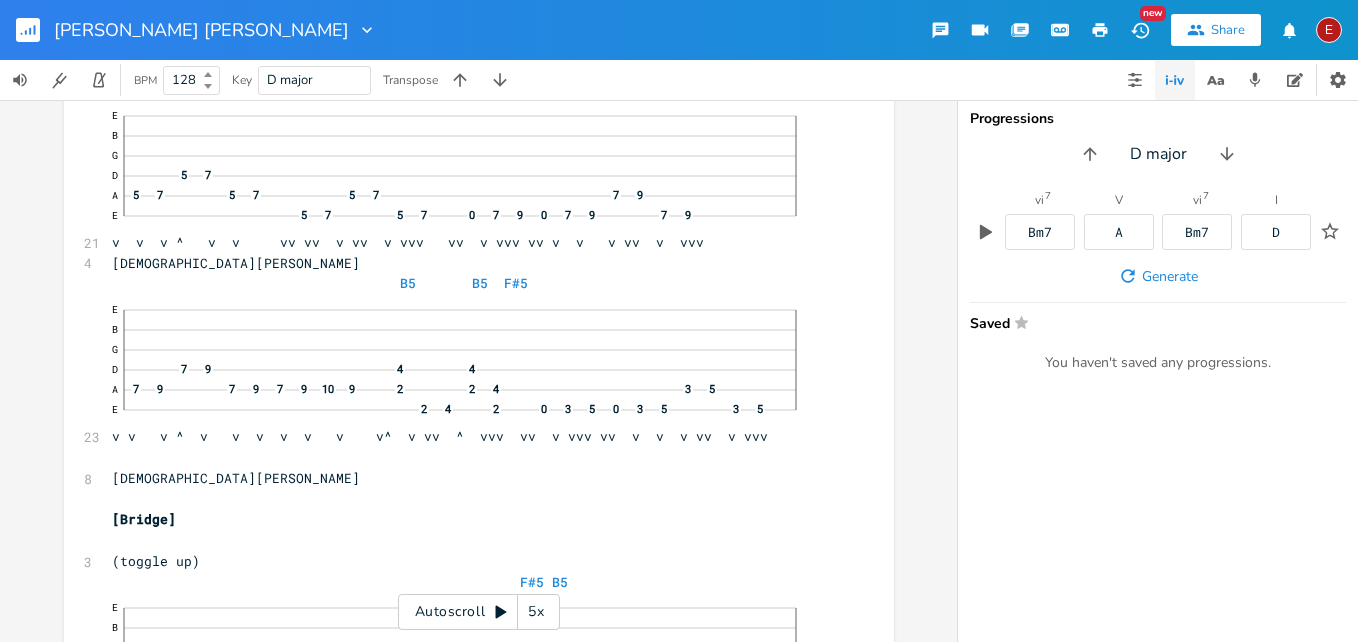 click 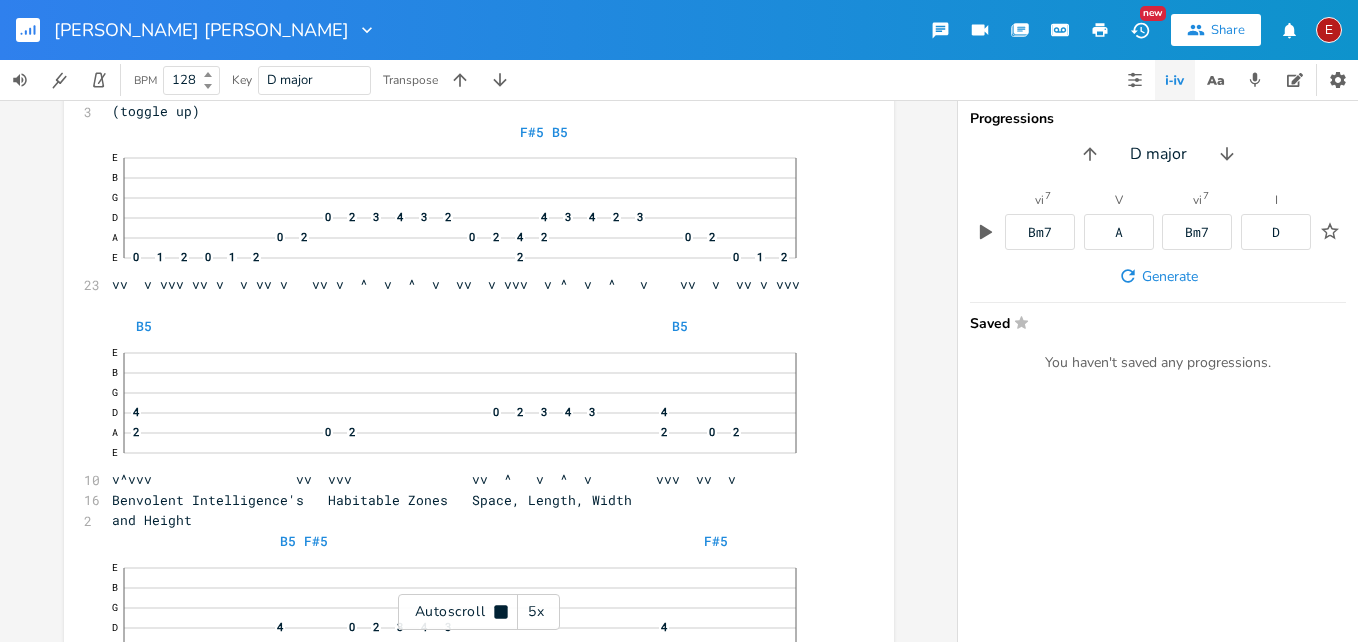 scroll, scrollTop: 16412, scrollLeft: 0, axis: vertical 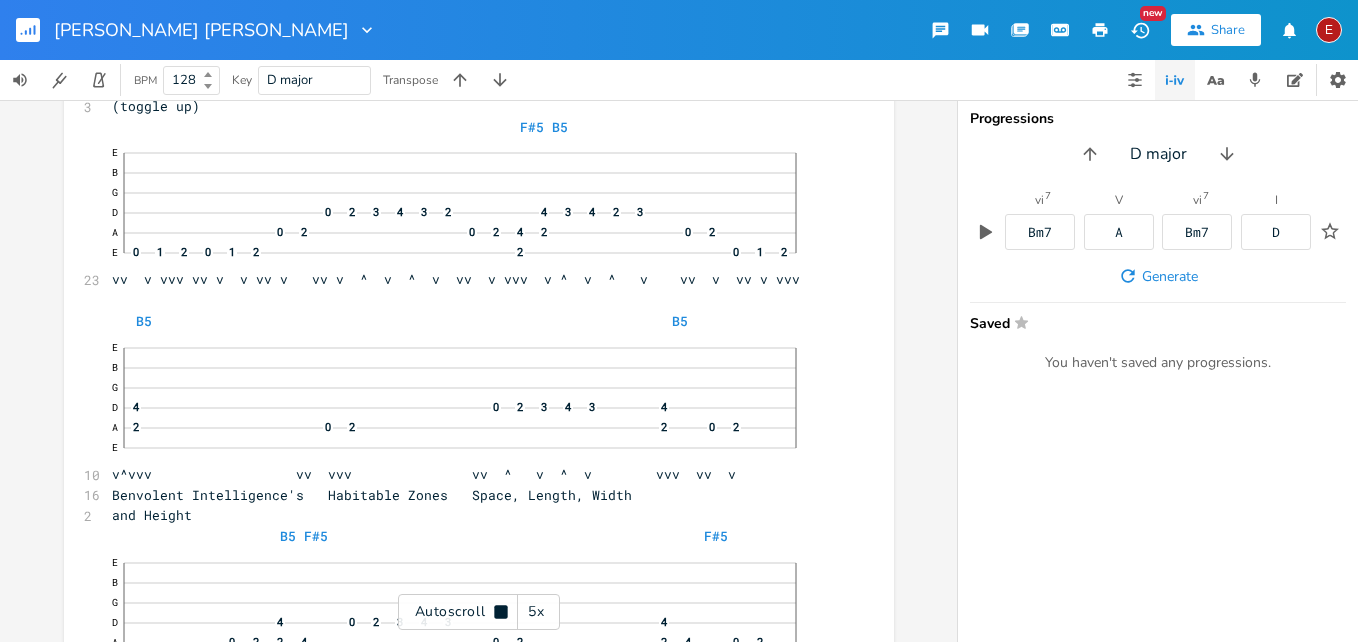 click 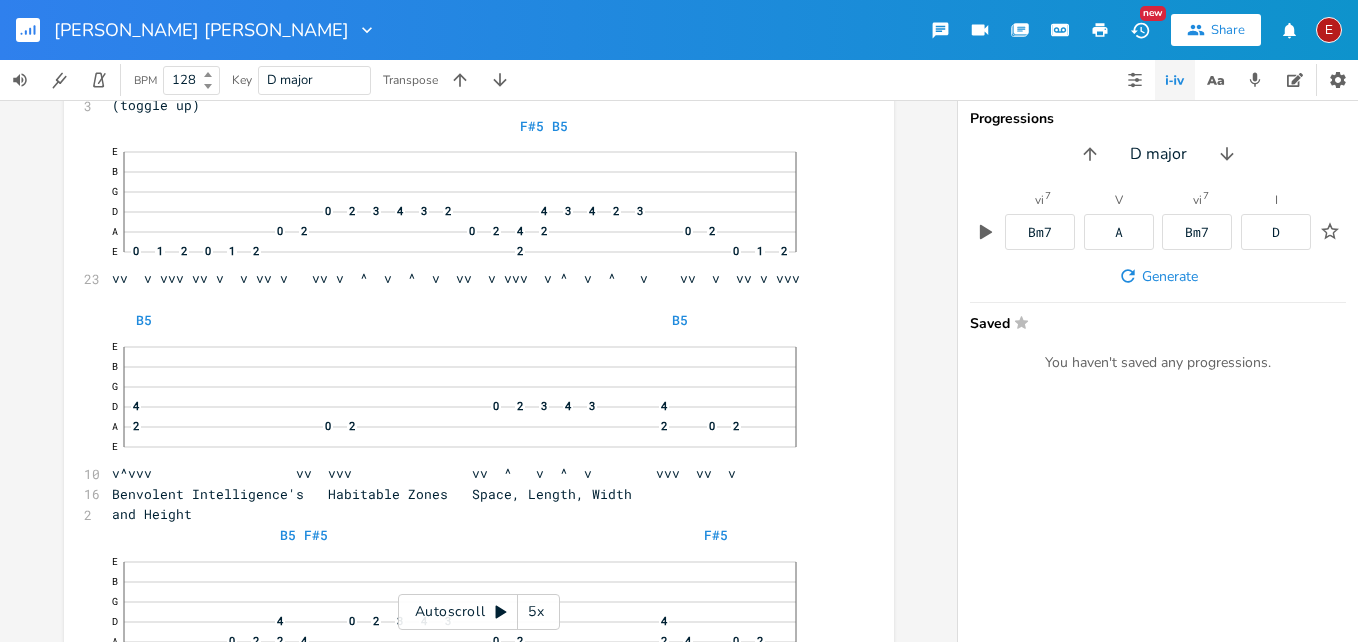 click 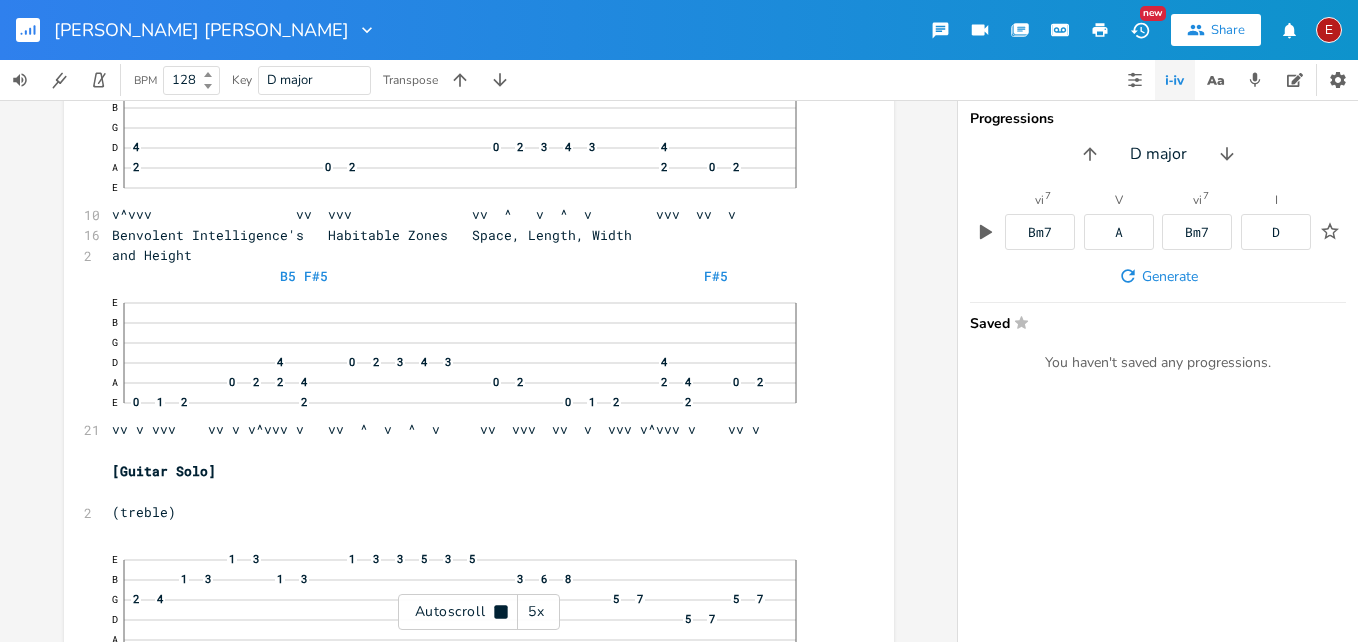 click 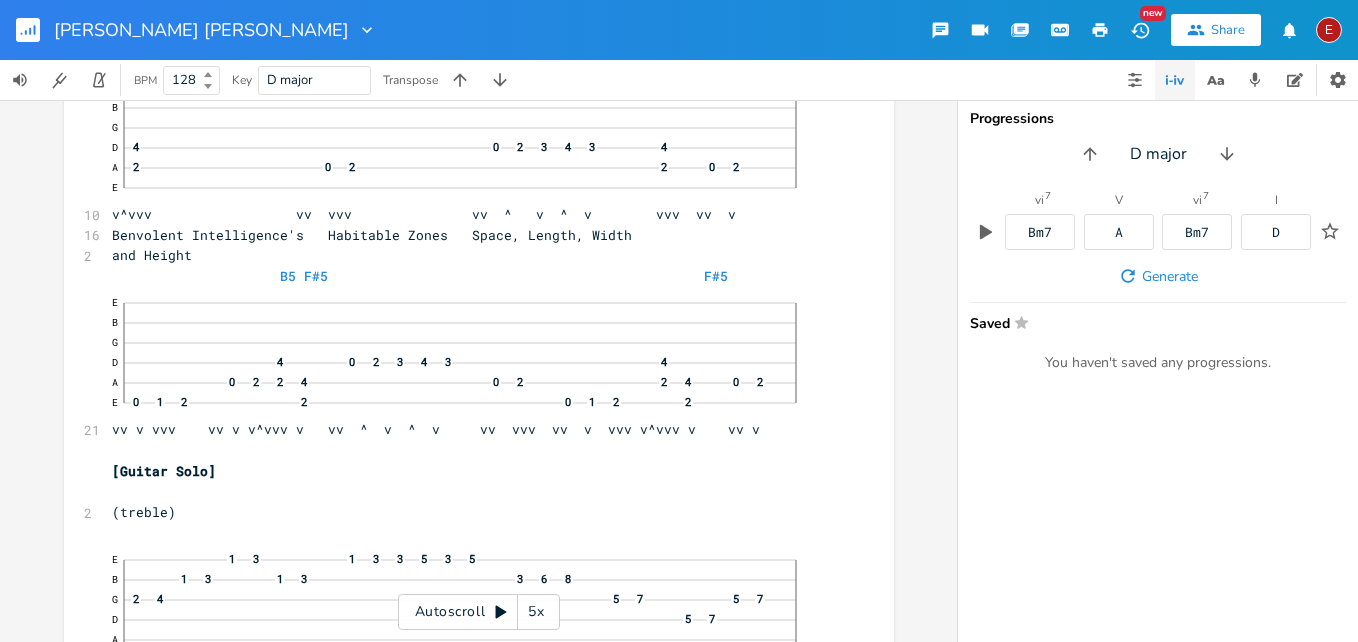 scroll, scrollTop: 16673, scrollLeft: 0, axis: vertical 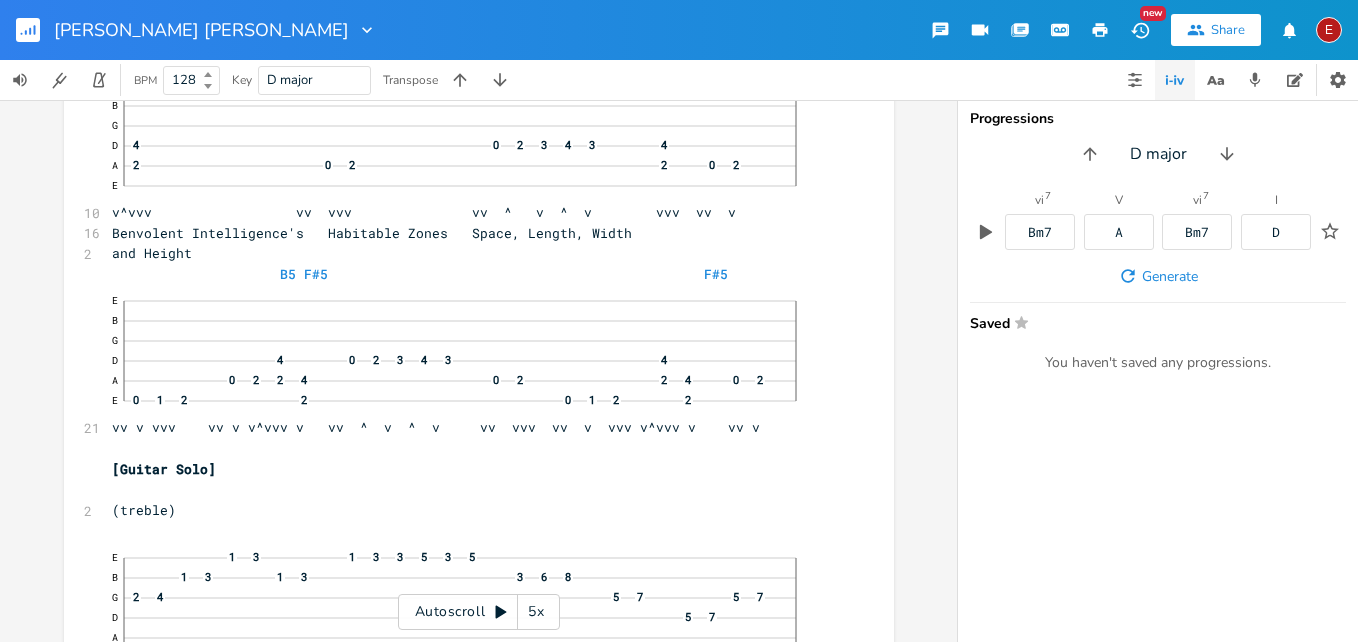 click 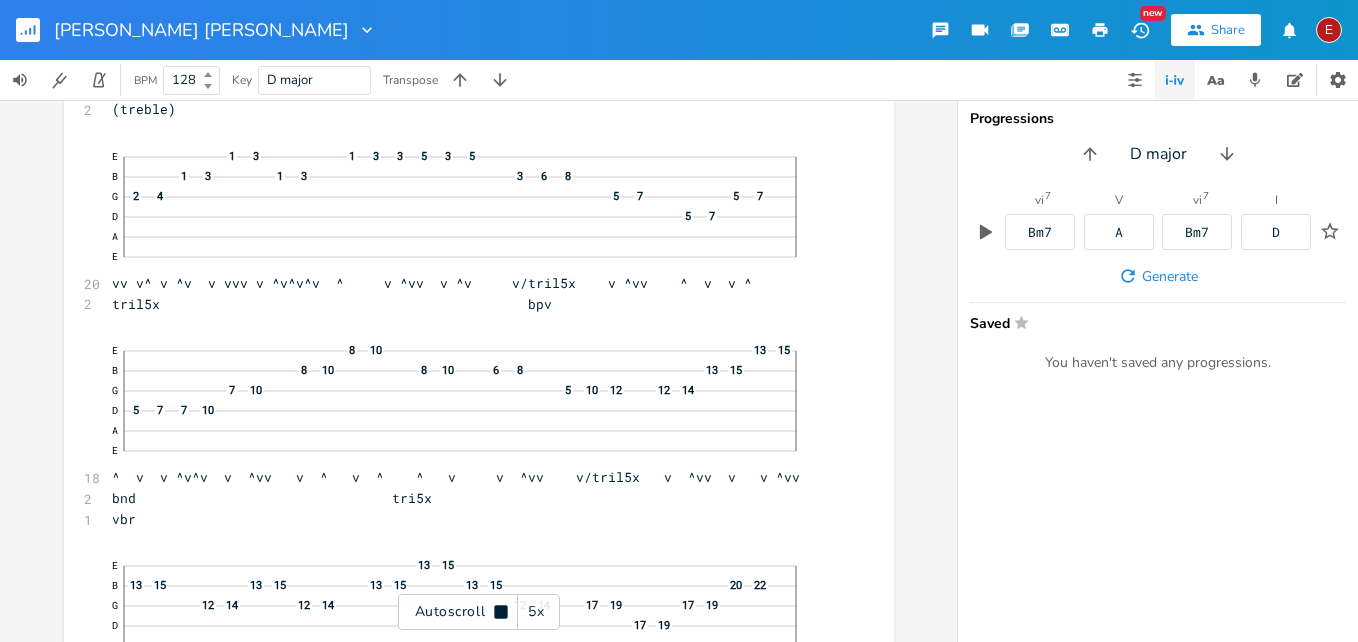 click 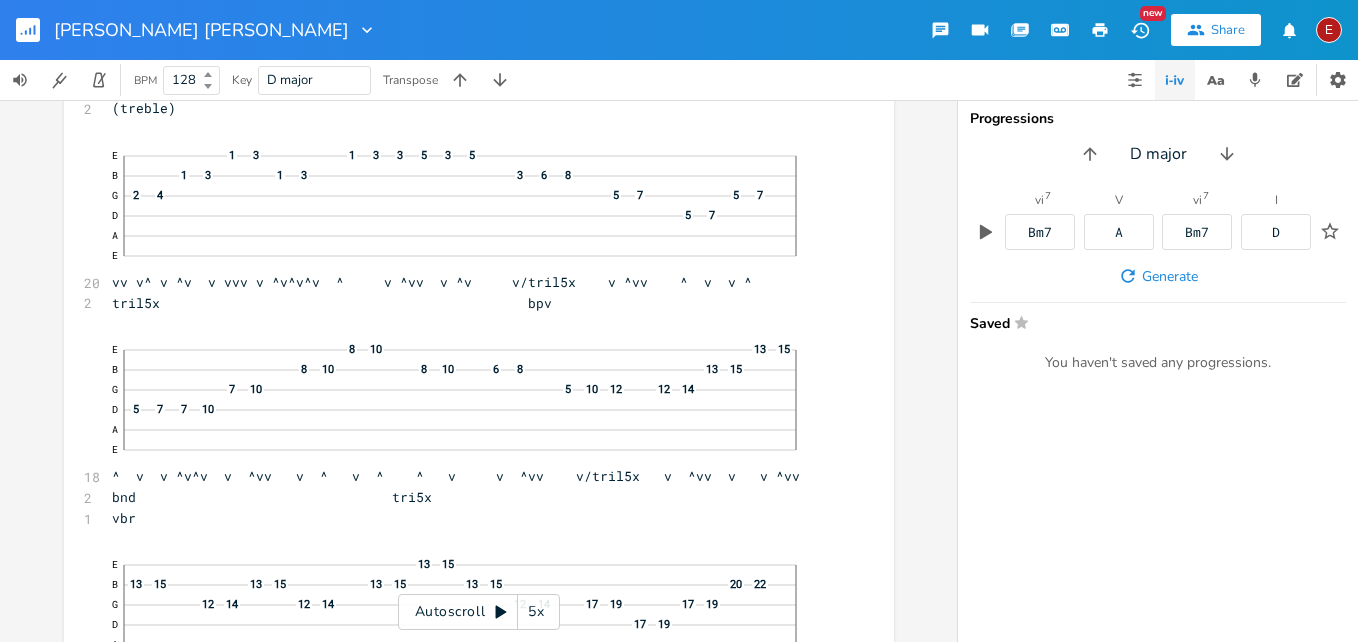 click 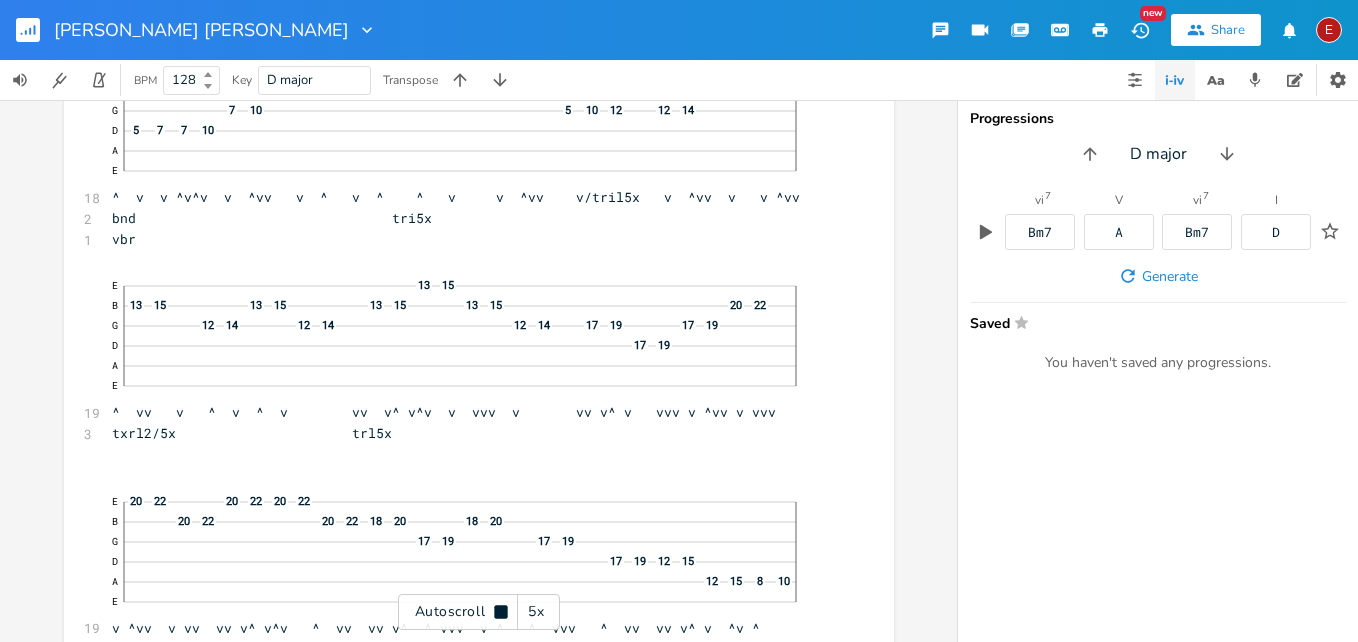 scroll, scrollTop: 17358, scrollLeft: 0, axis: vertical 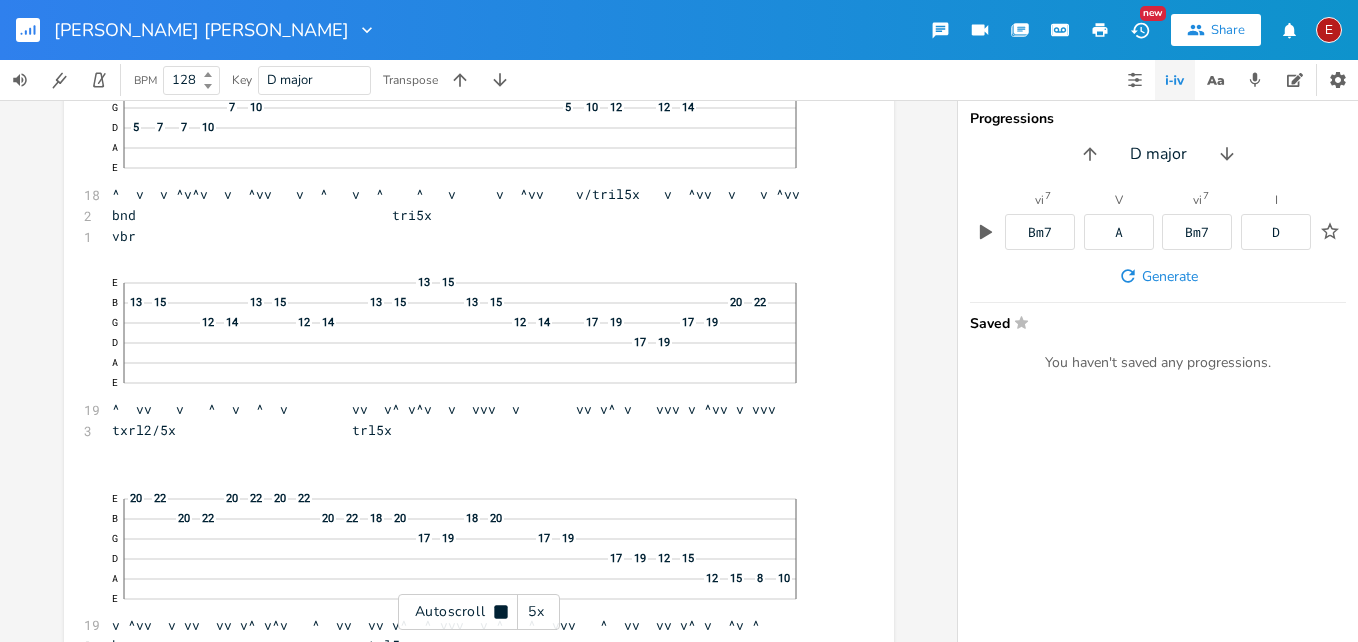 click 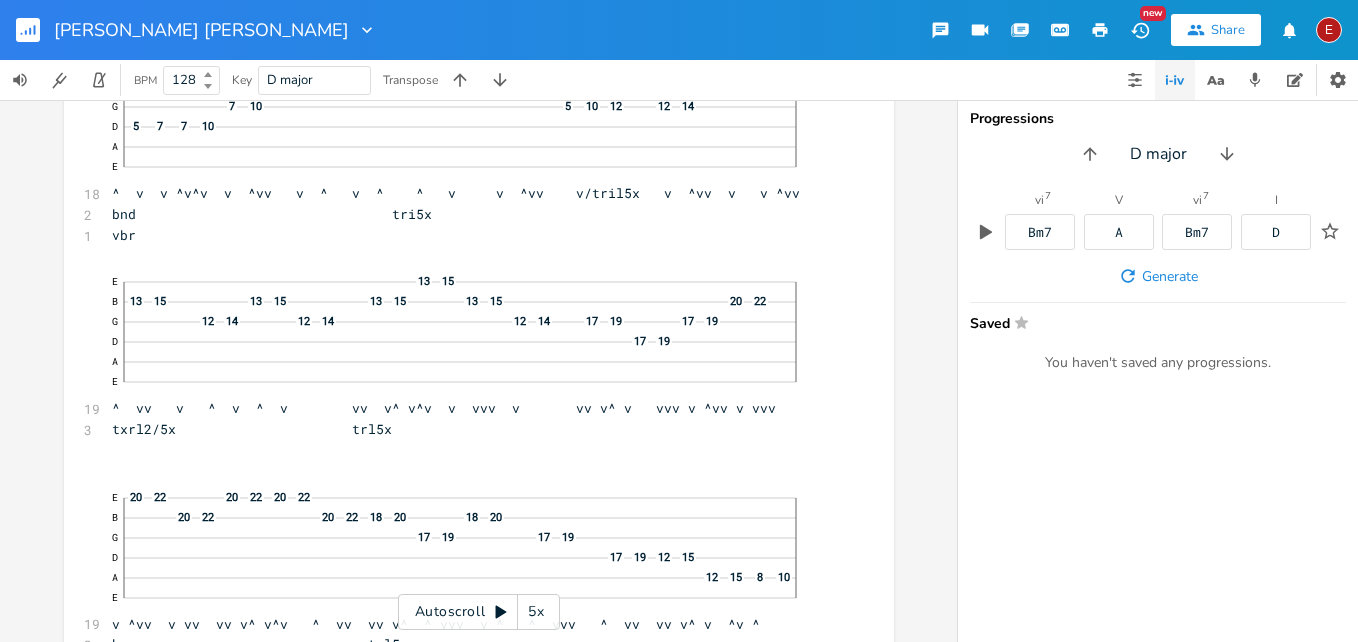 click 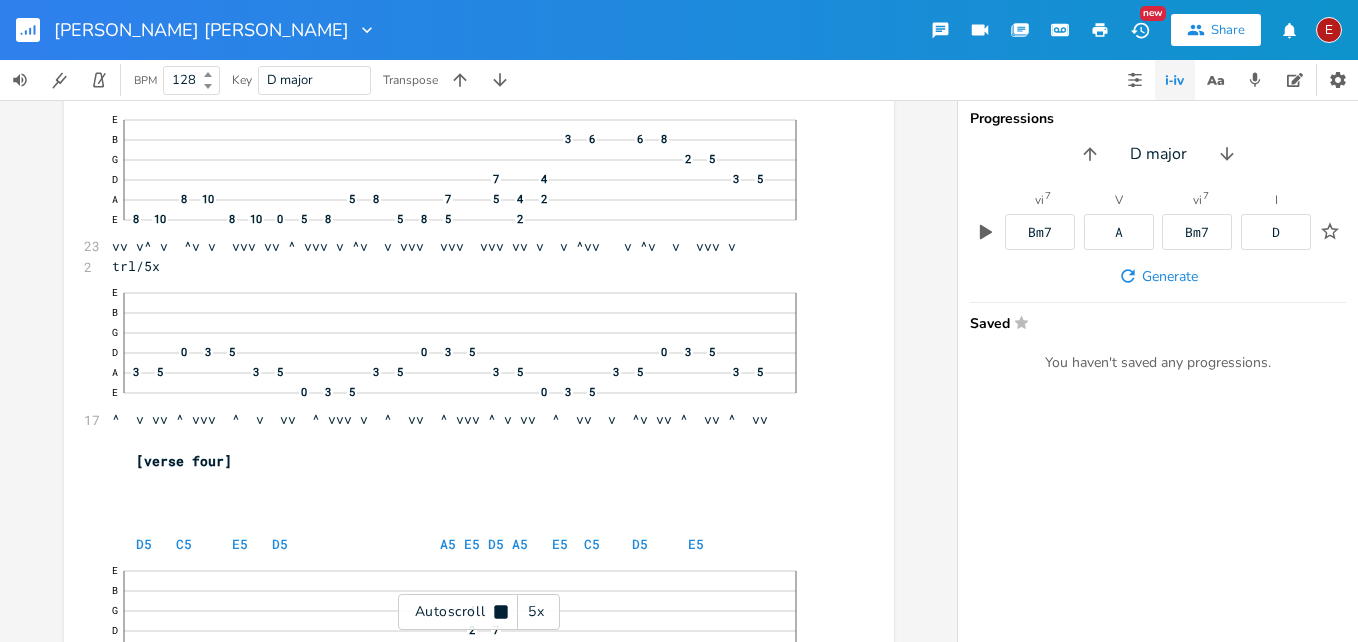 click 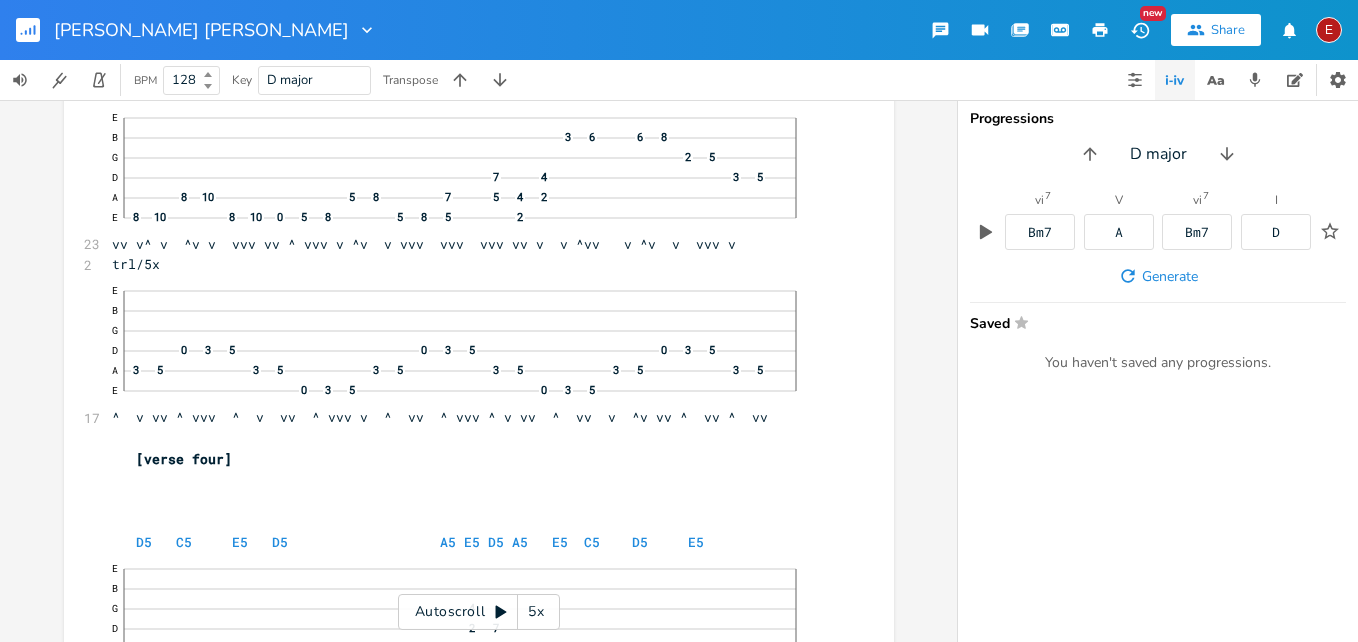 click 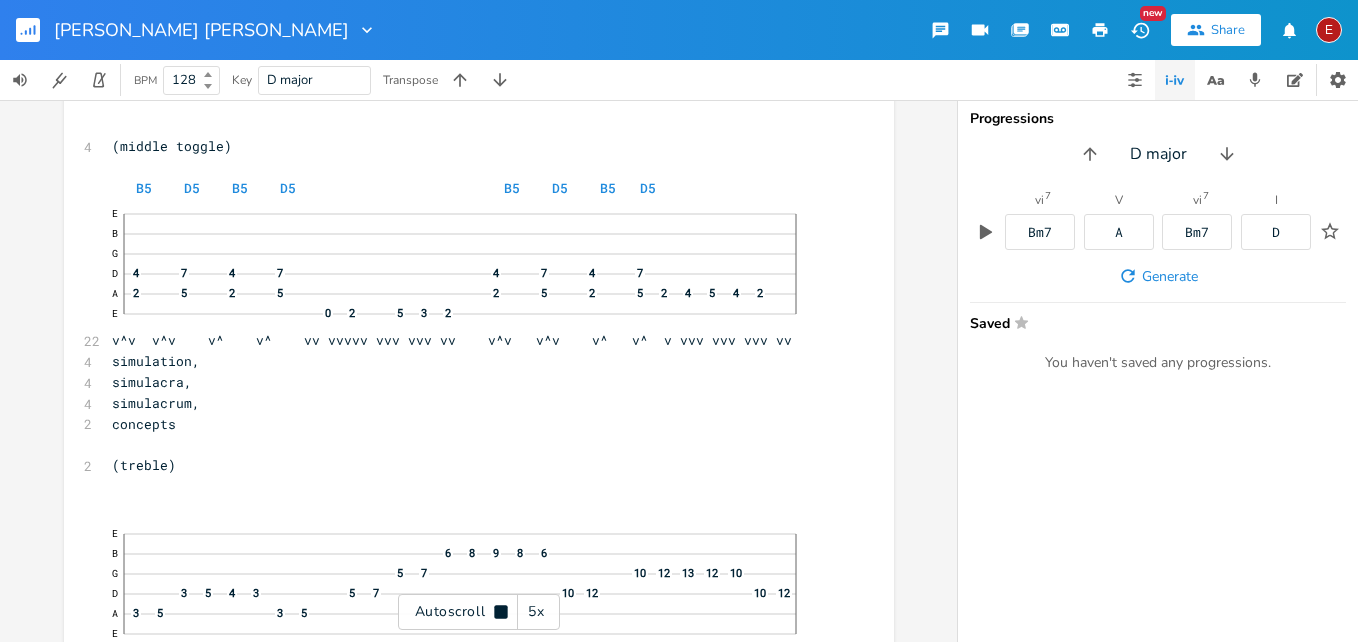 click 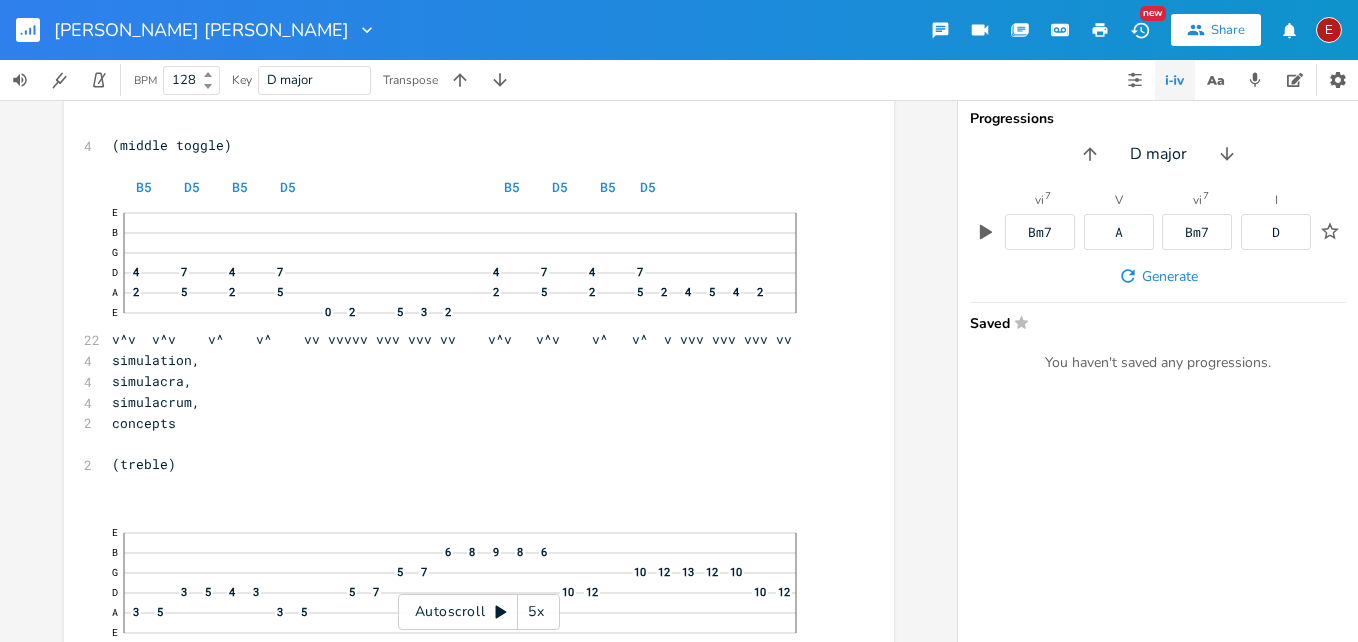 click 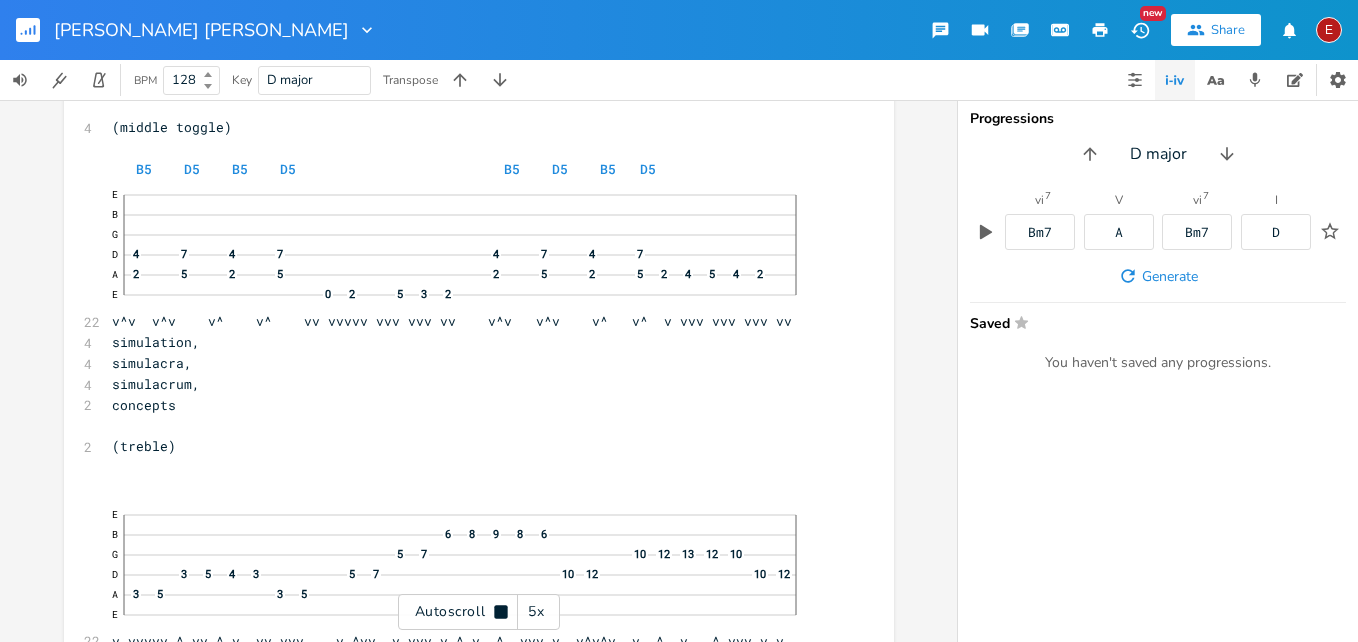 scroll, scrollTop: 18998, scrollLeft: 0, axis: vertical 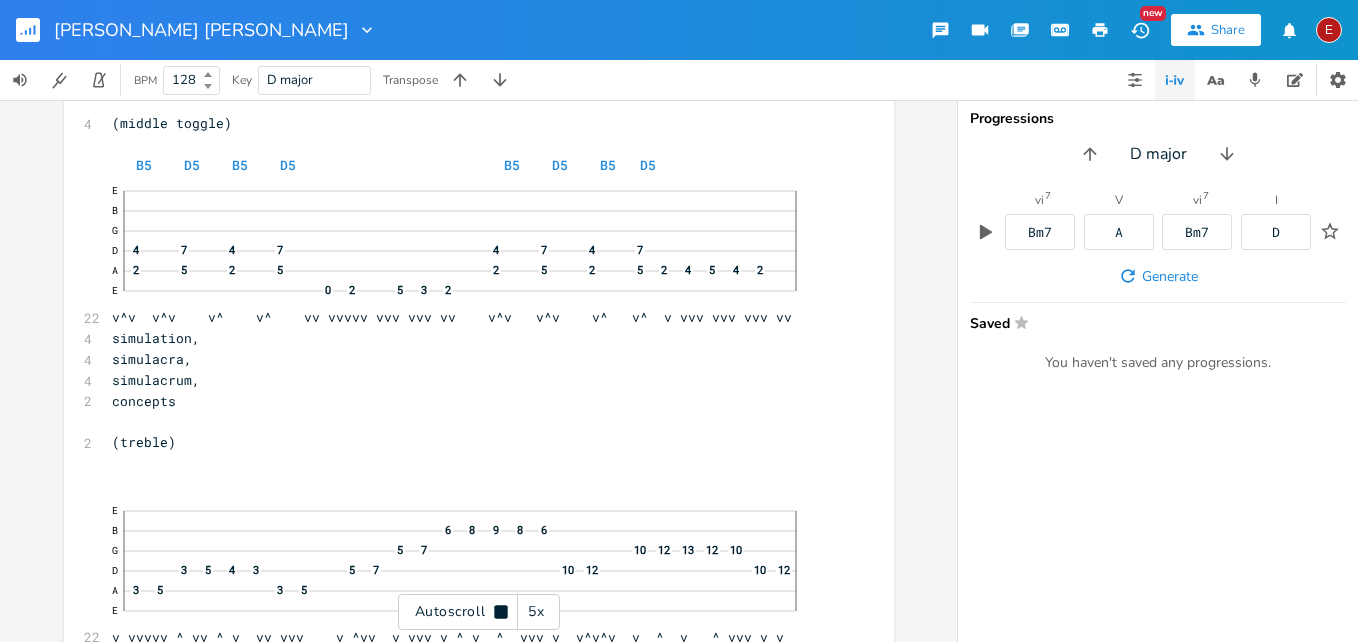 click 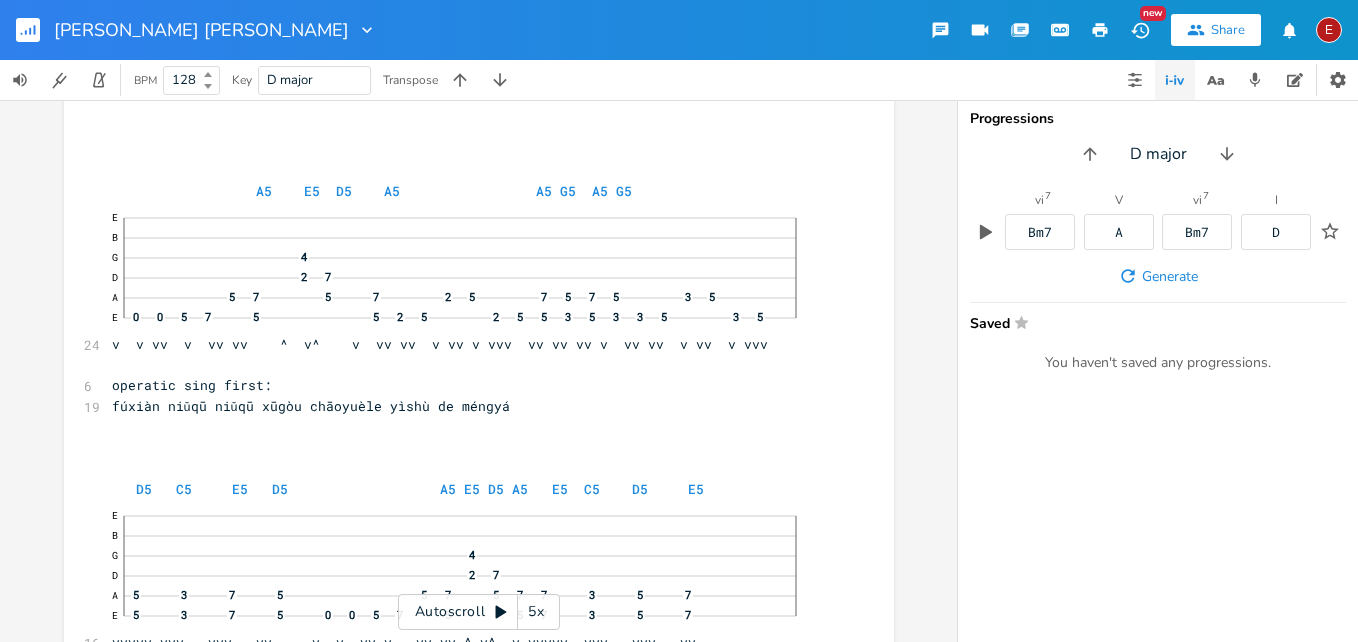 scroll, scrollTop: 19637, scrollLeft: 0, axis: vertical 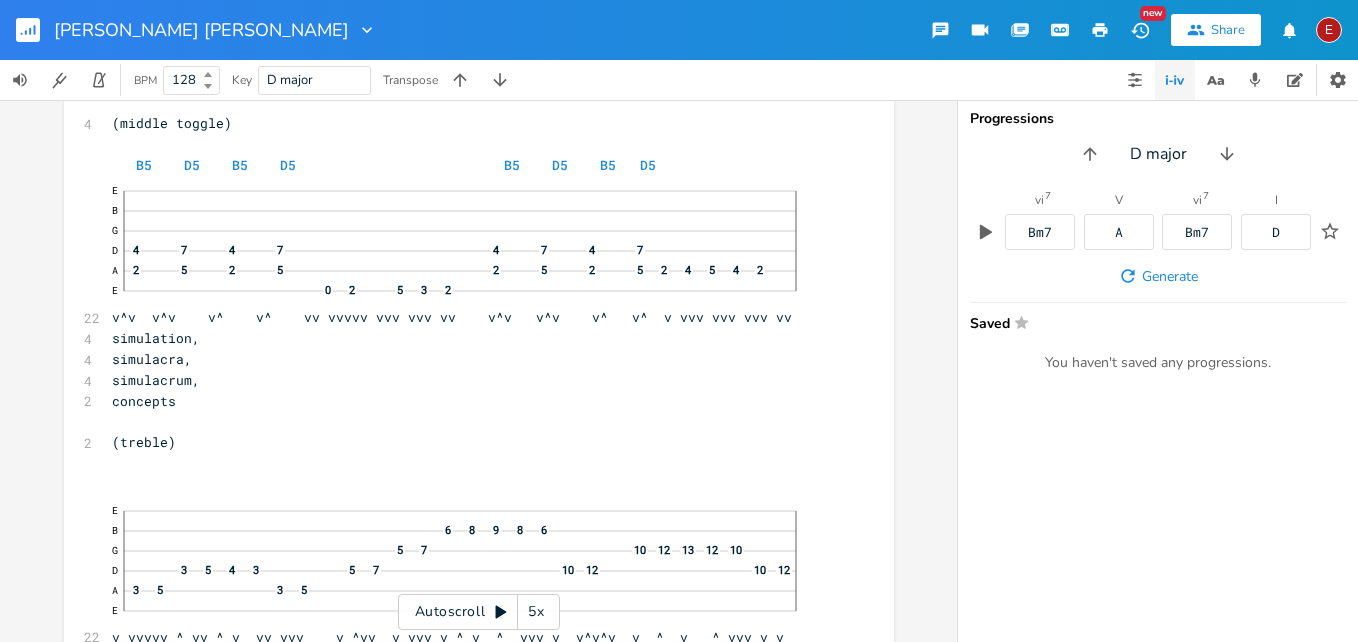 click 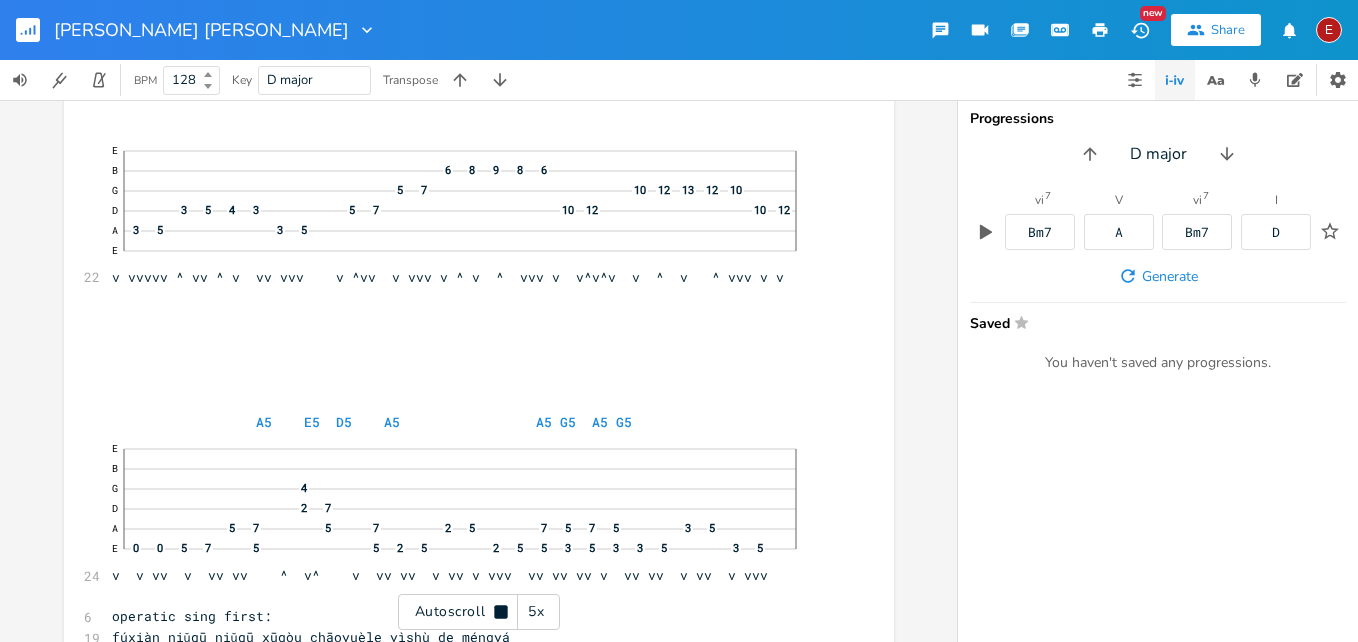 scroll, scrollTop: 19362, scrollLeft: 0, axis: vertical 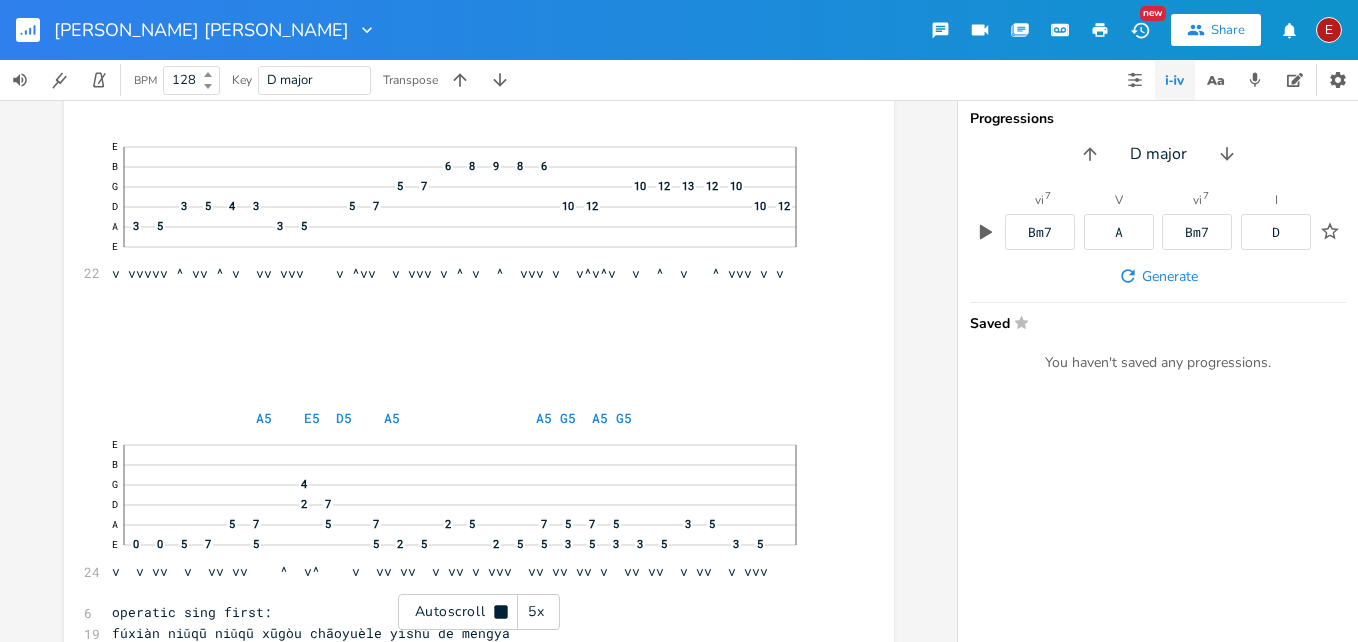 click 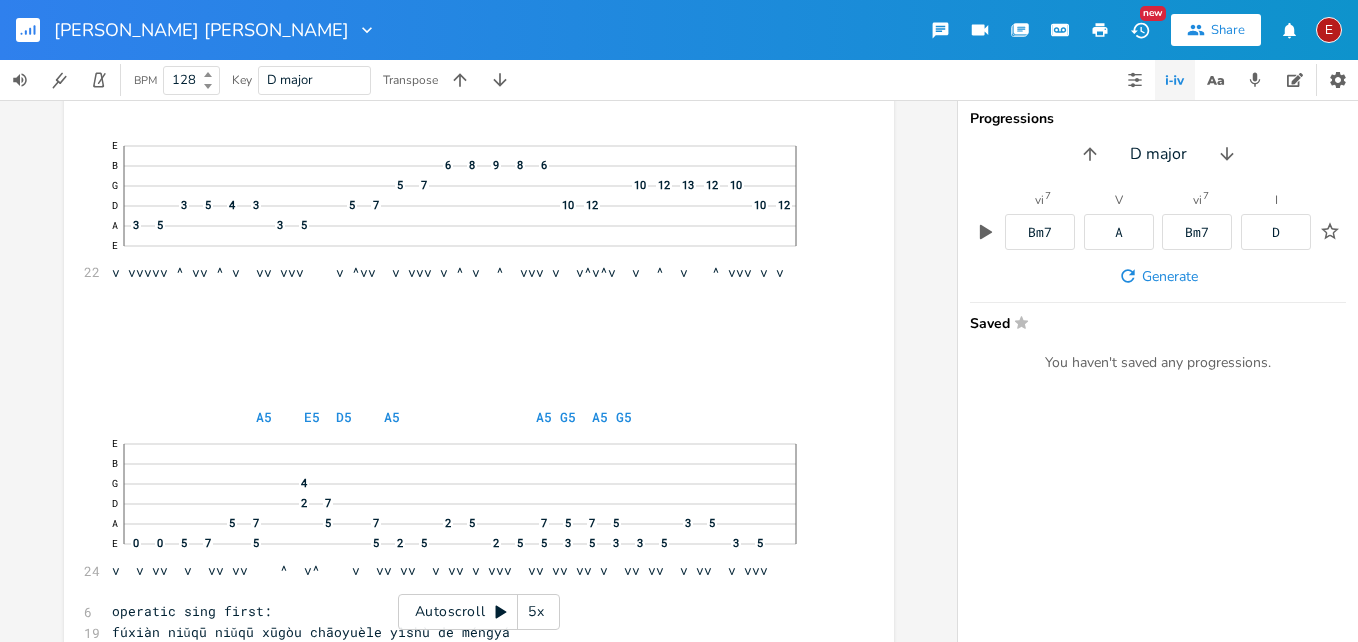 click 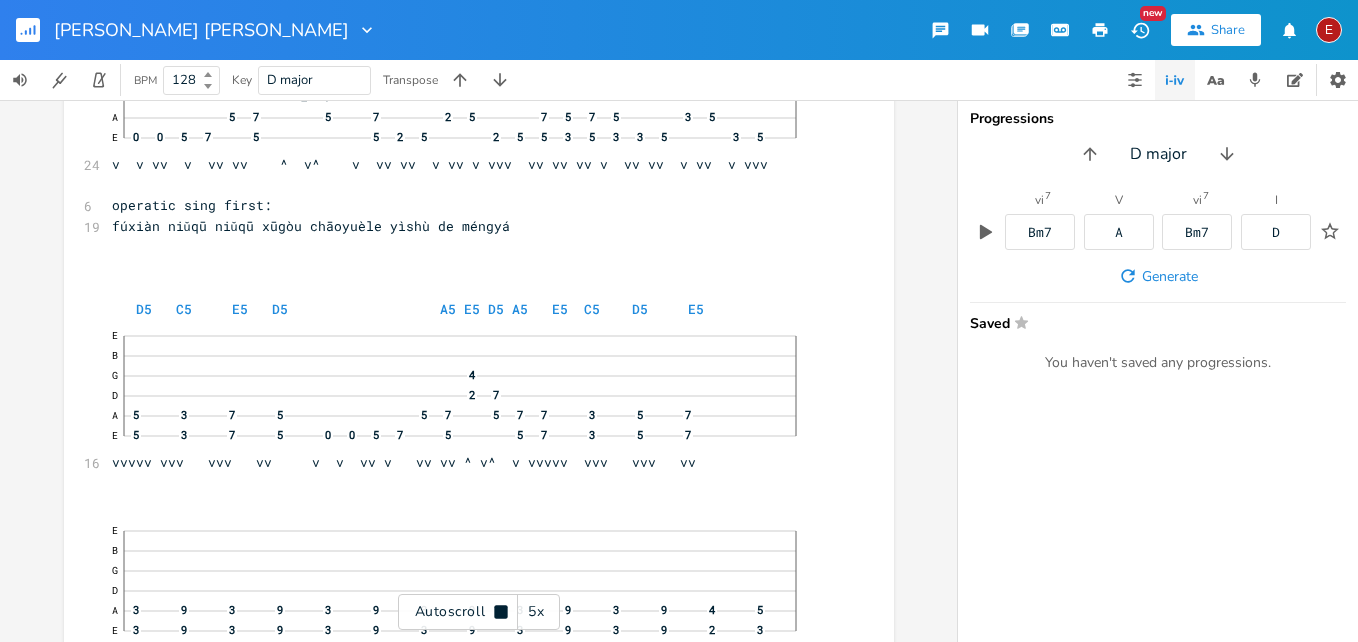 click 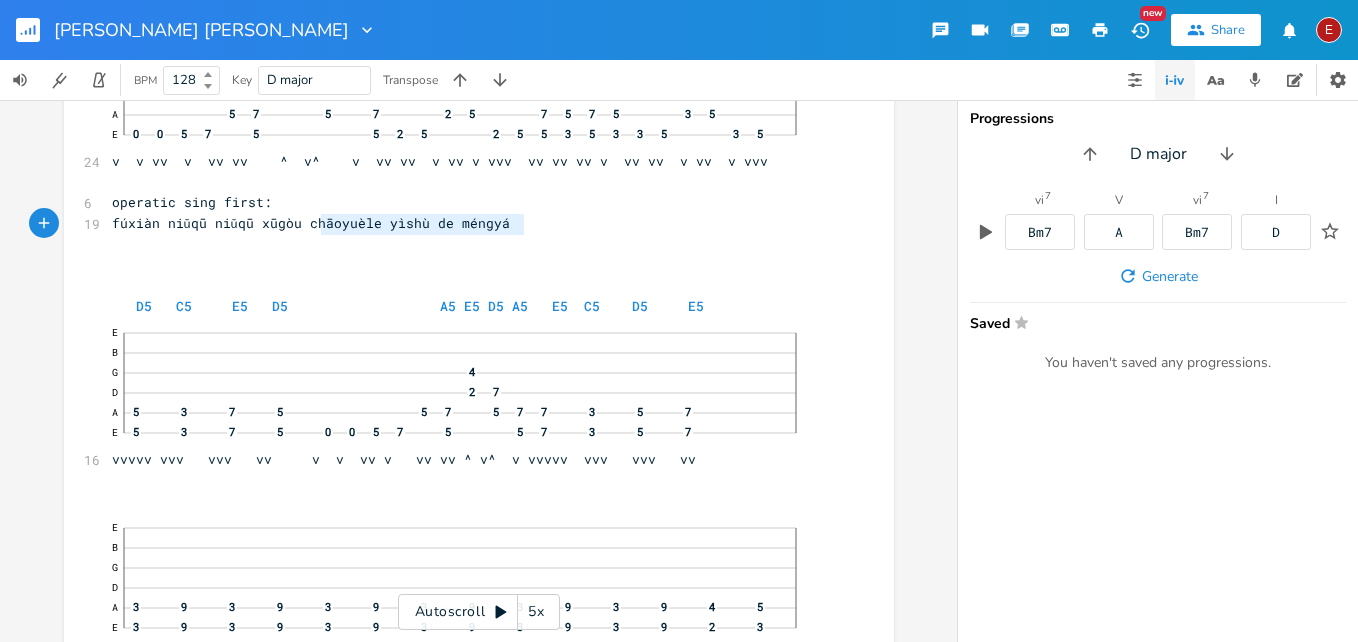 type on "chāoyuèle yìshù de méngyá" 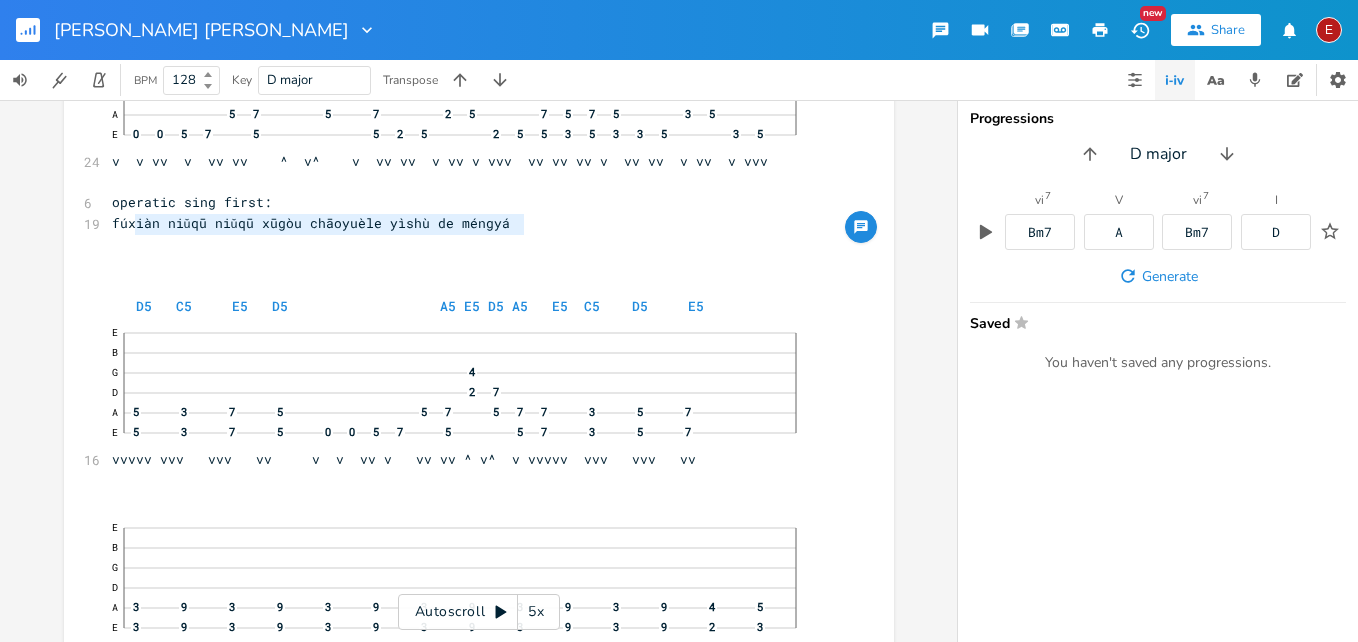 type on "fúxiàn niǔqū niǔqū xūgòu chāoyuèle yìshù de méngyá" 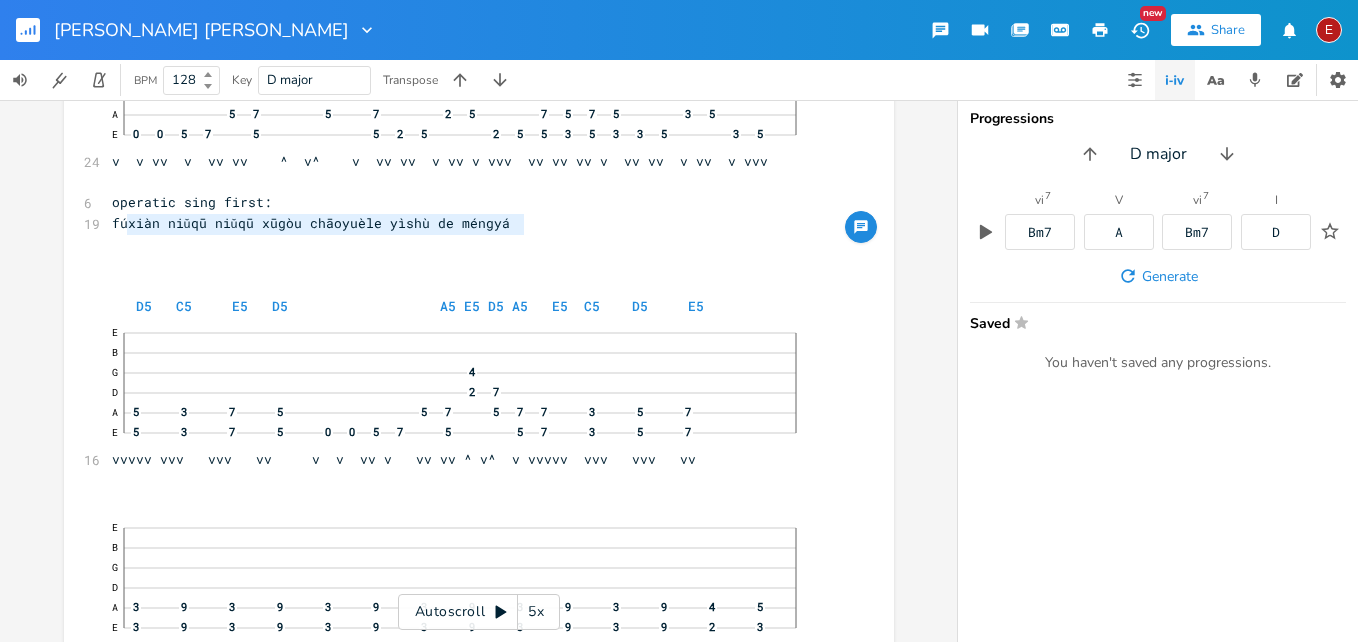 drag, startPoint x: 536, startPoint y: 225, endPoint x: 123, endPoint y: 227, distance: 413.00485 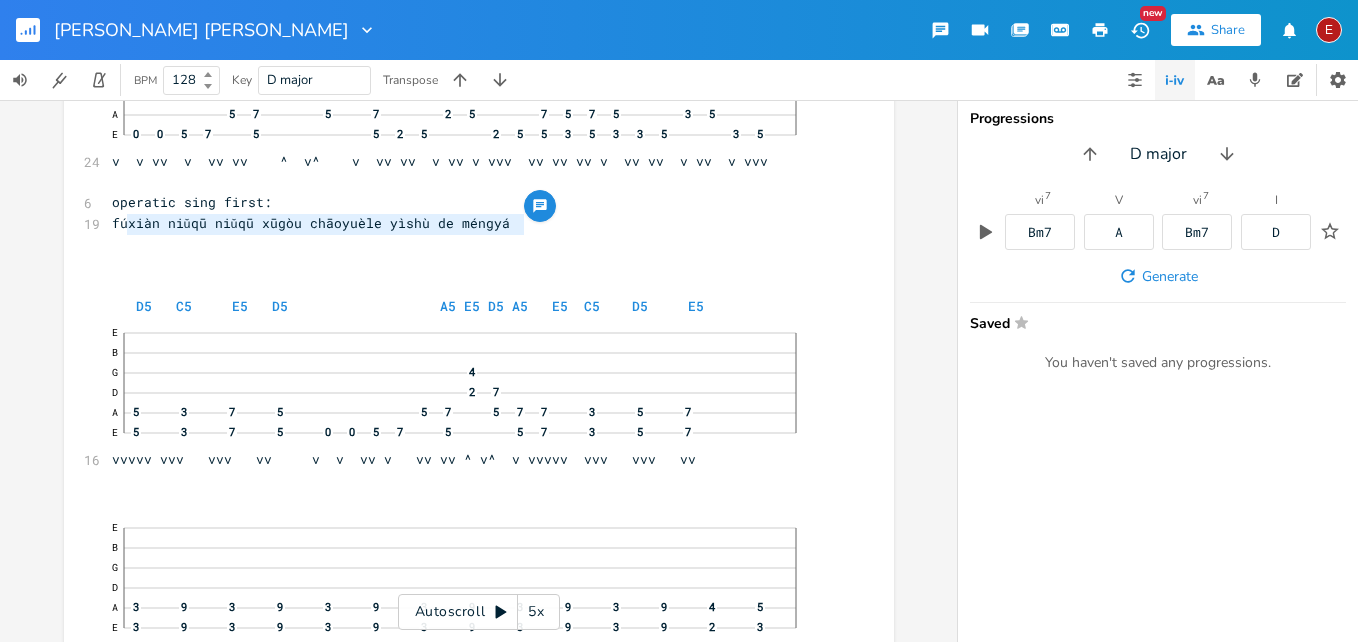 click 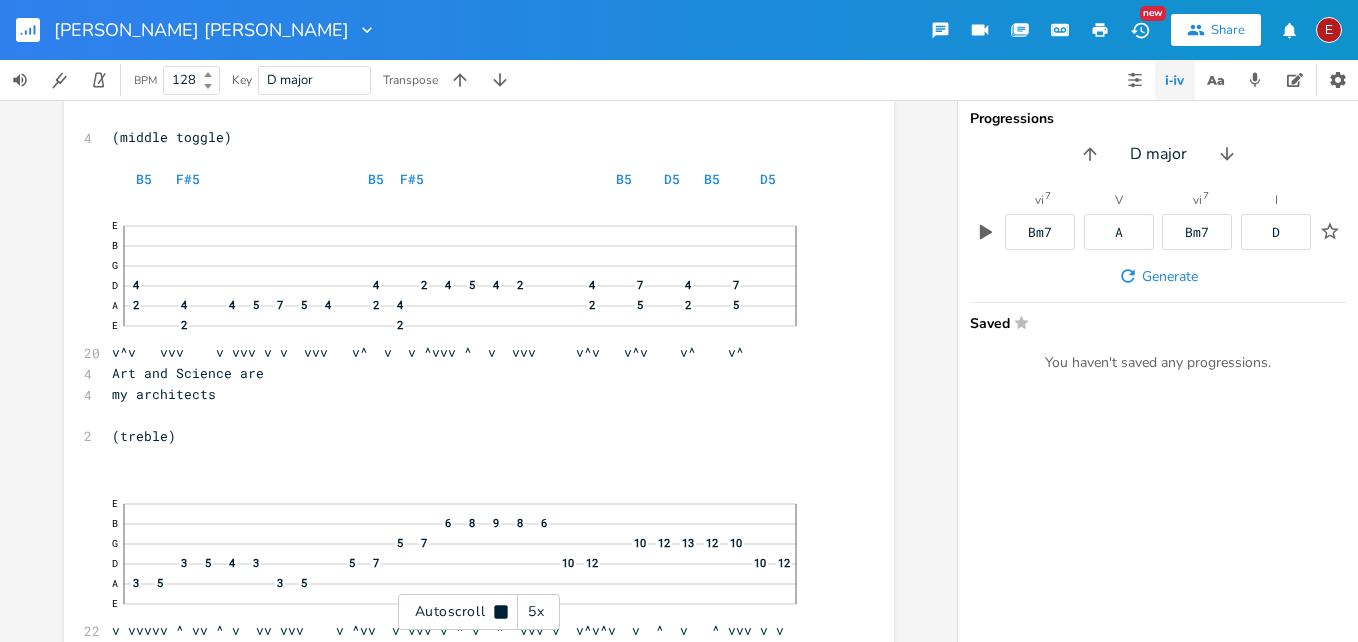 click 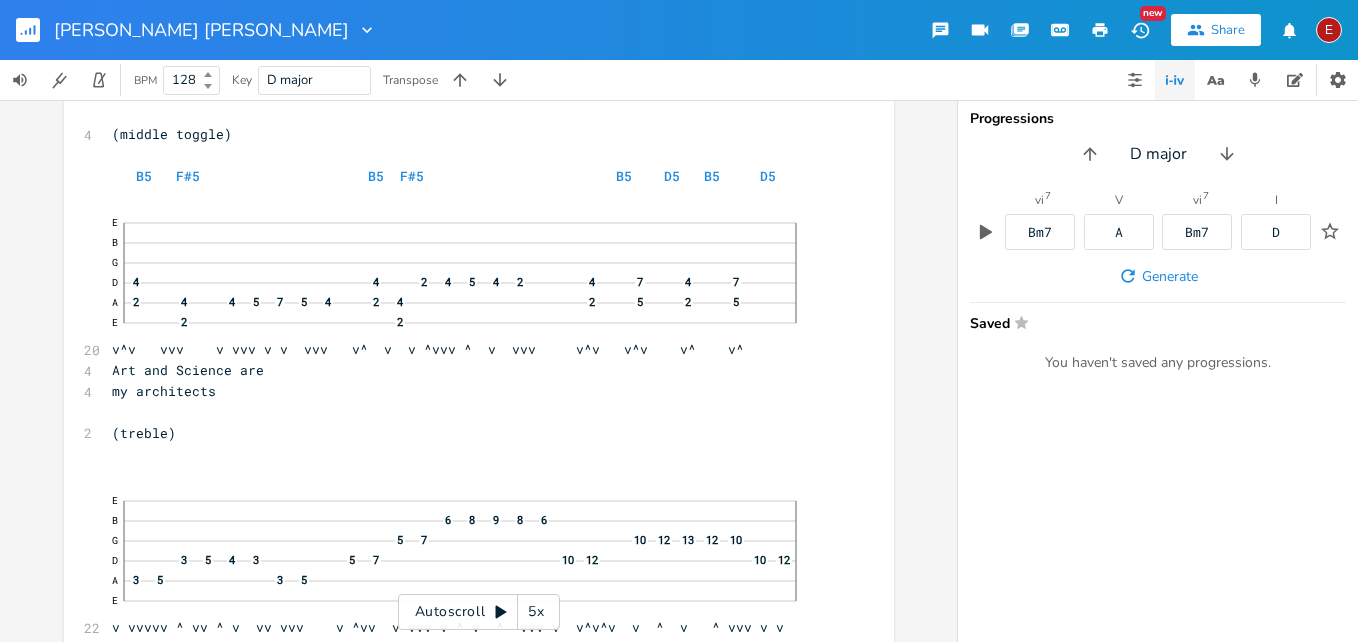 click 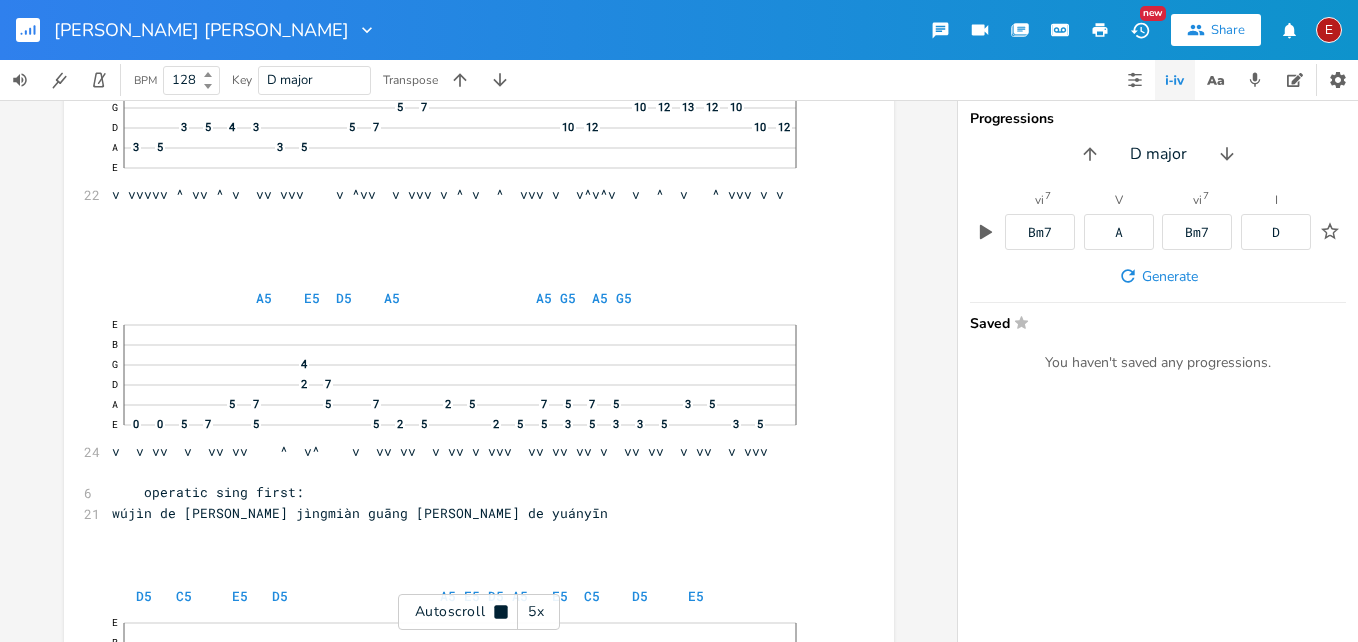 click 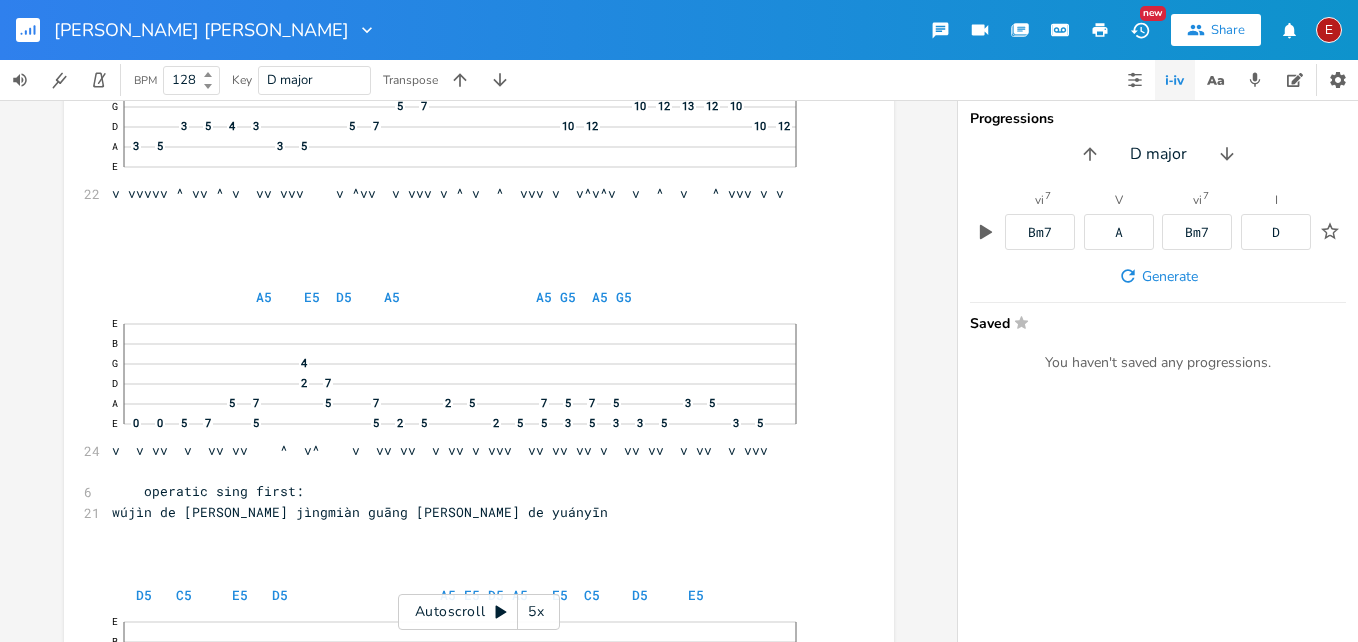 click 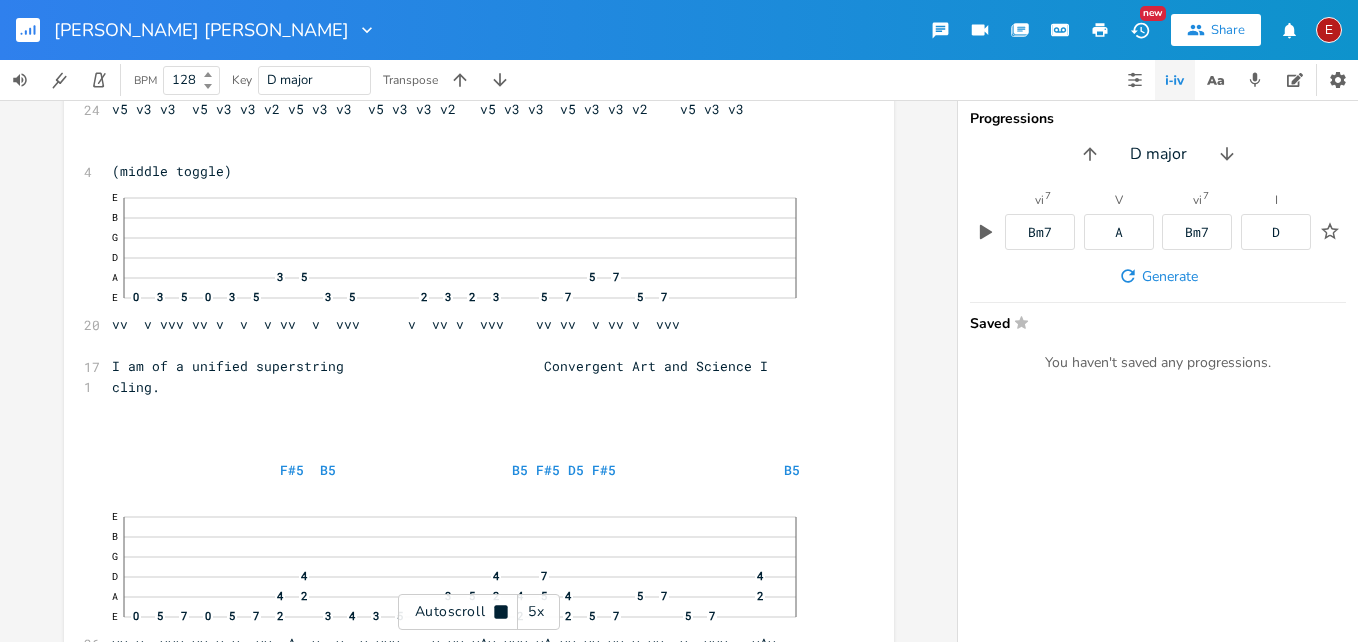 click 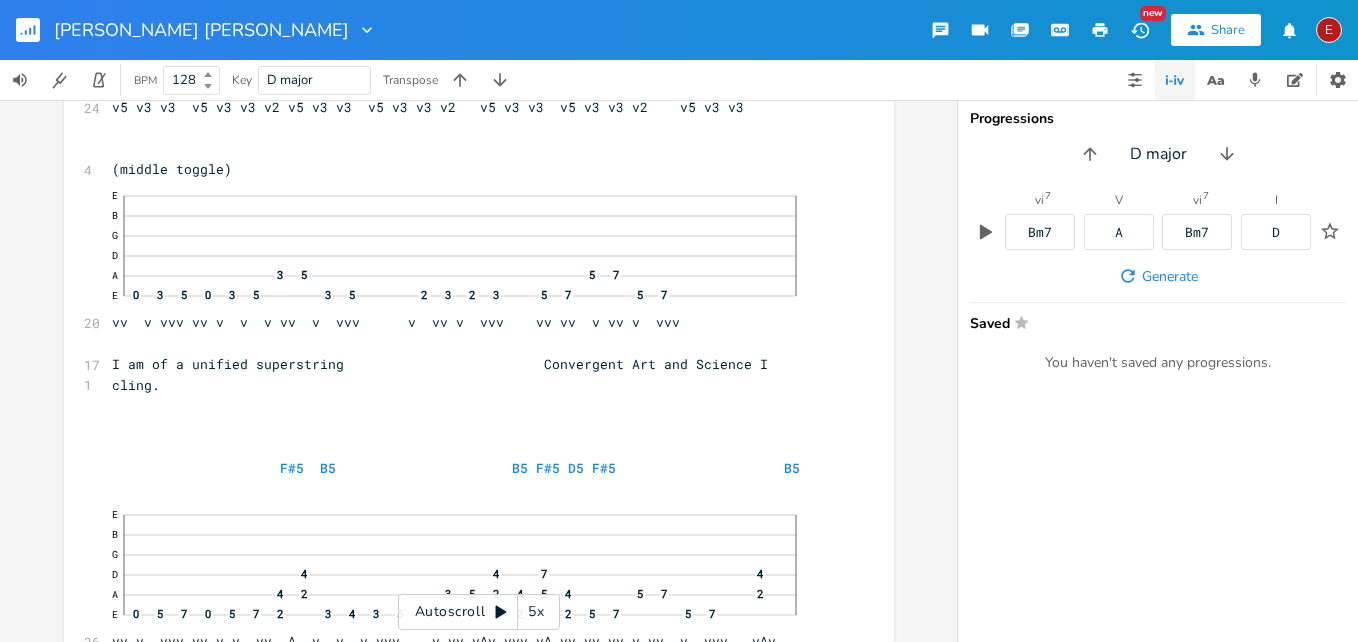 click 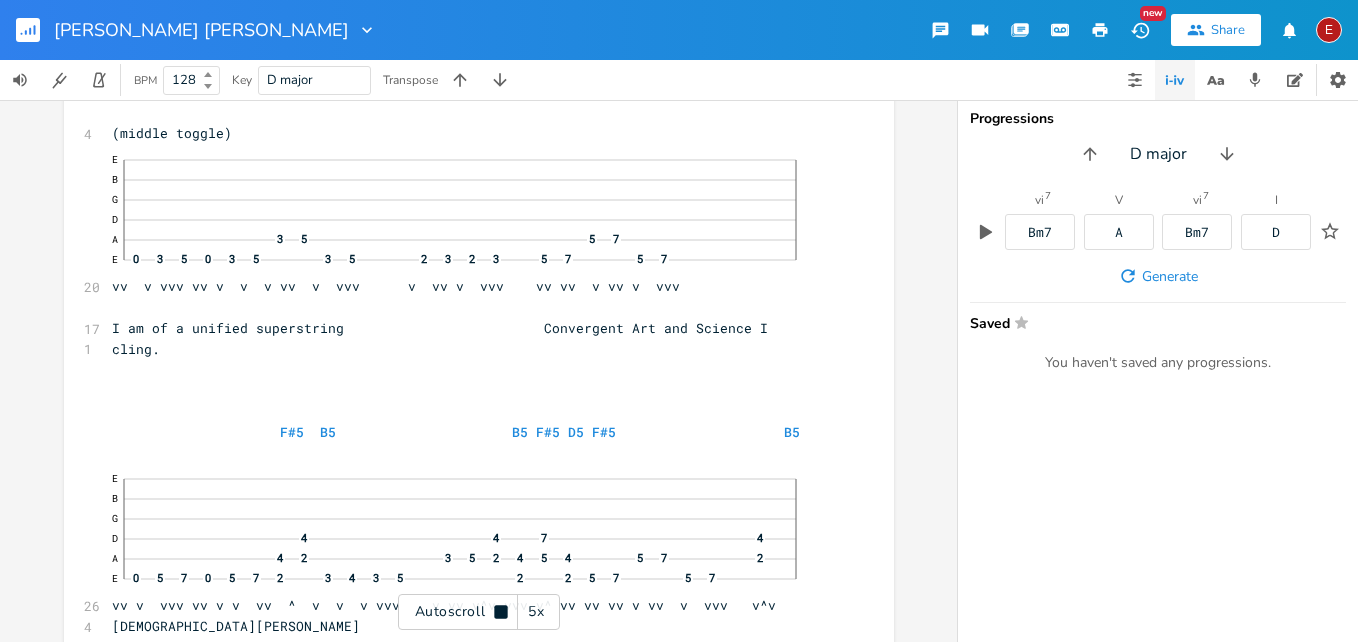 scroll, scrollTop: 22071, scrollLeft: 0, axis: vertical 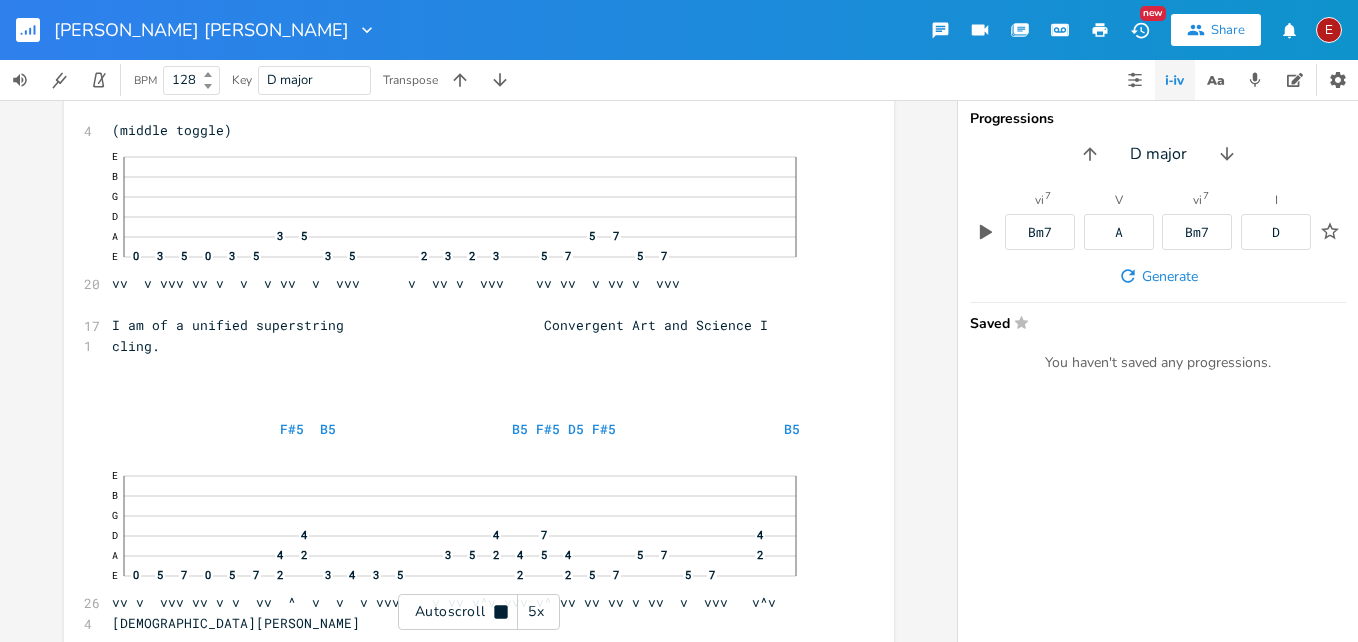 click 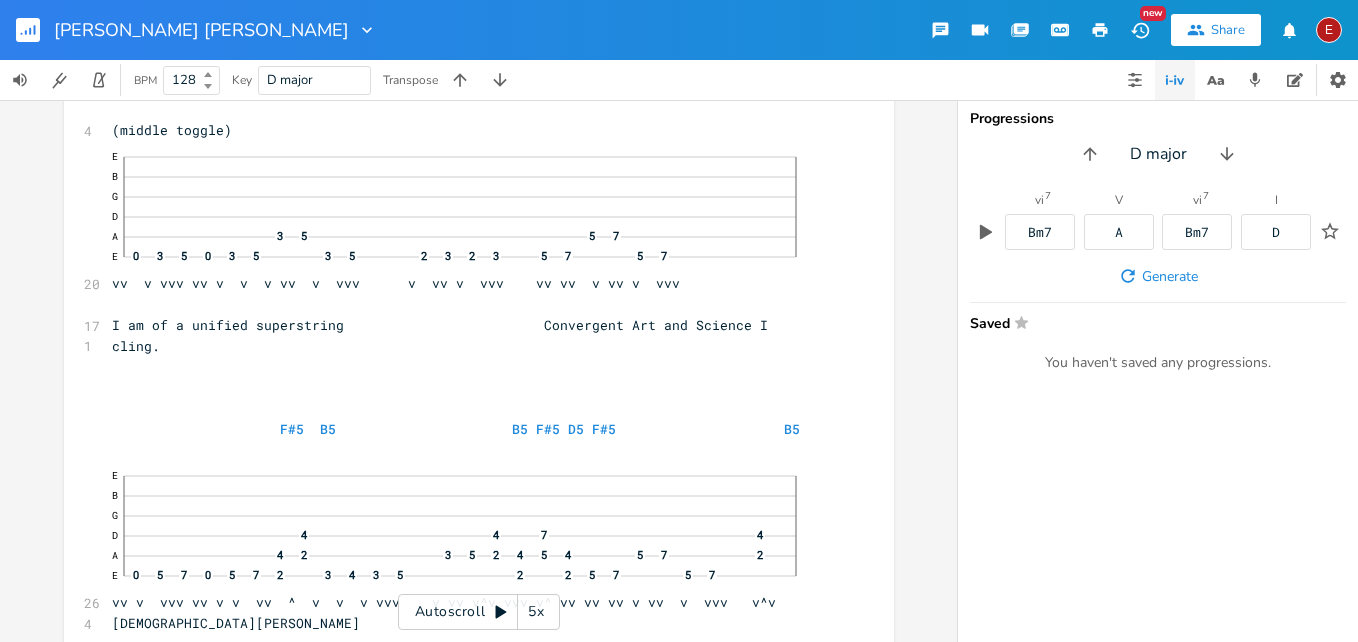 click 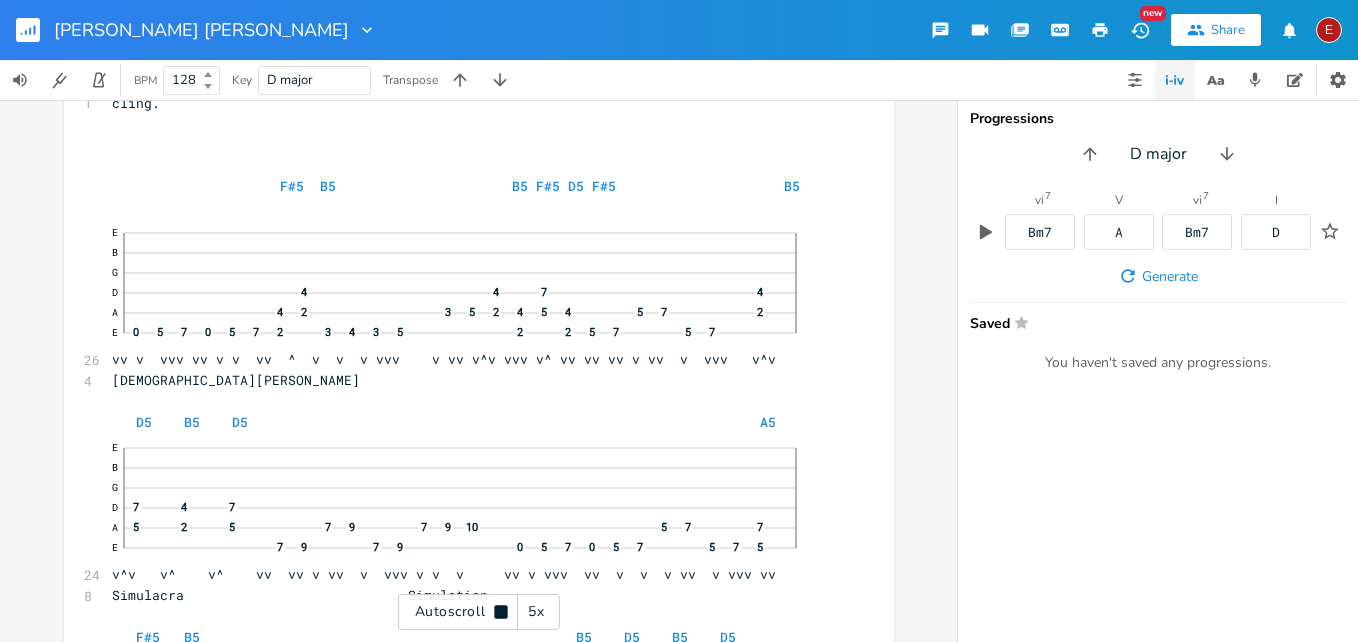 click 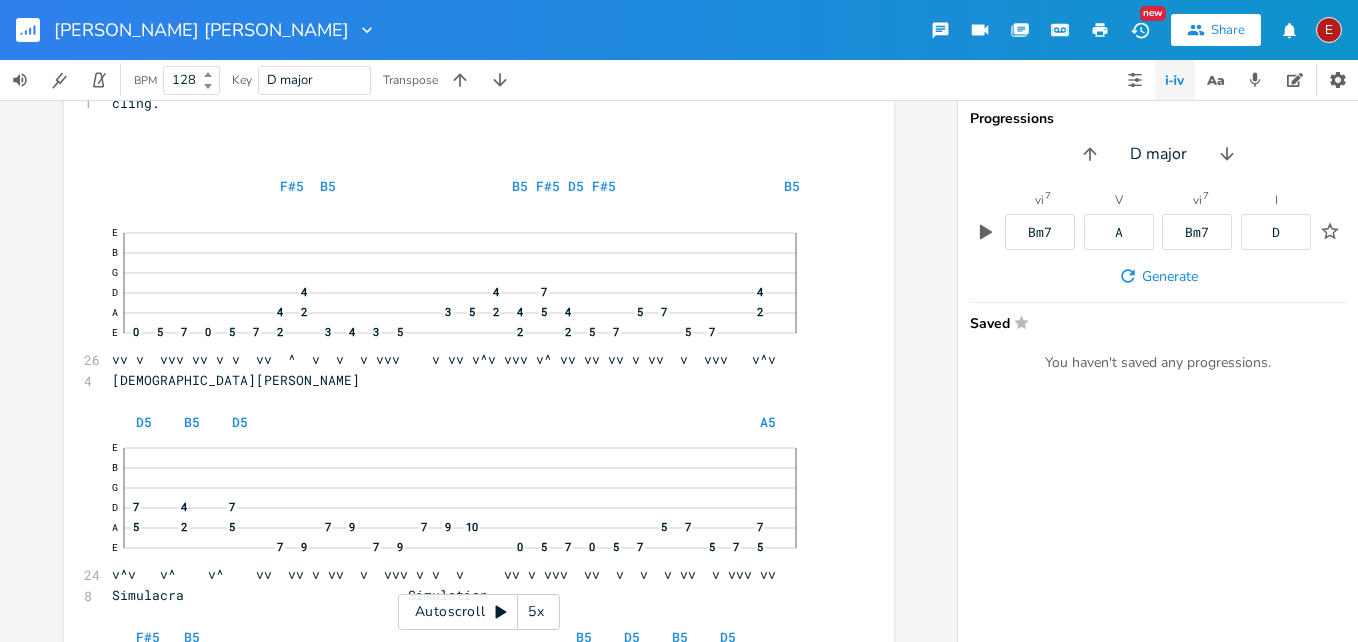 scroll, scrollTop: 22316, scrollLeft: 0, axis: vertical 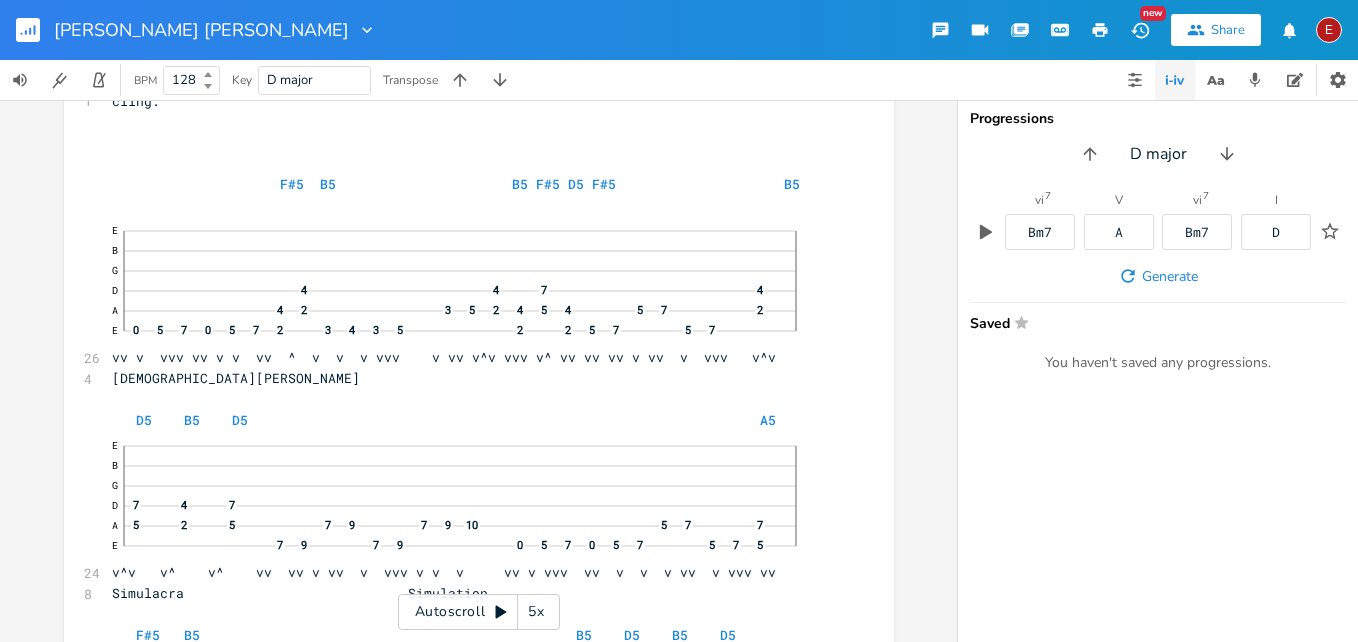 click 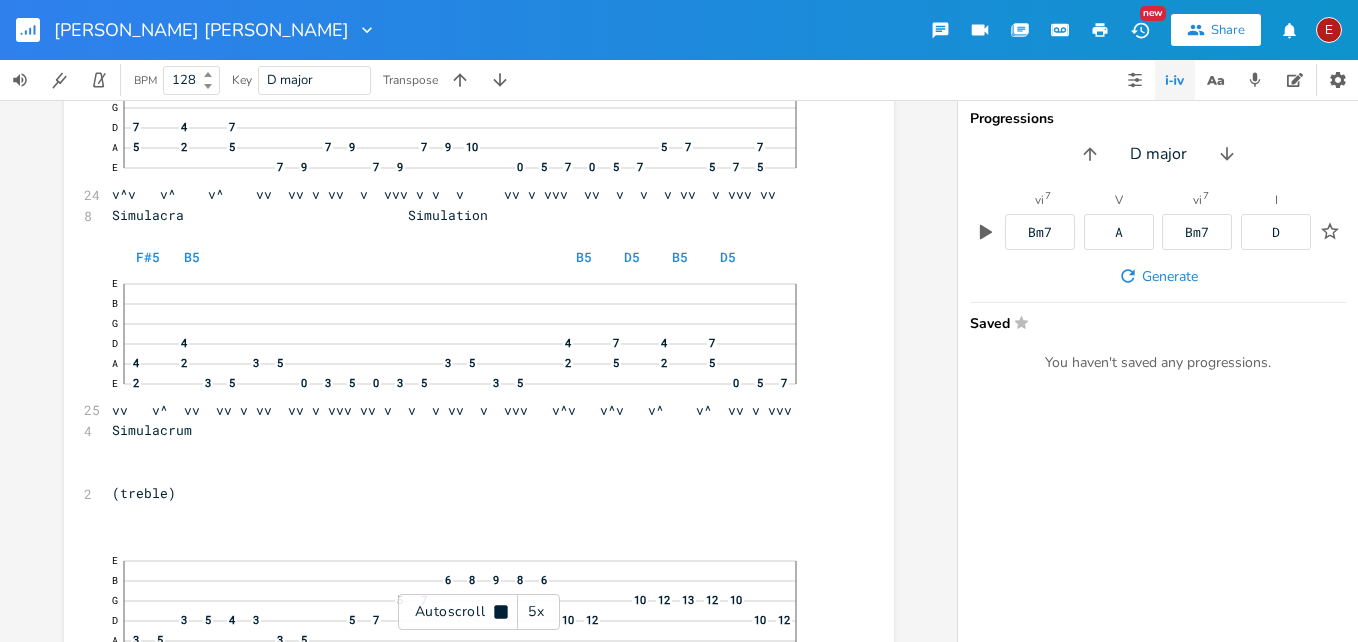 scroll, scrollTop: 22698, scrollLeft: 0, axis: vertical 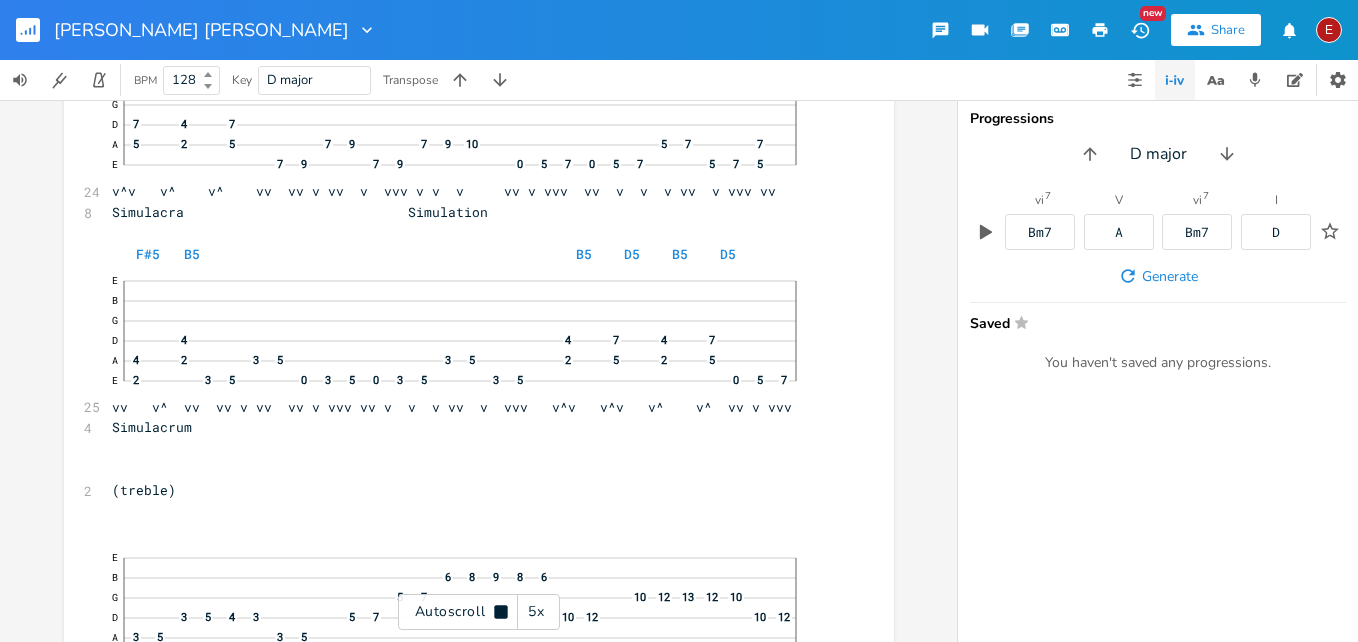 click 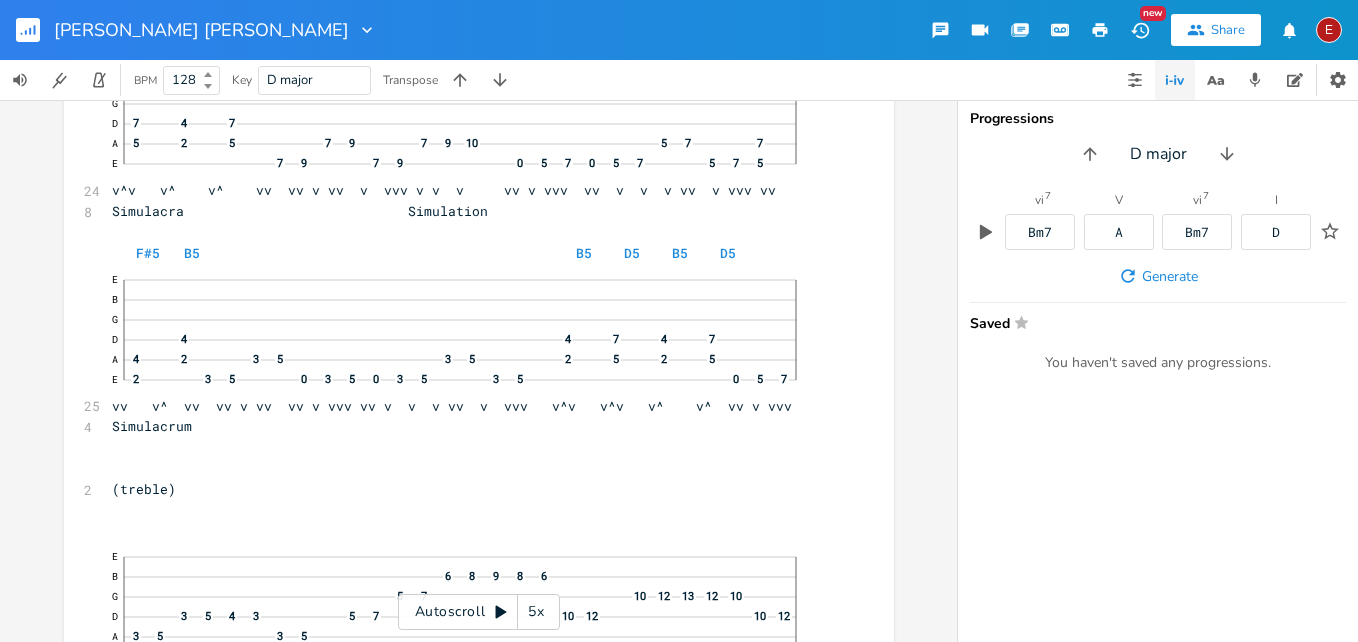 click 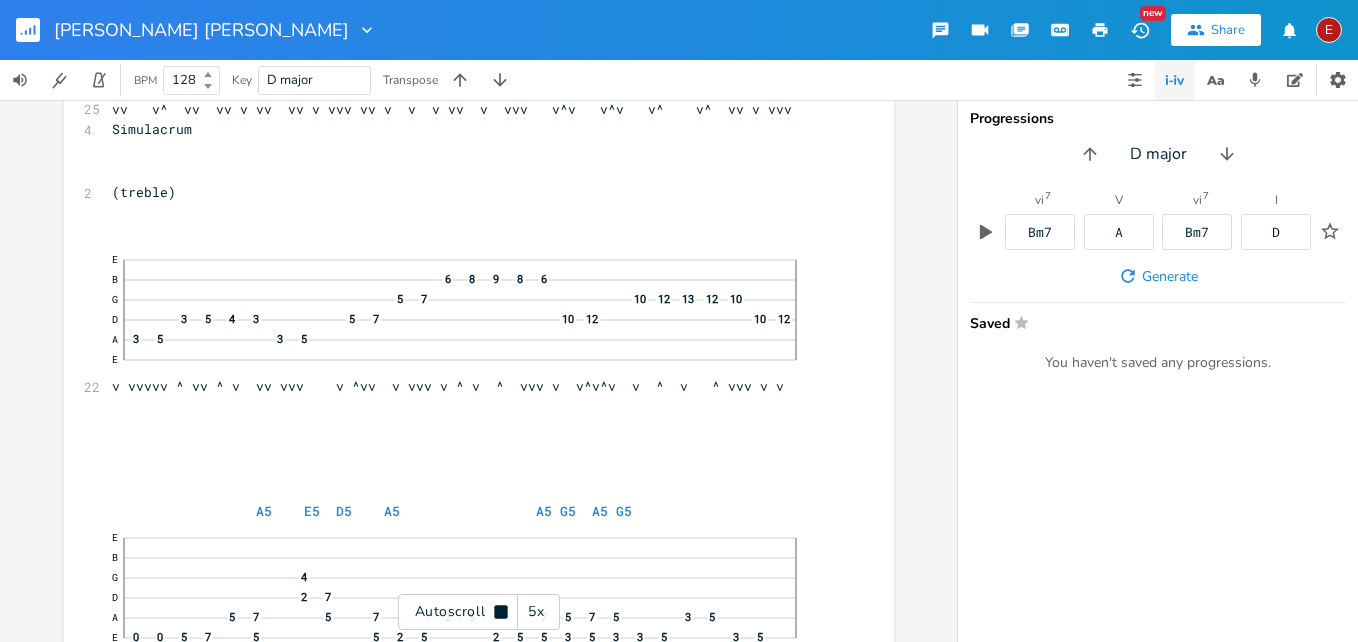 click 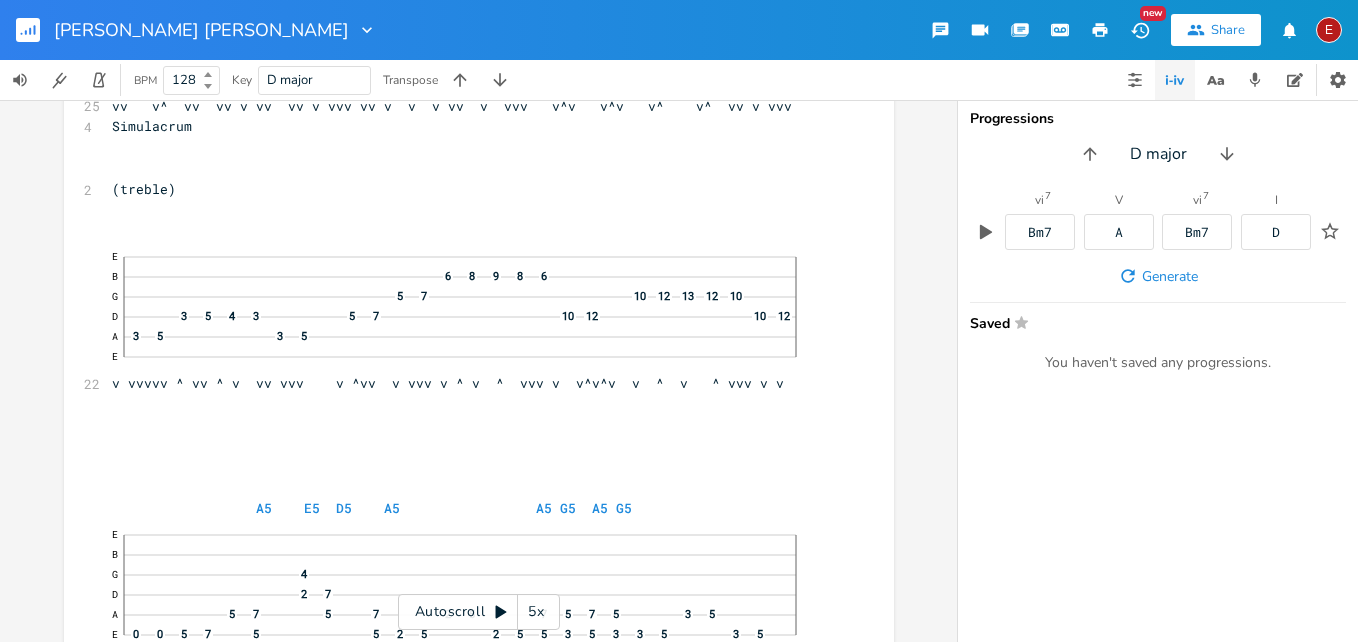 click 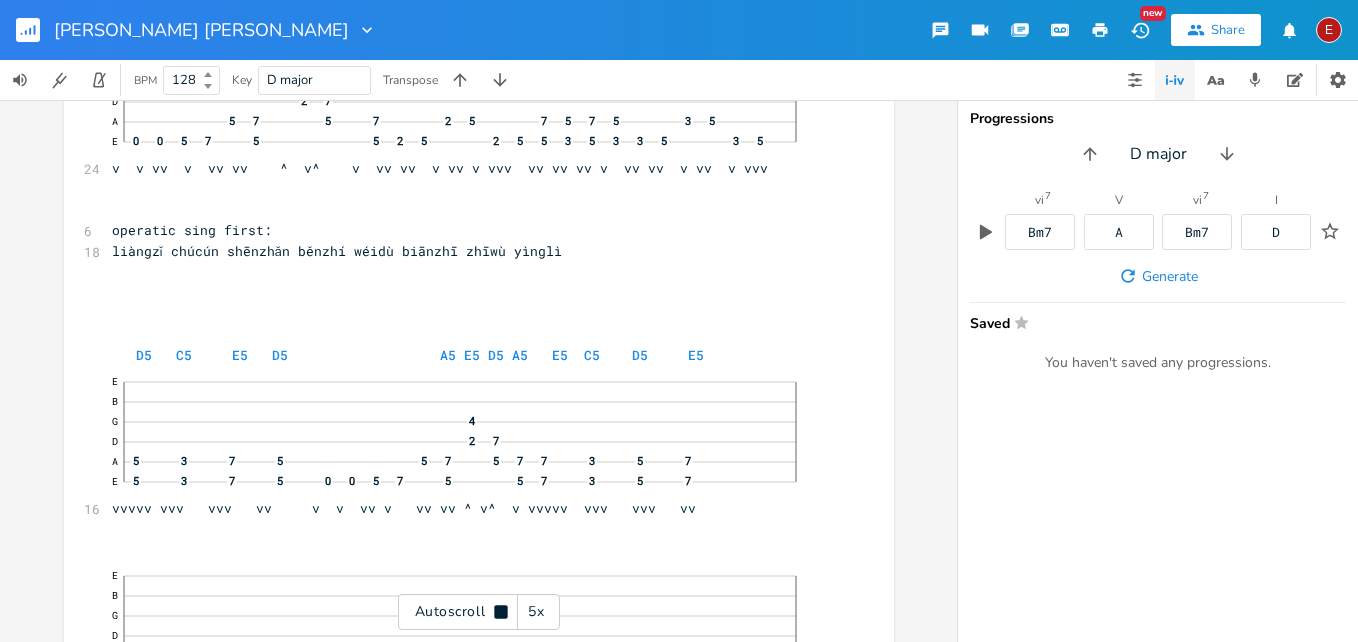 click 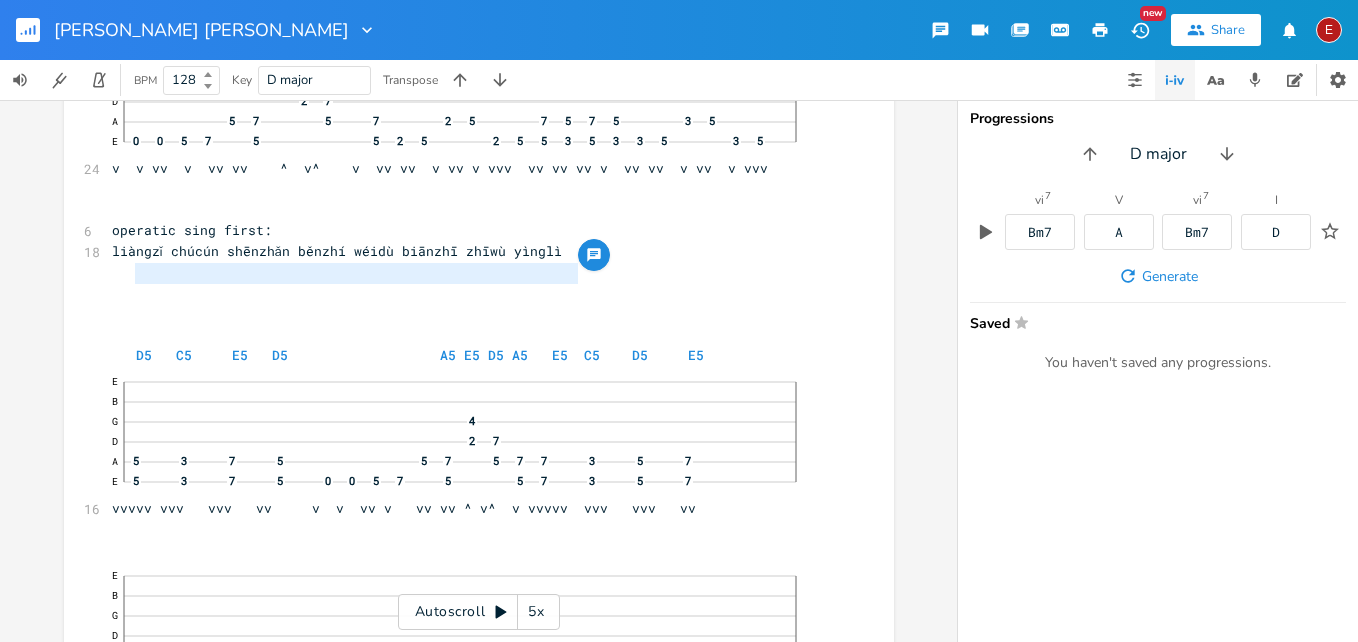 type on "liàngzǐ chúcún shēnzhǎn běnzhí wéidù biānzhī zhīwù yìnglì" 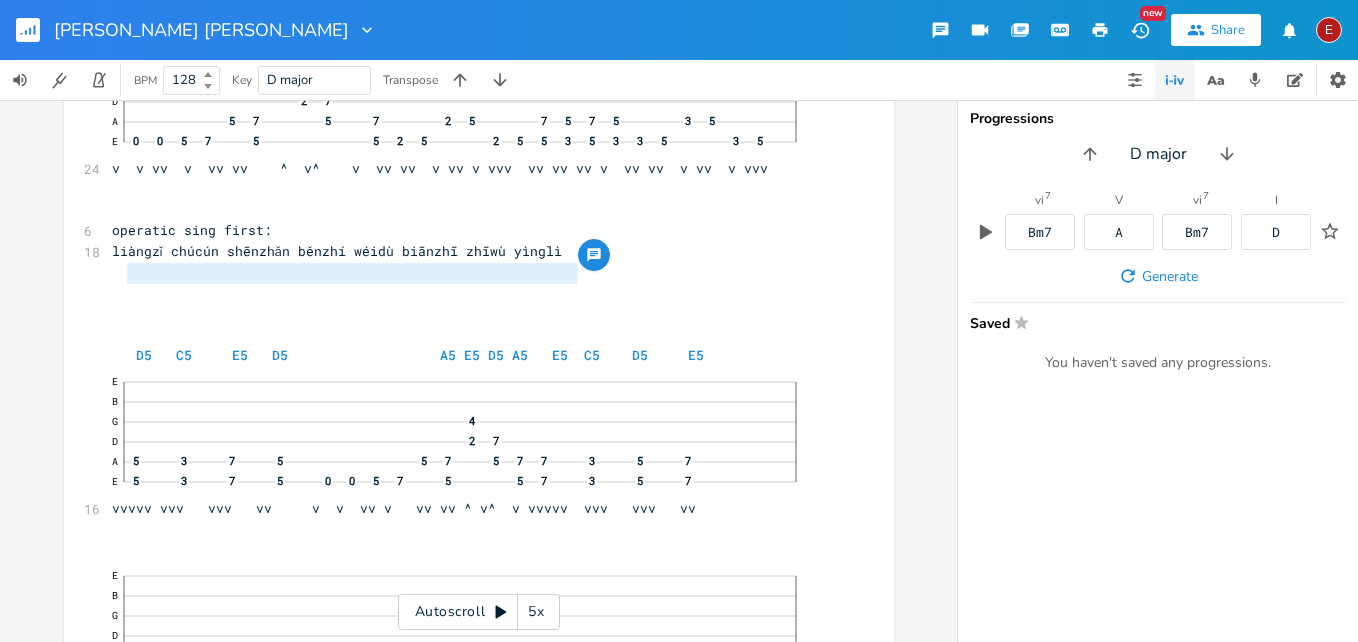 drag, startPoint x: 586, startPoint y: 271, endPoint x: 121, endPoint y: 272, distance: 465.00107 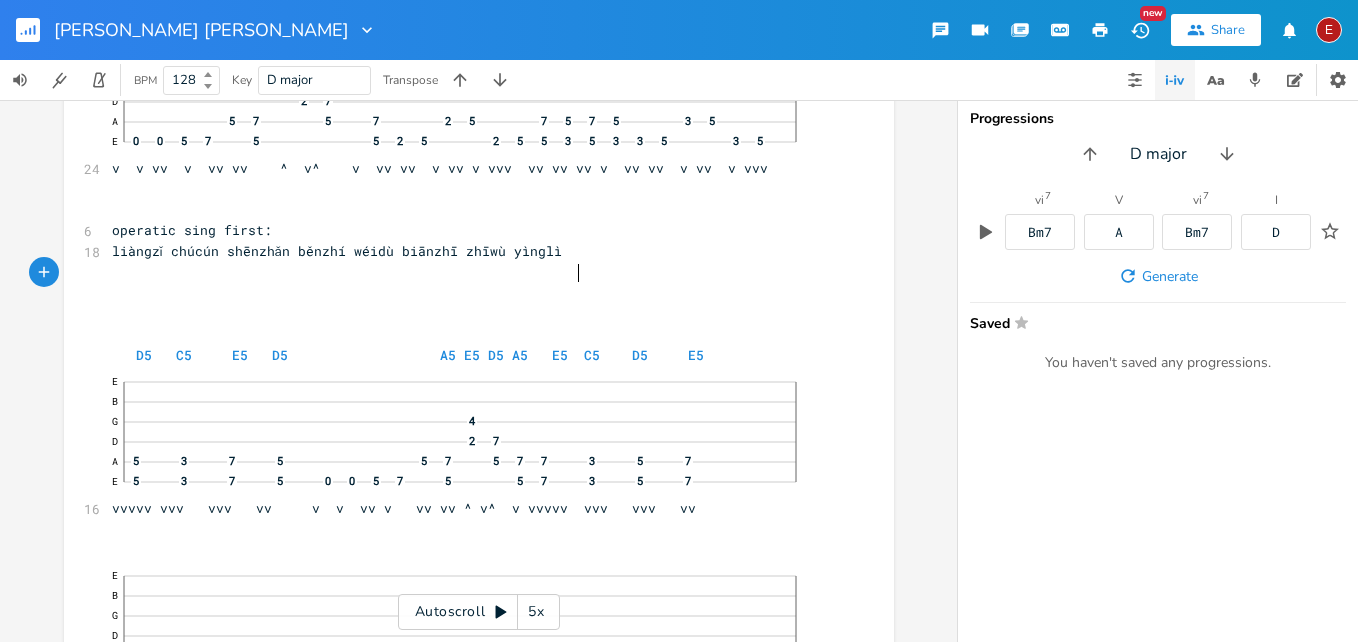 type on "C" 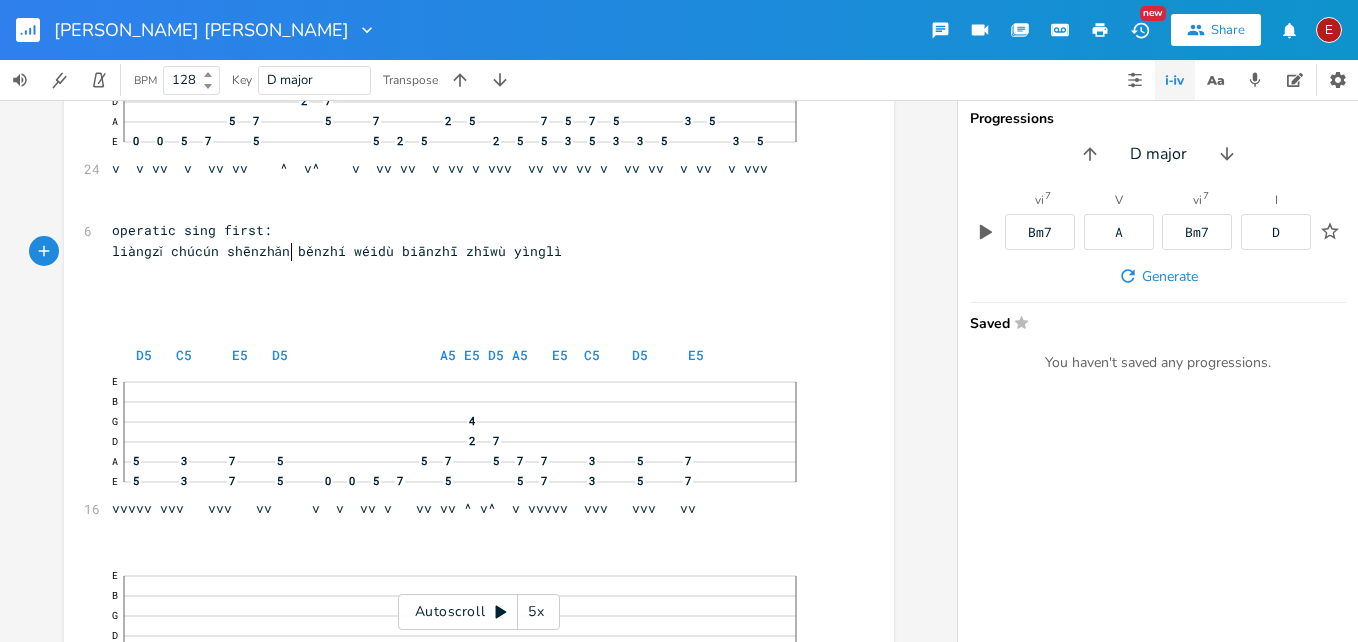 click on "operatic sing first:" at bounding box center [469, 230] 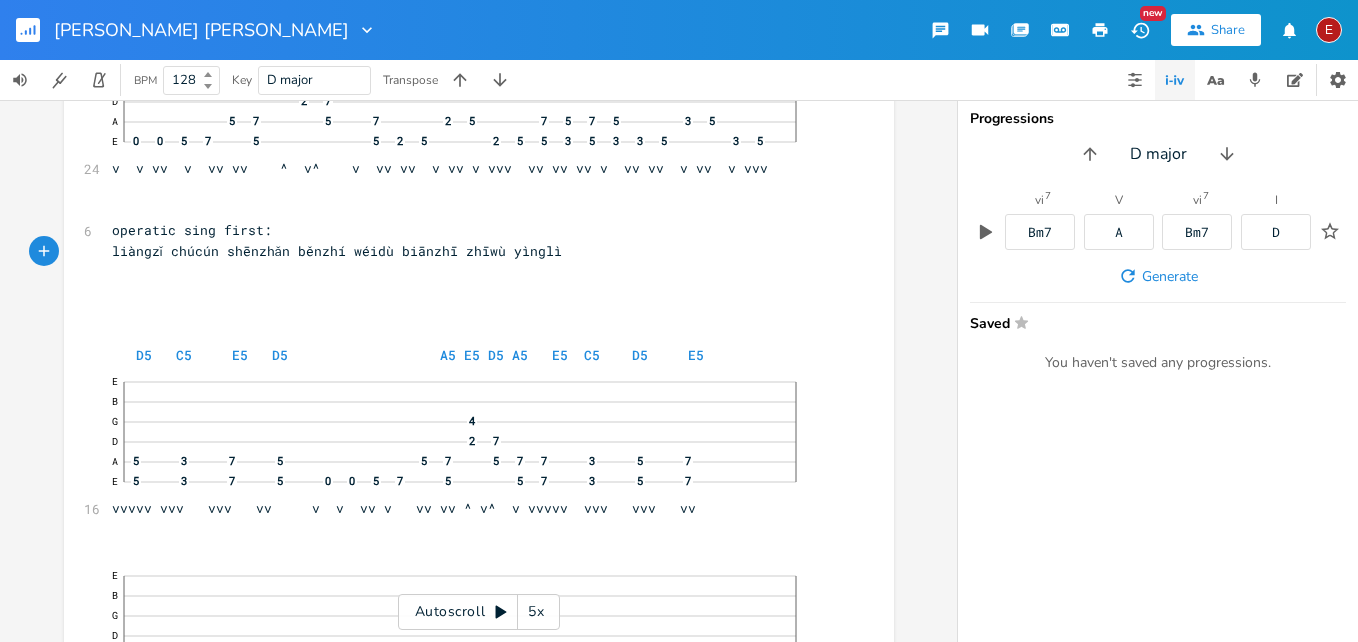 type on "operatic sing first:" 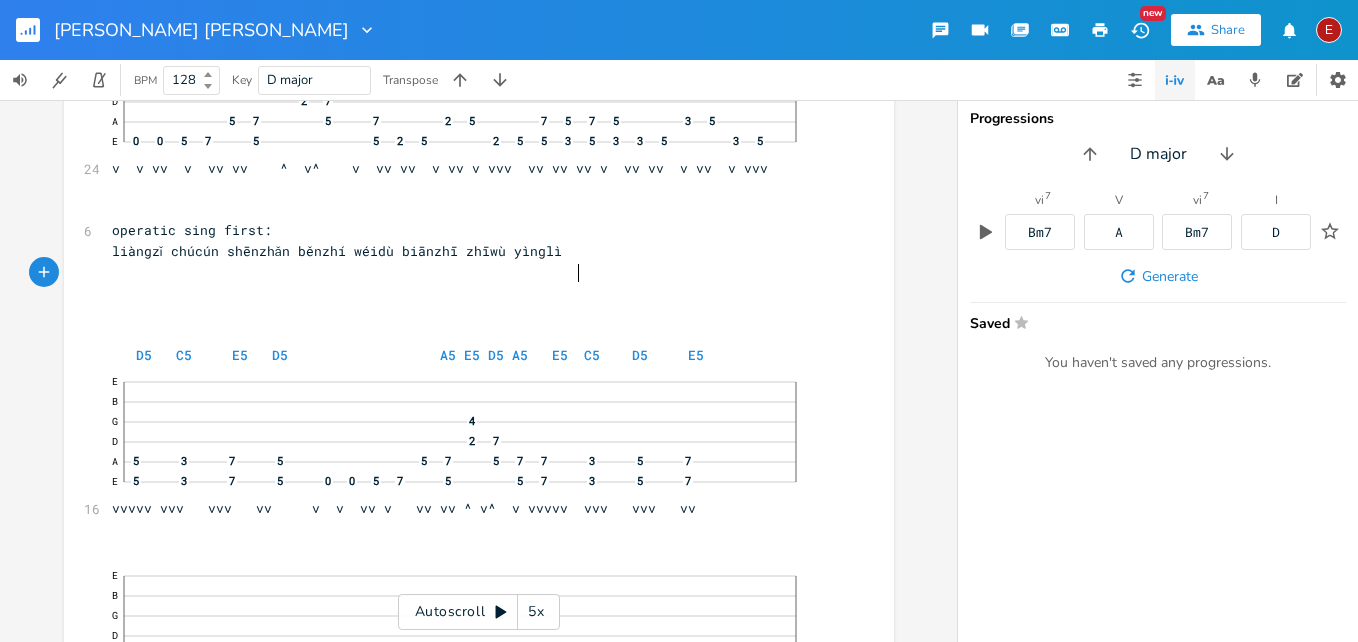 click on "liàngzǐ chúcún shēnzhǎn běnzhí wéidù biānzhī zhīwù yìnglì" at bounding box center (469, 251) 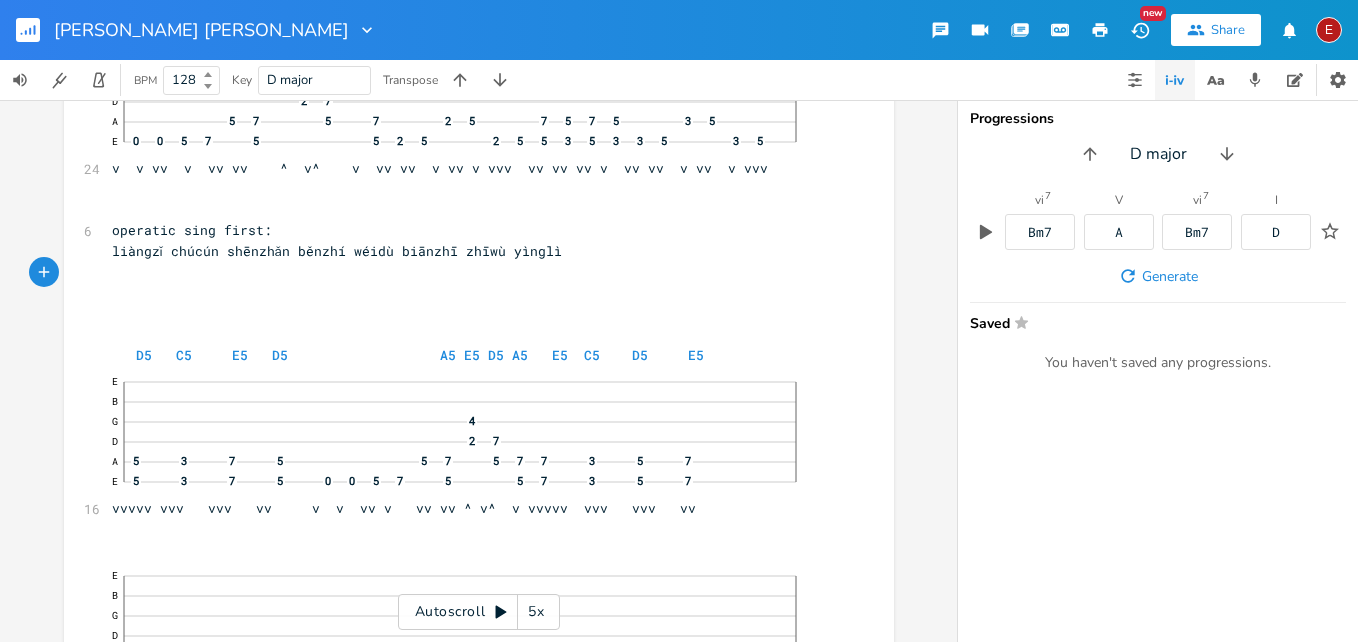 type on "liàngzǐ chúcún shēnzhǎn běnzhí wéidù biānzhī zhīwù yìnglì" 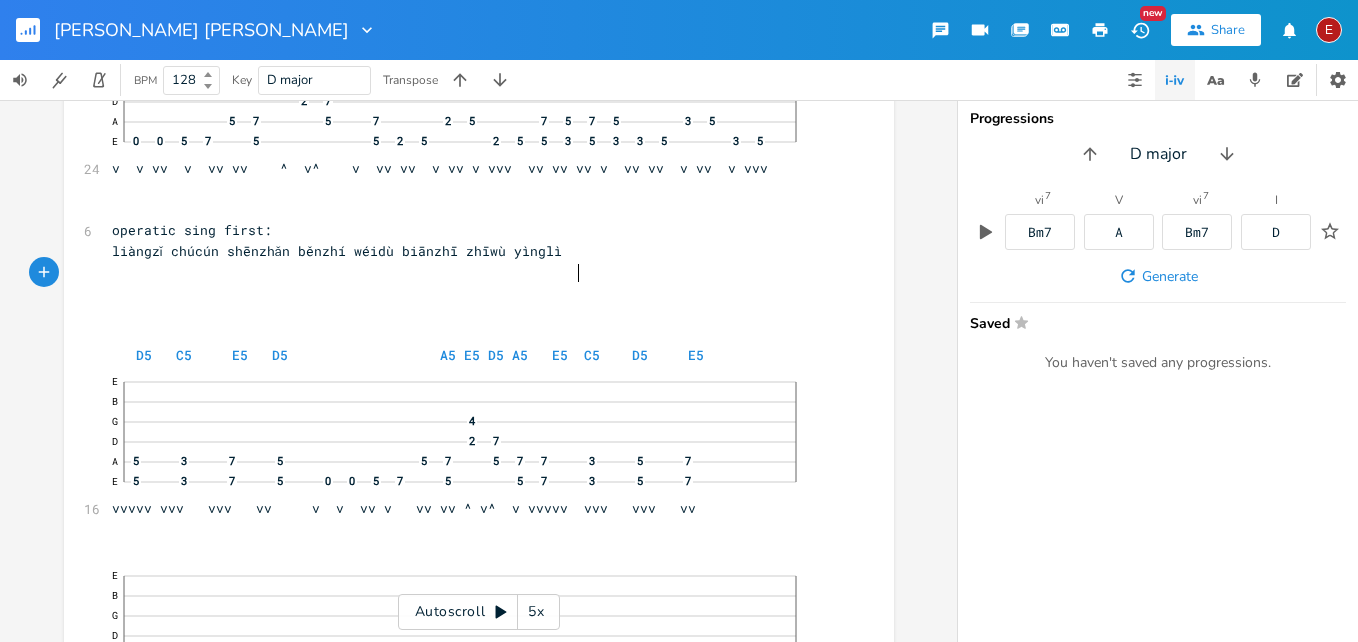 type 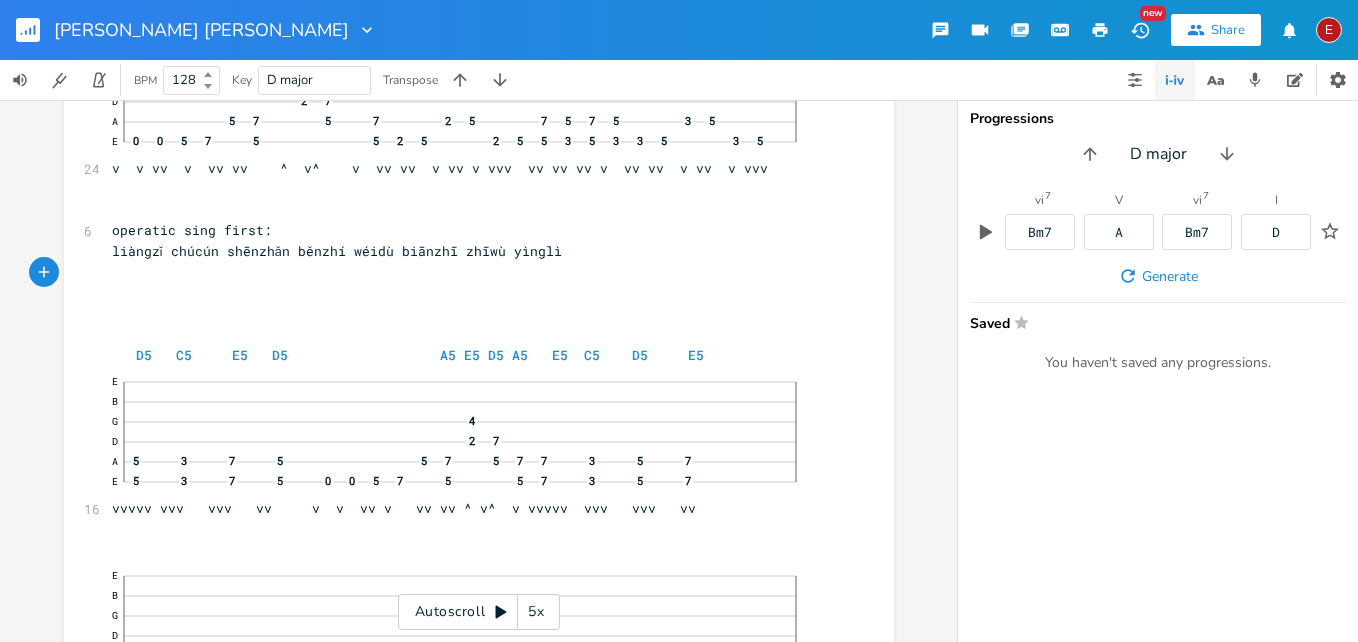 click 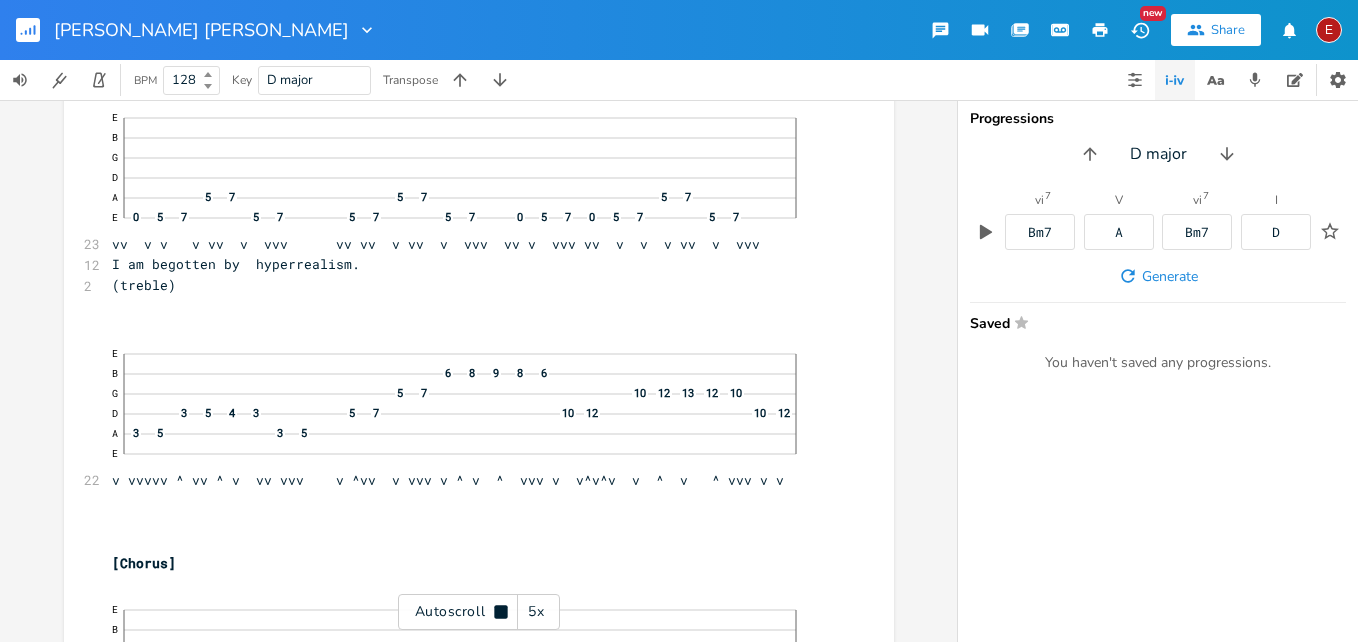 scroll, scrollTop: 24383, scrollLeft: 0, axis: vertical 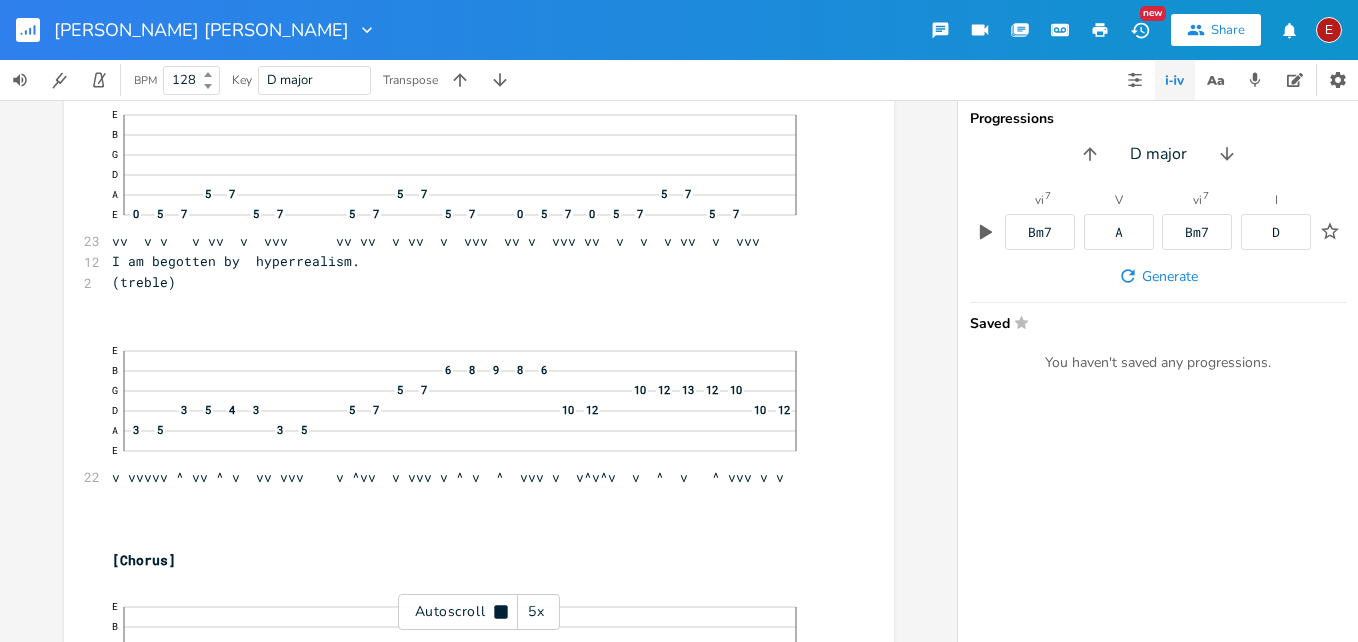 click 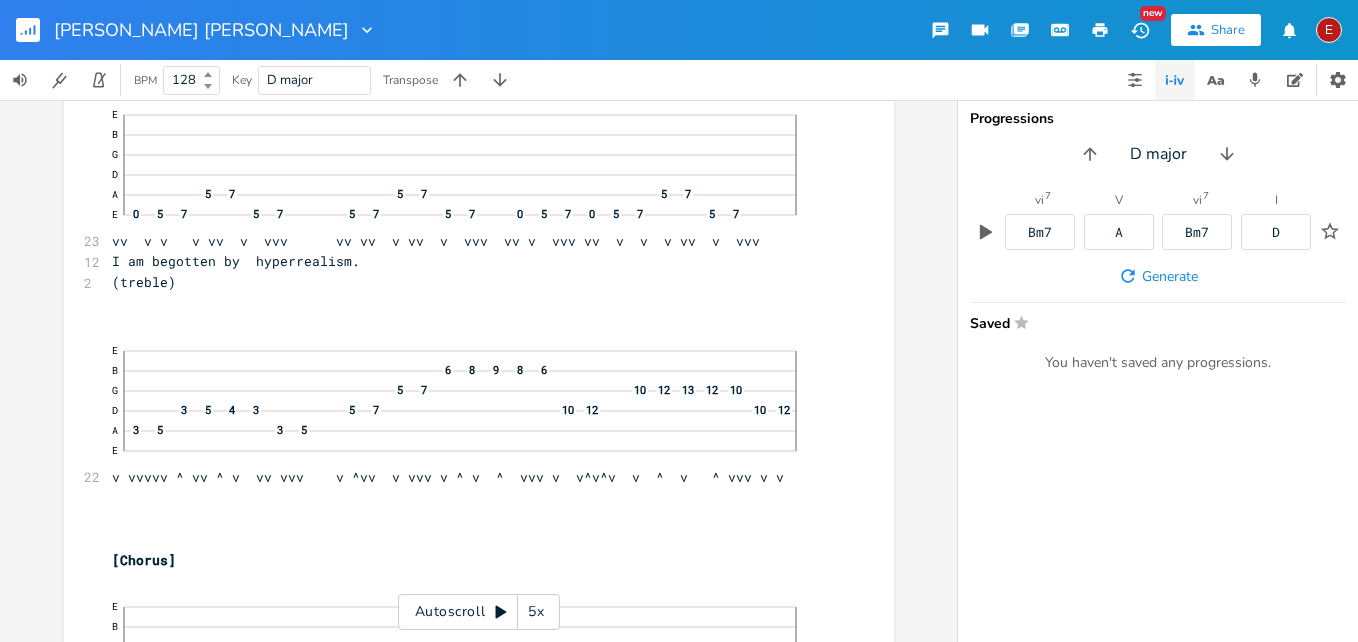 click 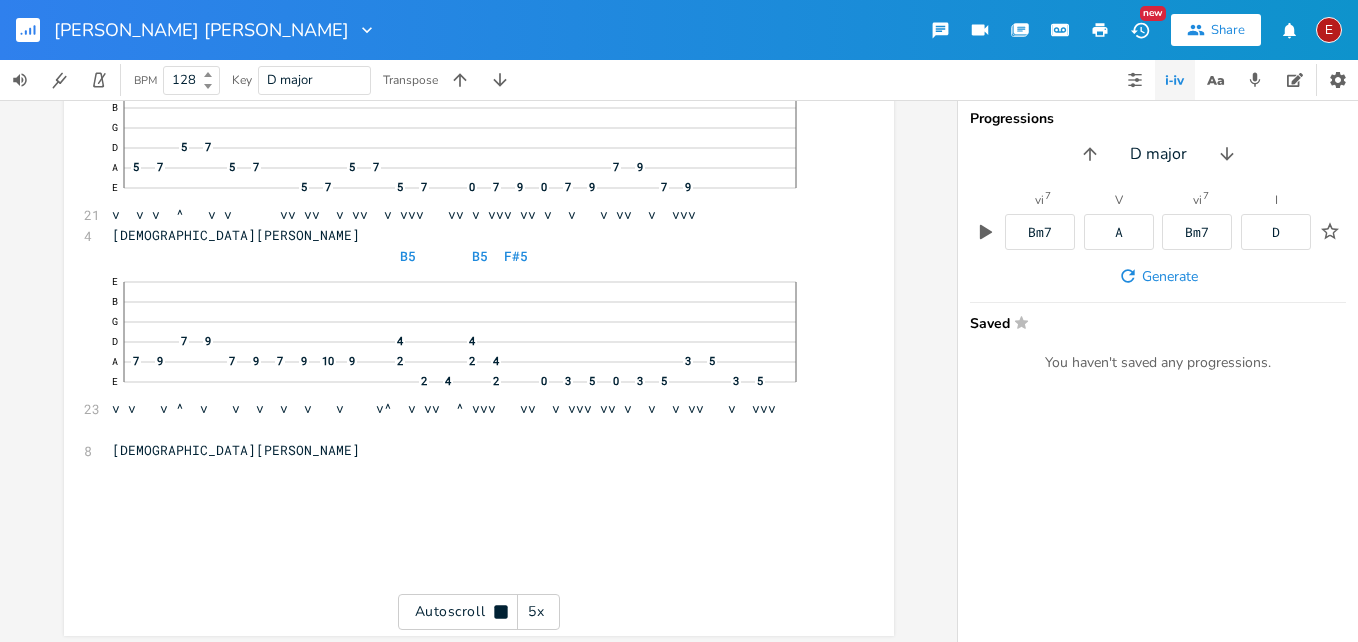 scroll, scrollTop: 25297, scrollLeft: 0, axis: vertical 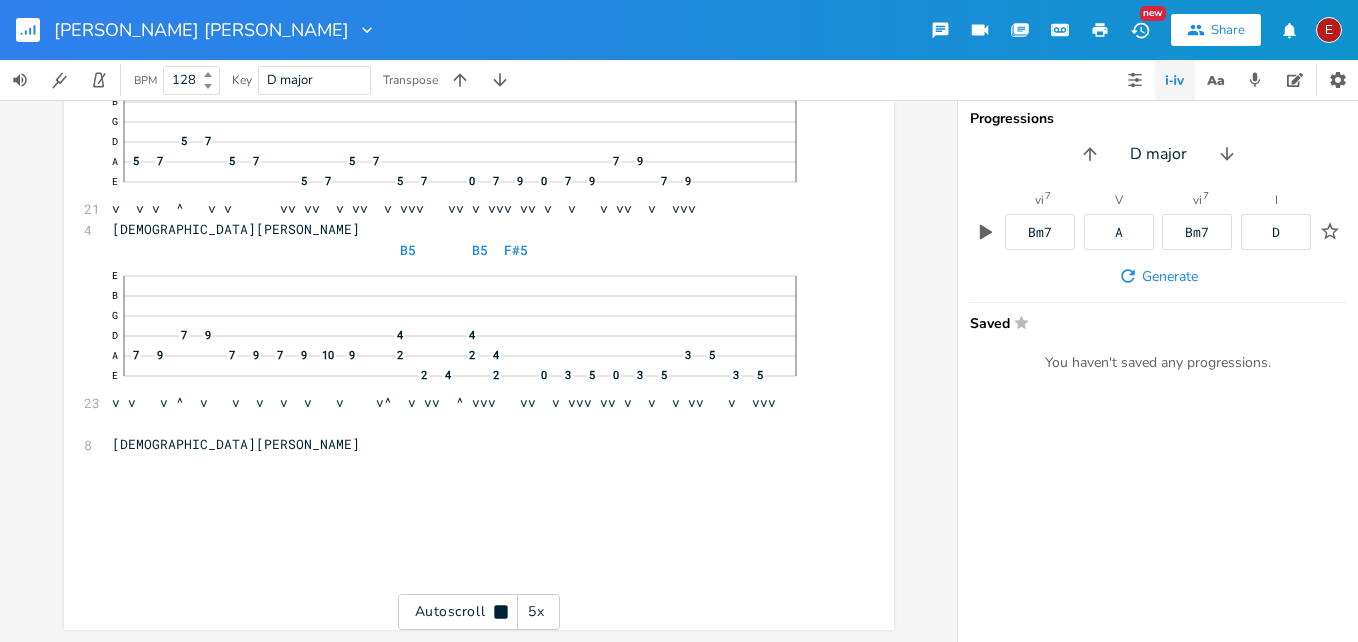 click on "E" at bounding box center (1329, 30) 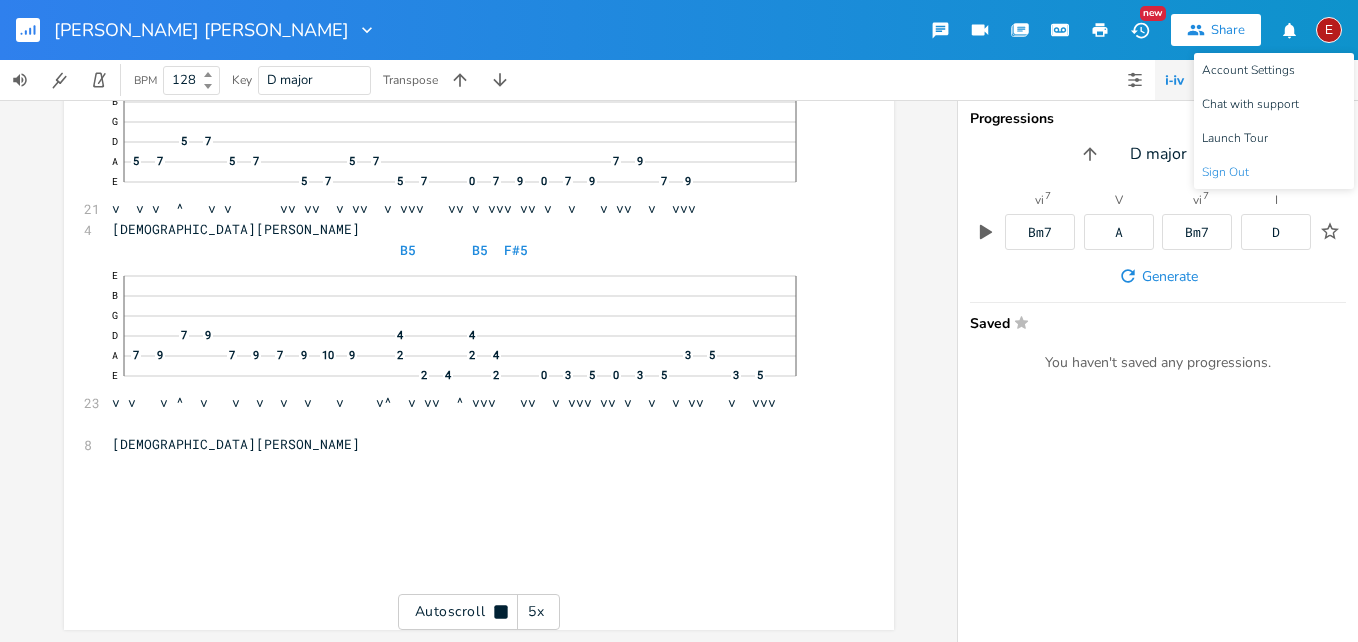 click on "Sign Out" at bounding box center [1225, 172] 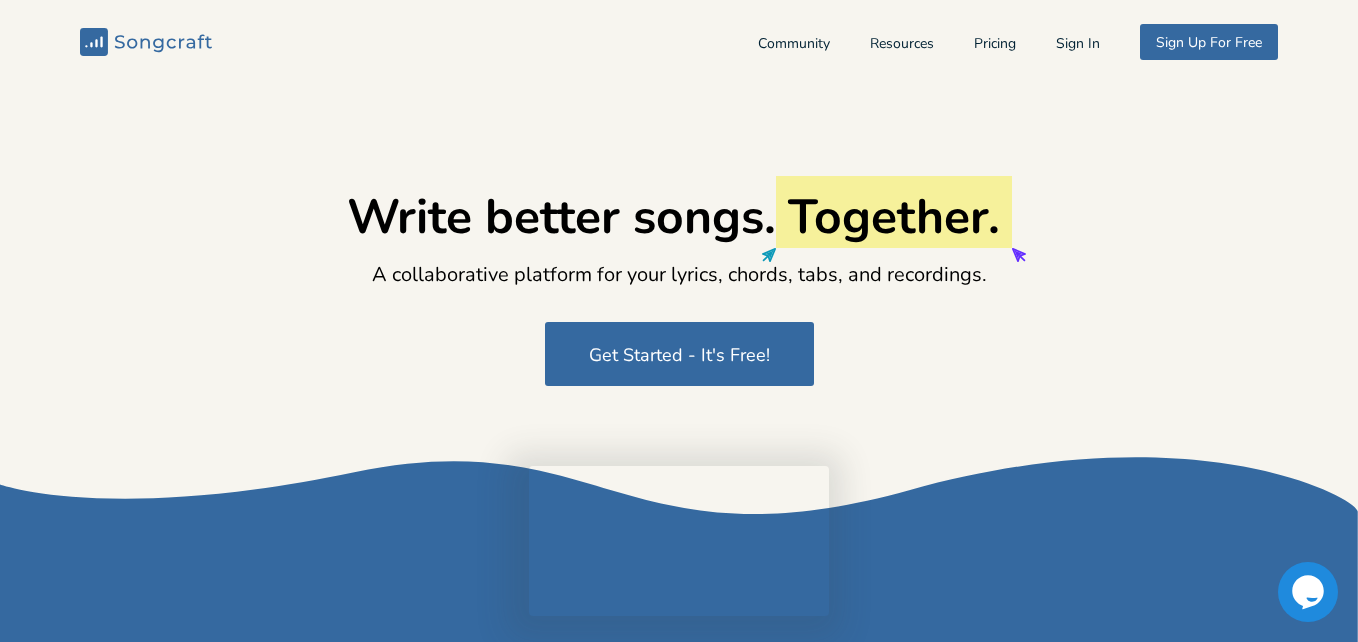 type on "edwardmccready@outlook.com" 